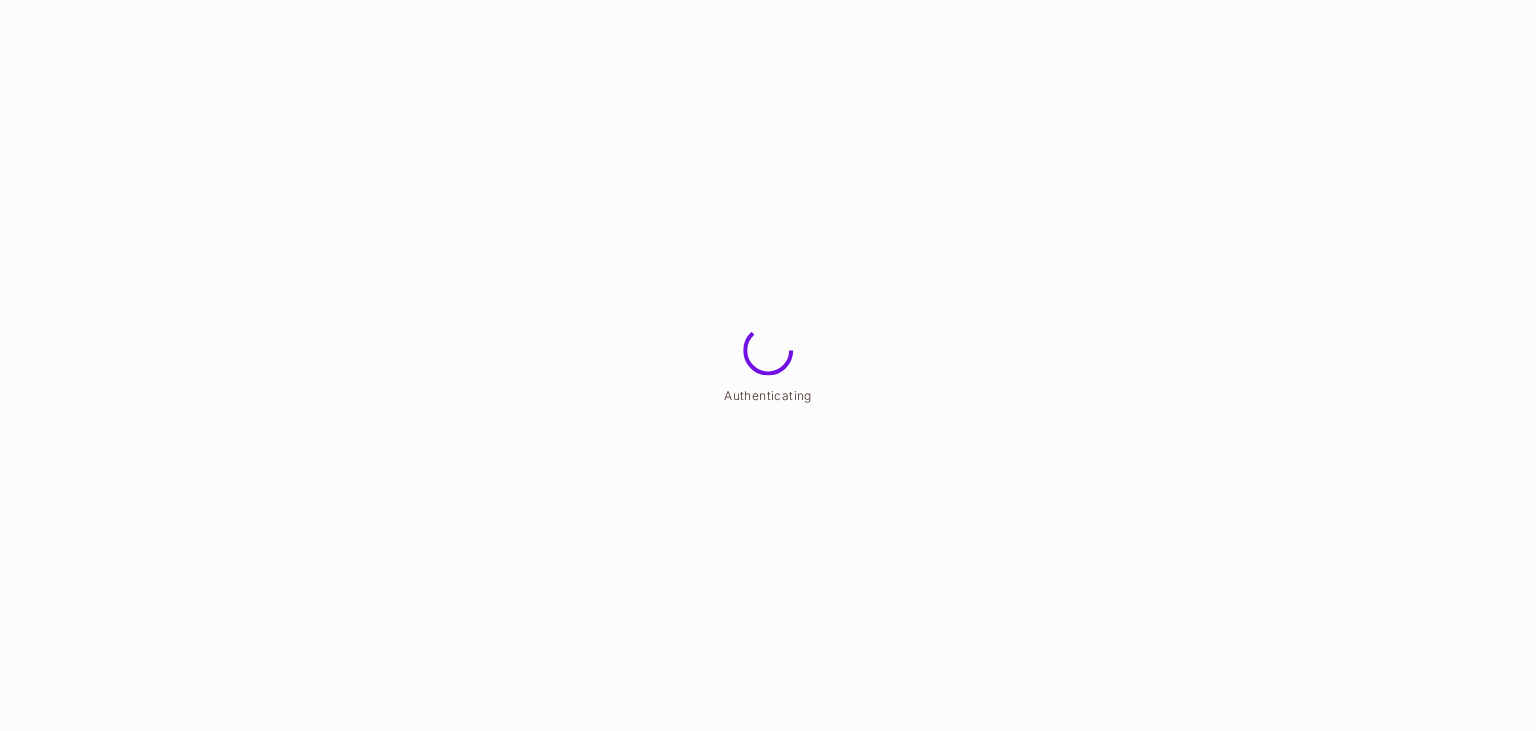 scroll, scrollTop: 0, scrollLeft: 0, axis: both 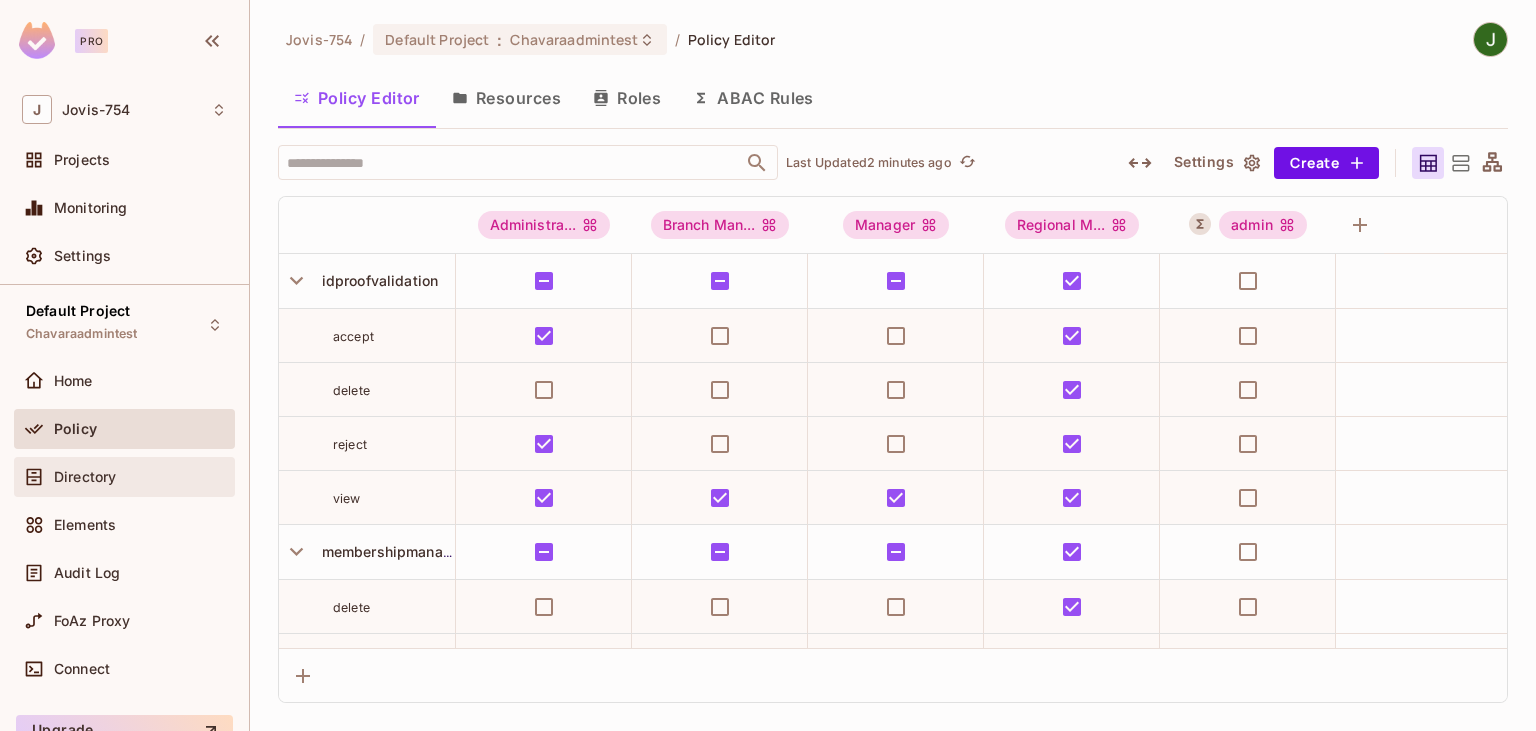click on "Directory" at bounding box center [85, 477] 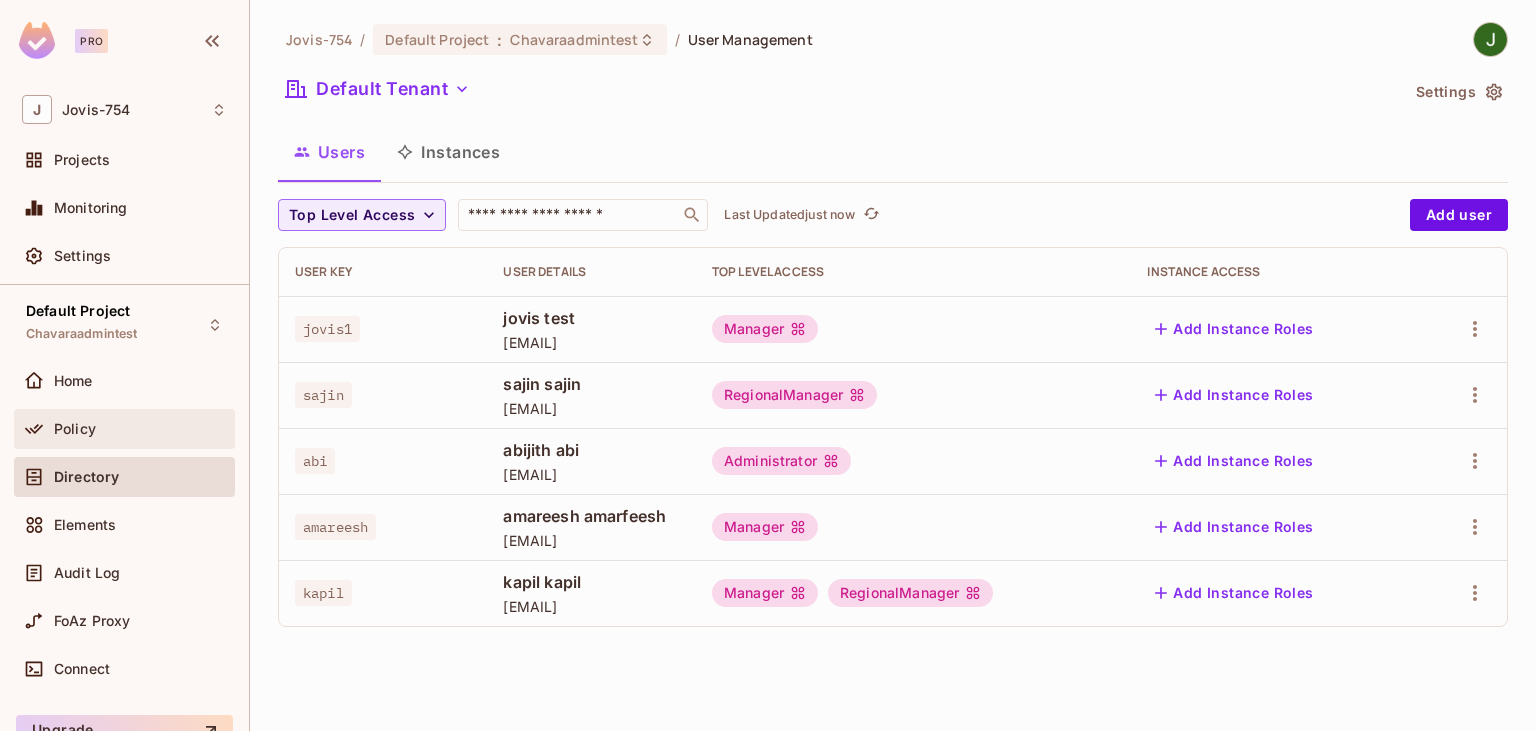 click on "Policy" at bounding box center [140, 429] 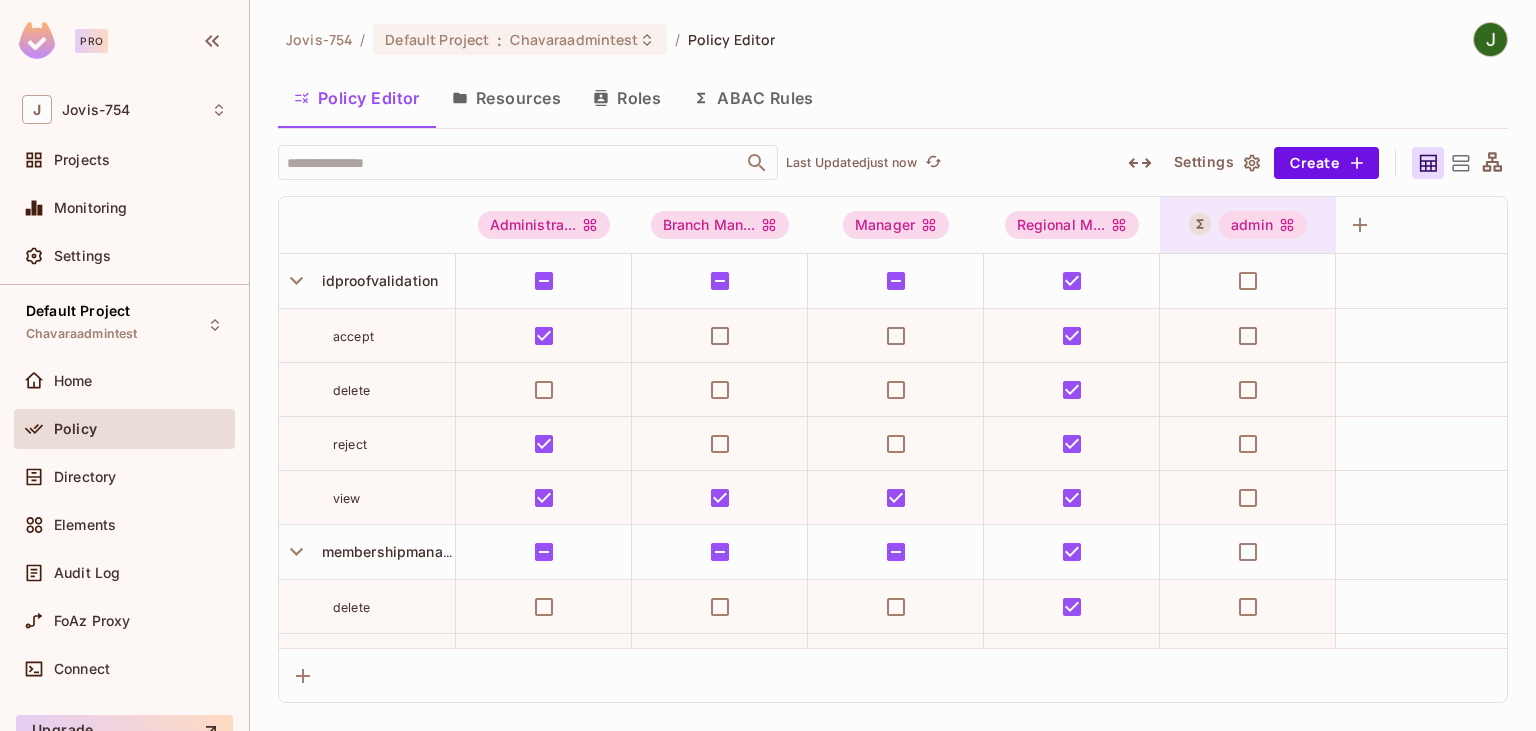 click 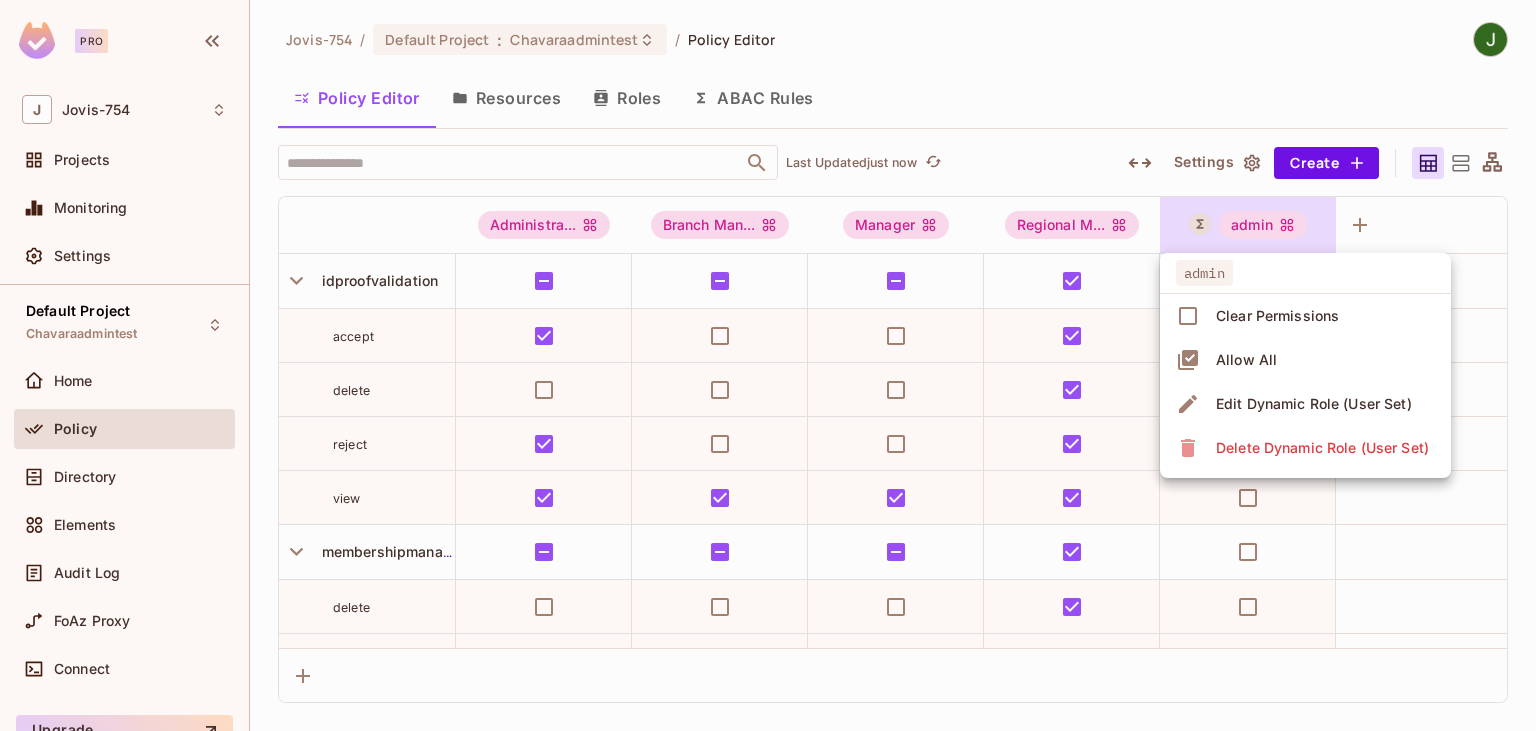 click on "Edit Dynamic Role (User Set)" at bounding box center [1314, 404] 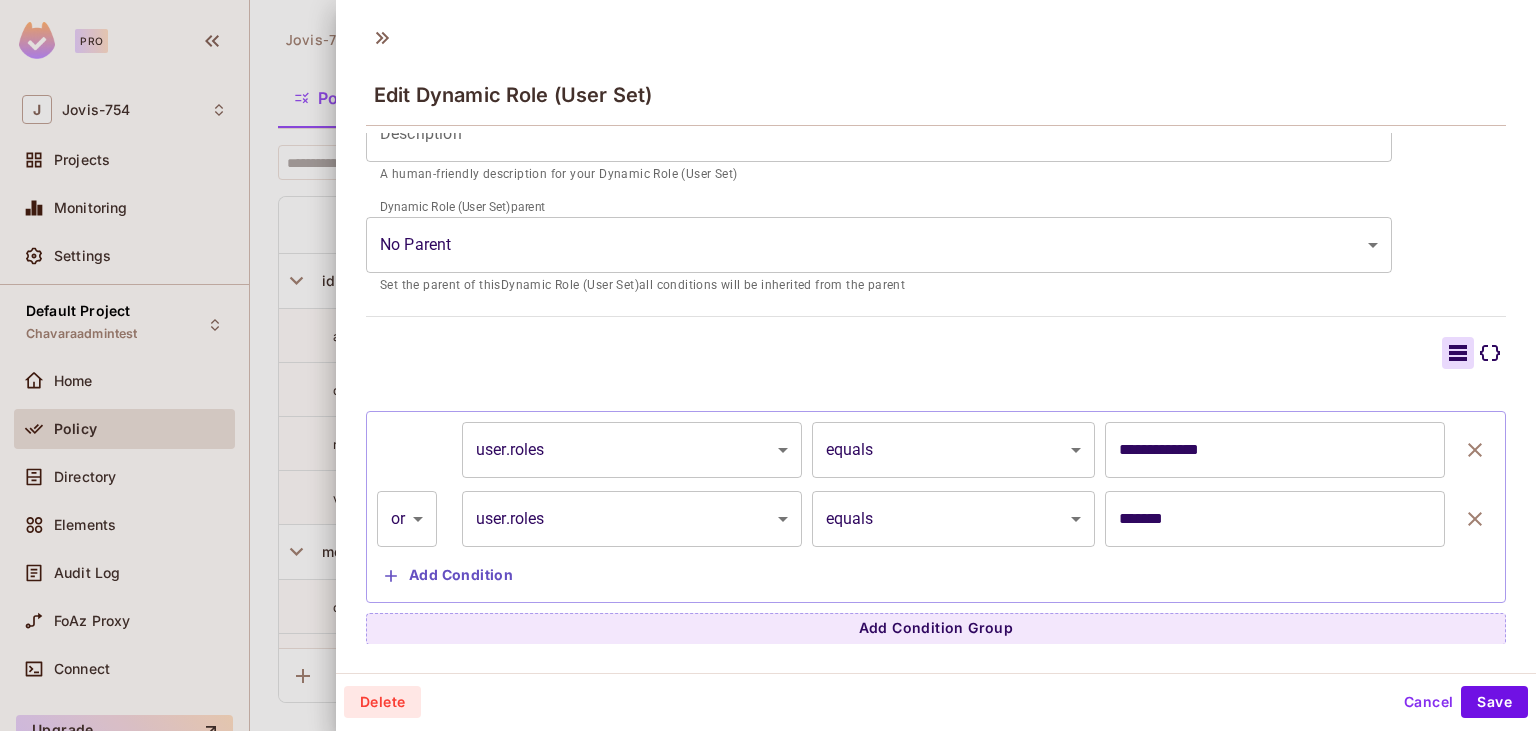 scroll, scrollTop: 52, scrollLeft: 0, axis: vertical 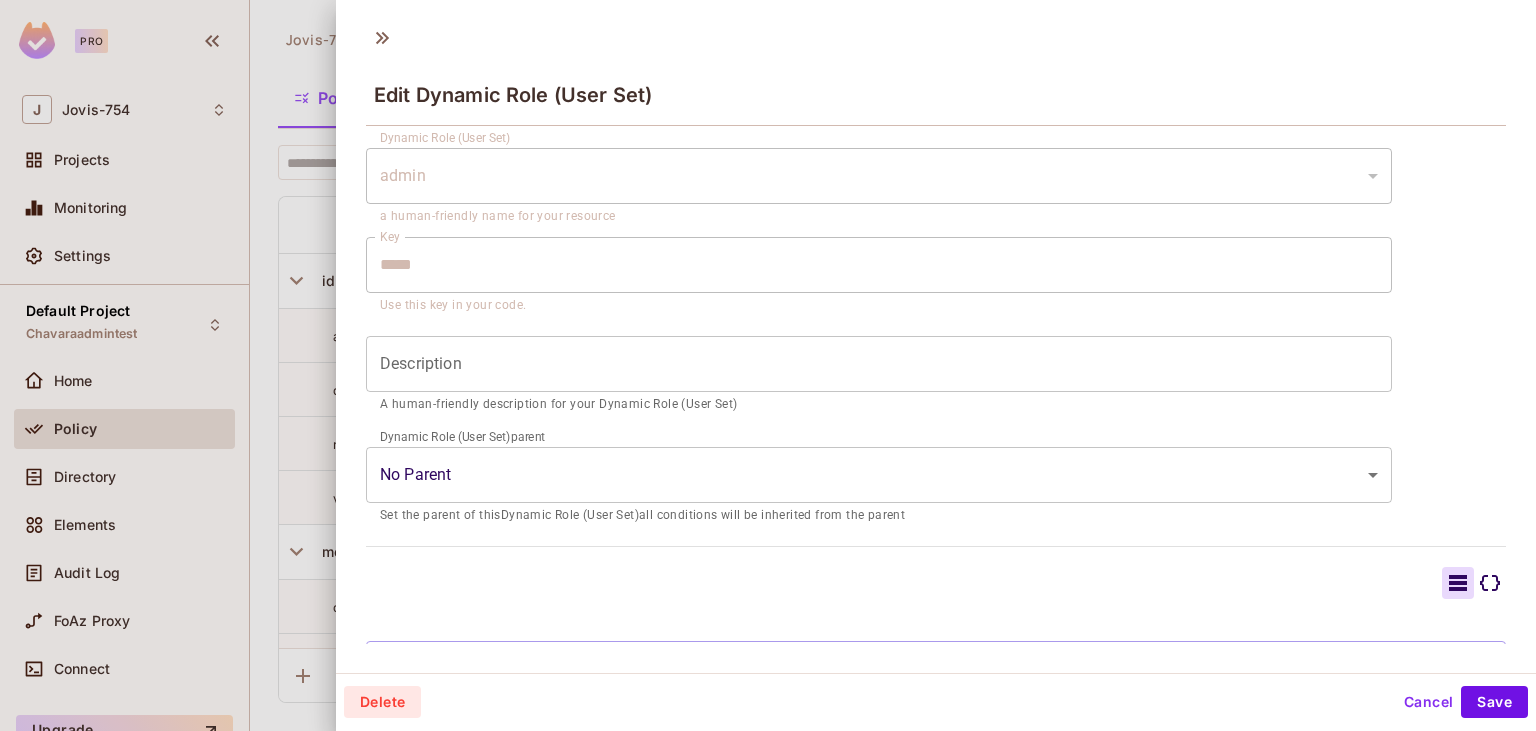 click at bounding box center [768, 365] 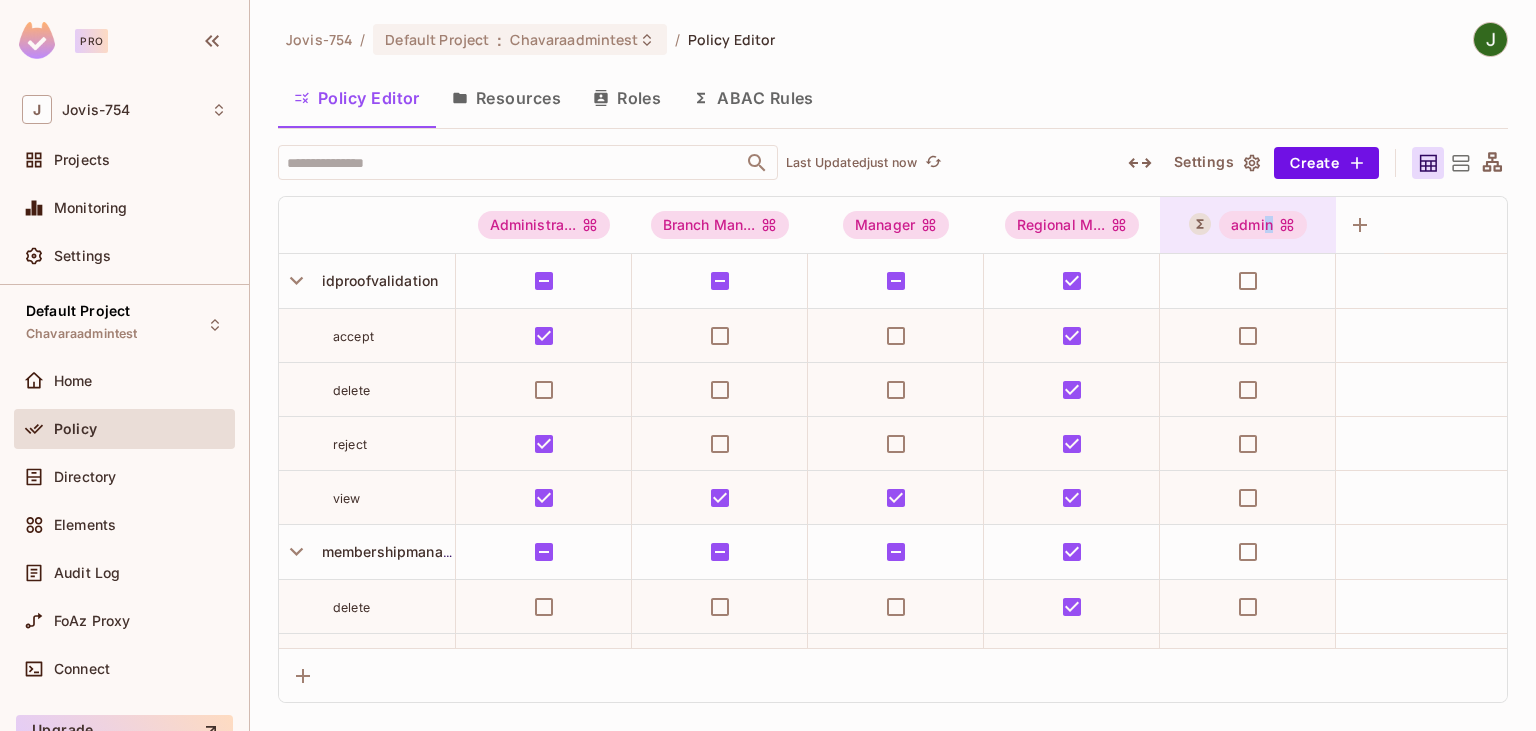 click on "admin" at bounding box center [1263, 225] 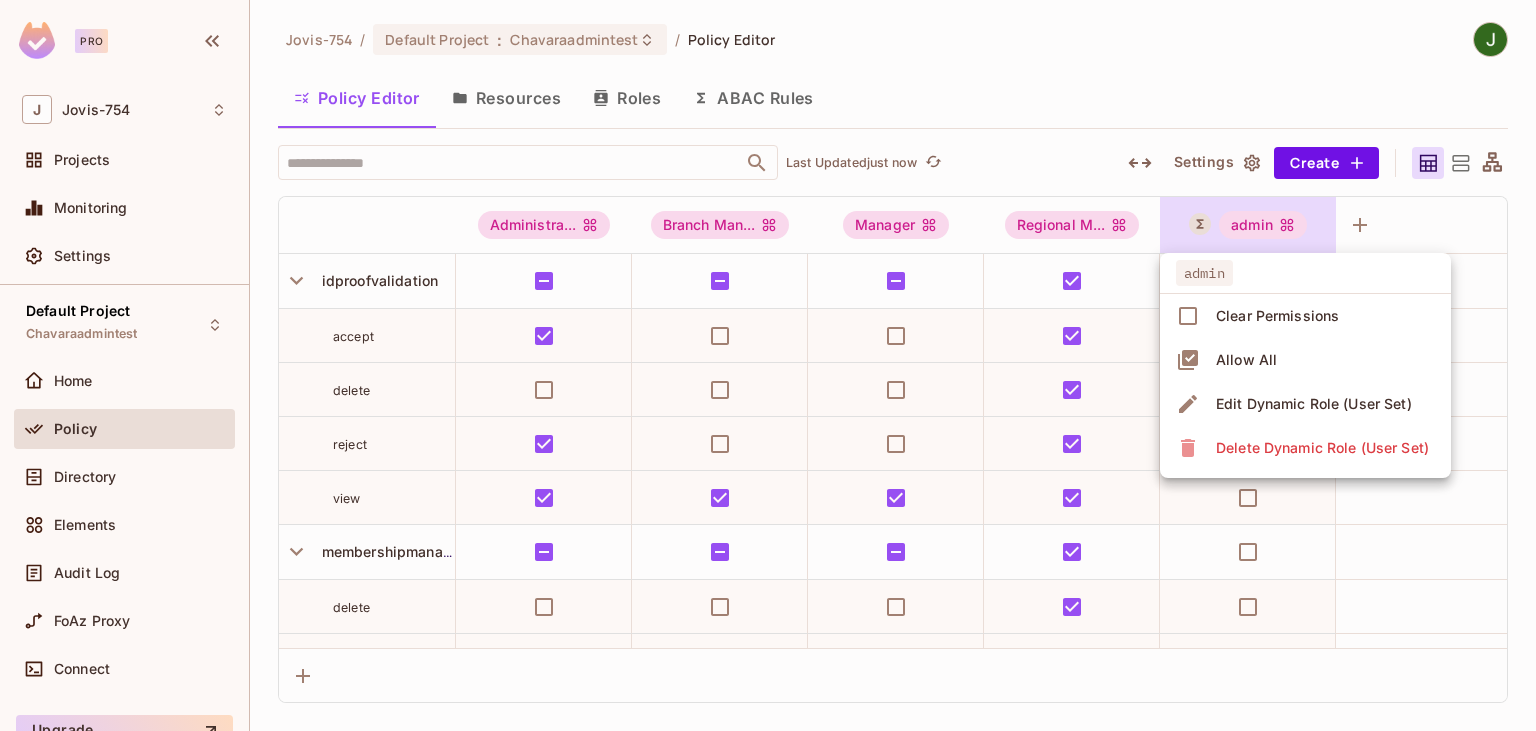click at bounding box center [768, 365] 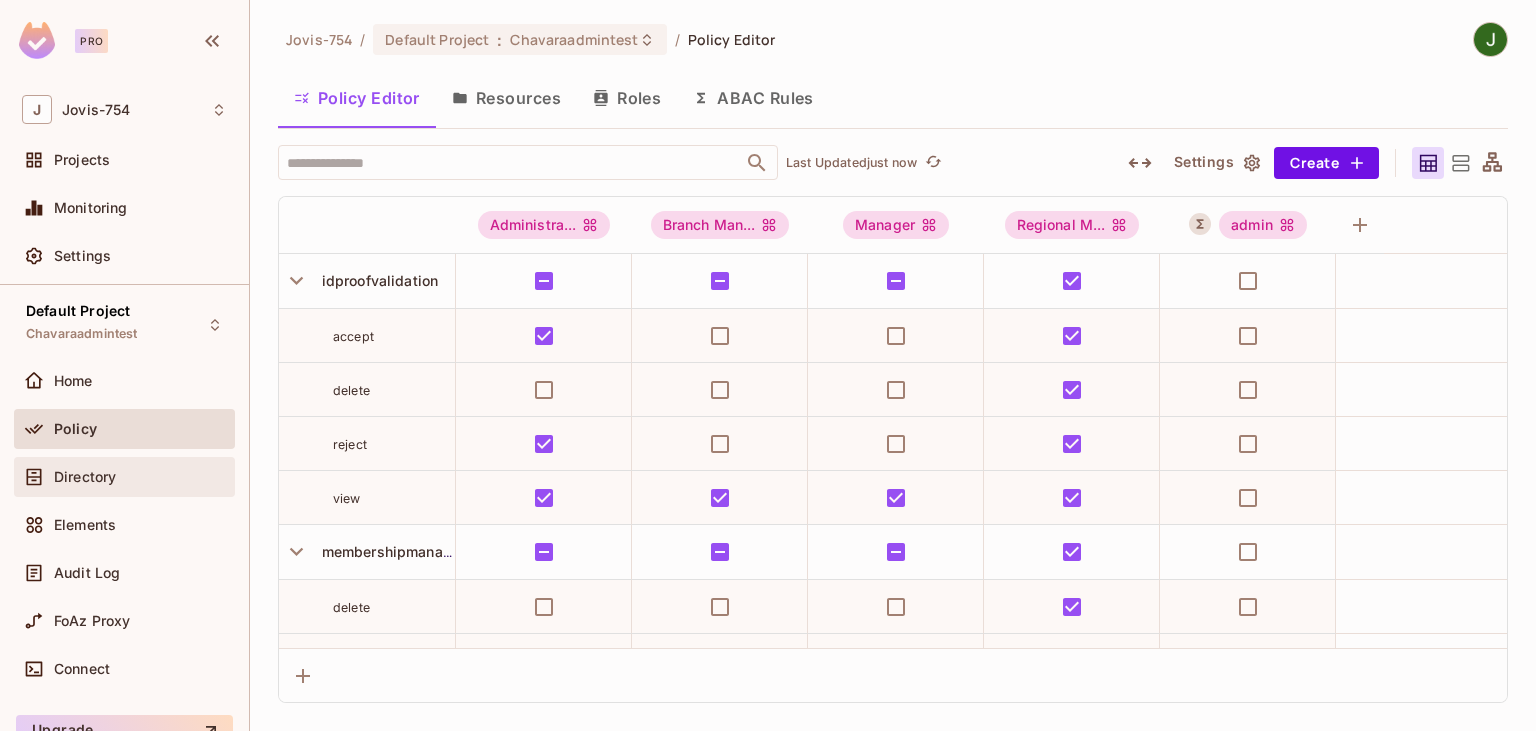 click on "Directory" at bounding box center [85, 477] 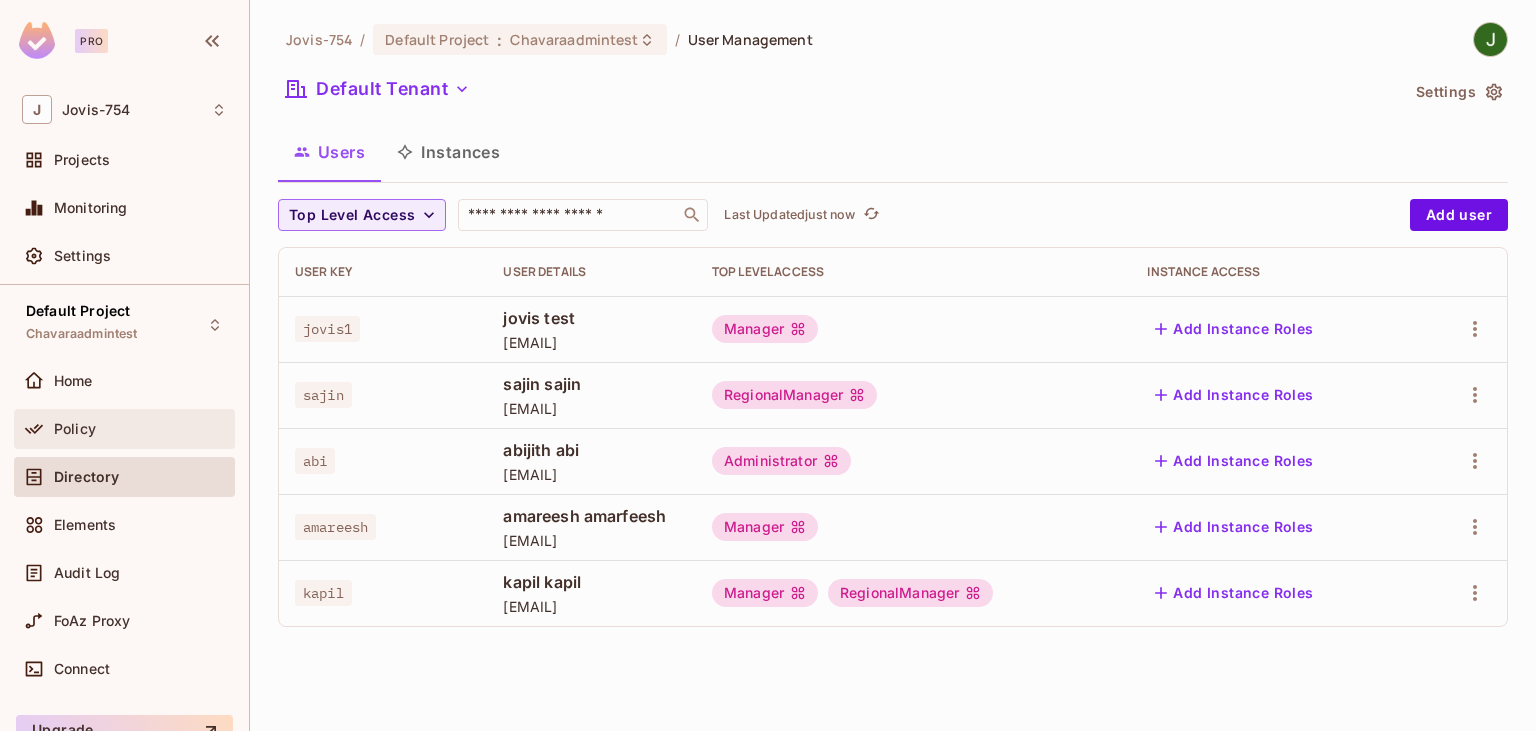 click on "Policy" at bounding box center [140, 429] 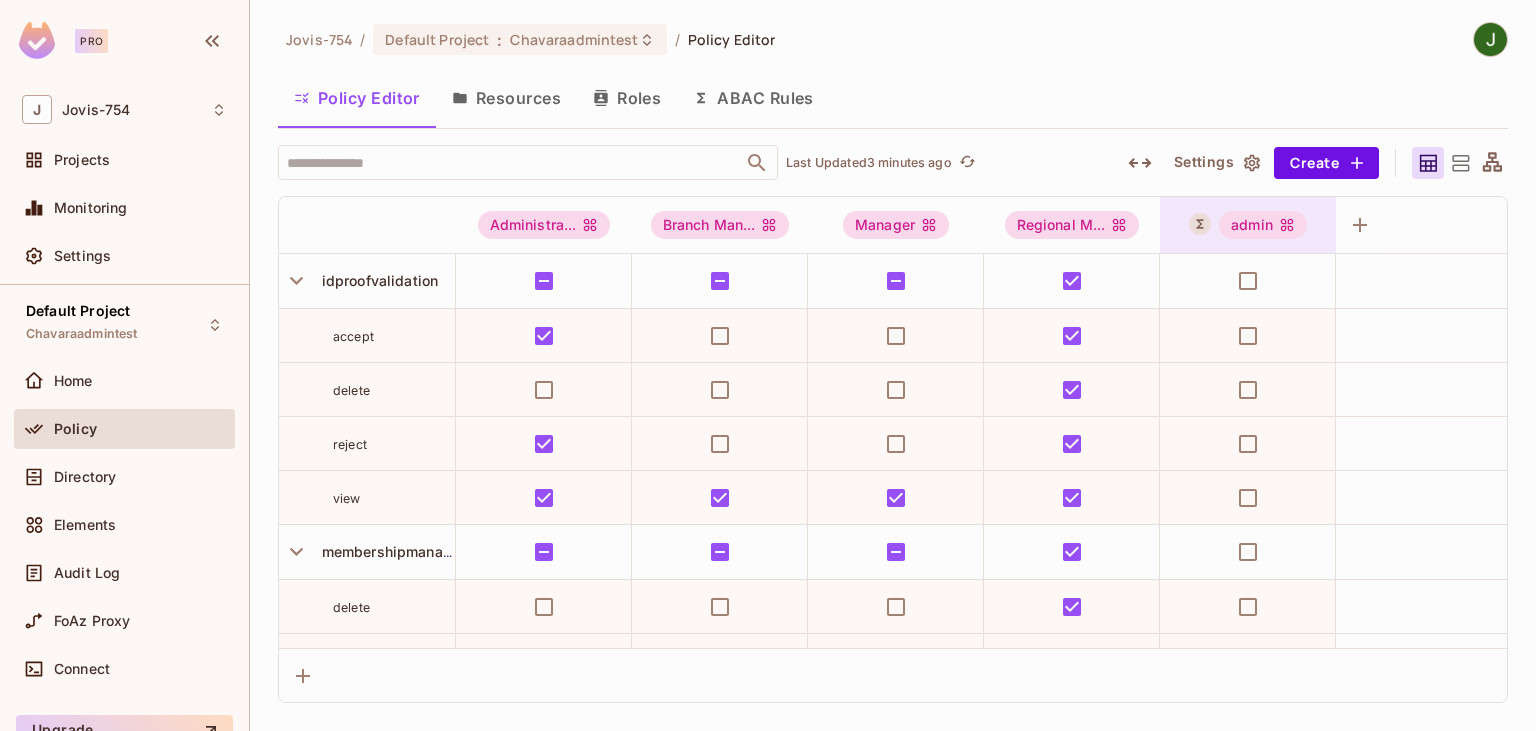 click 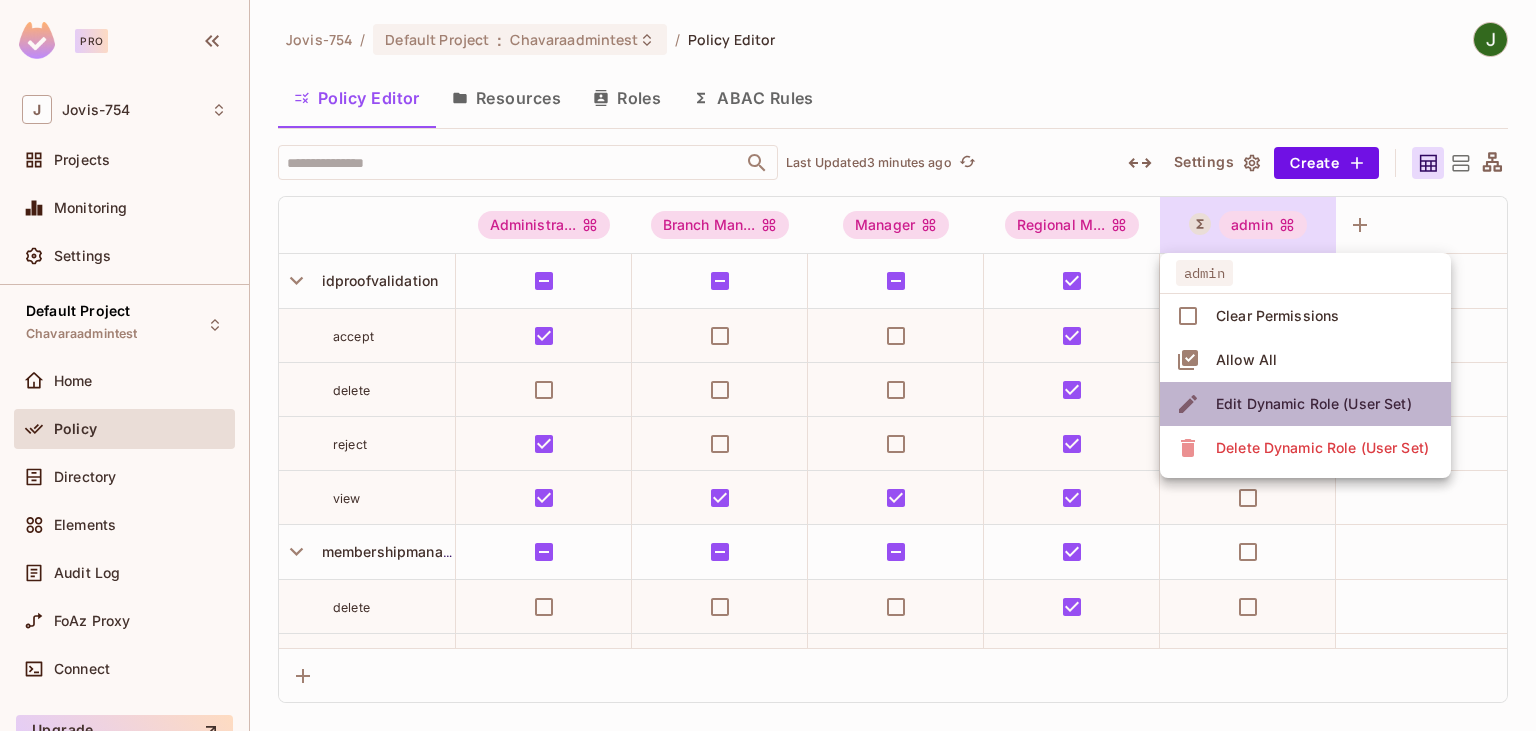 click on "Edit Dynamic Role (User Set)" at bounding box center (1314, 404) 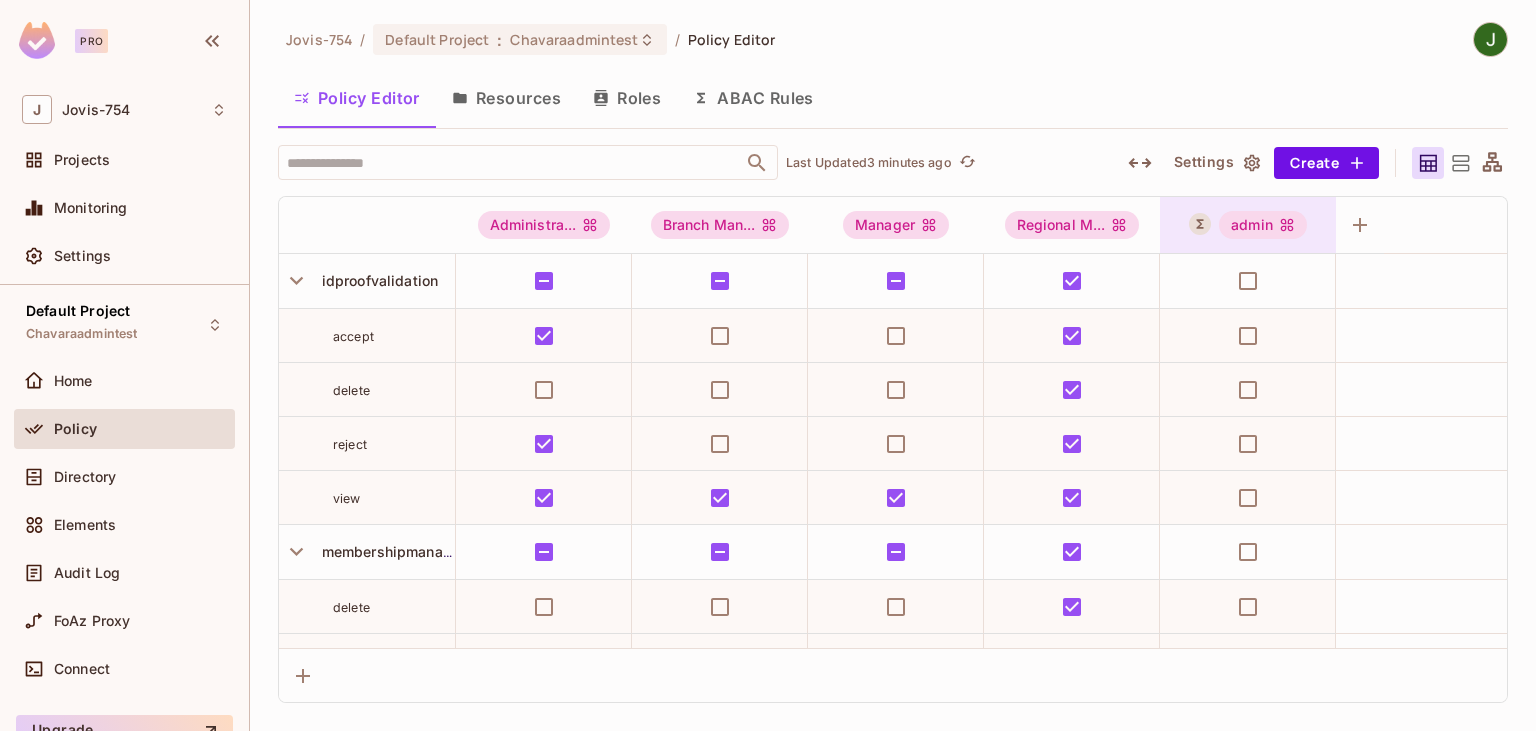 click on "admin" at bounding box center [1263, 225] 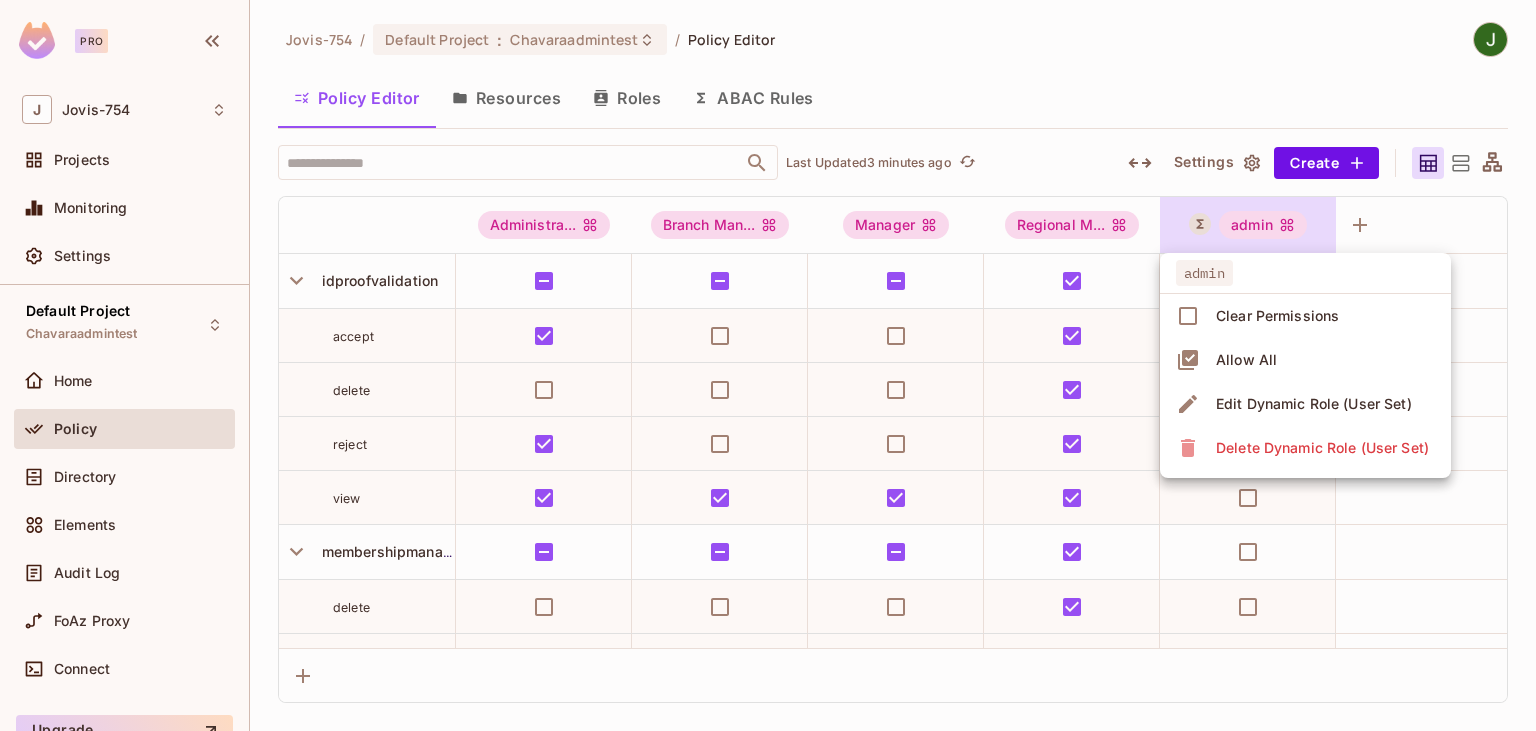 click on "Edit Dynamic Role (User Set)" at bounding box center (1314, 404) 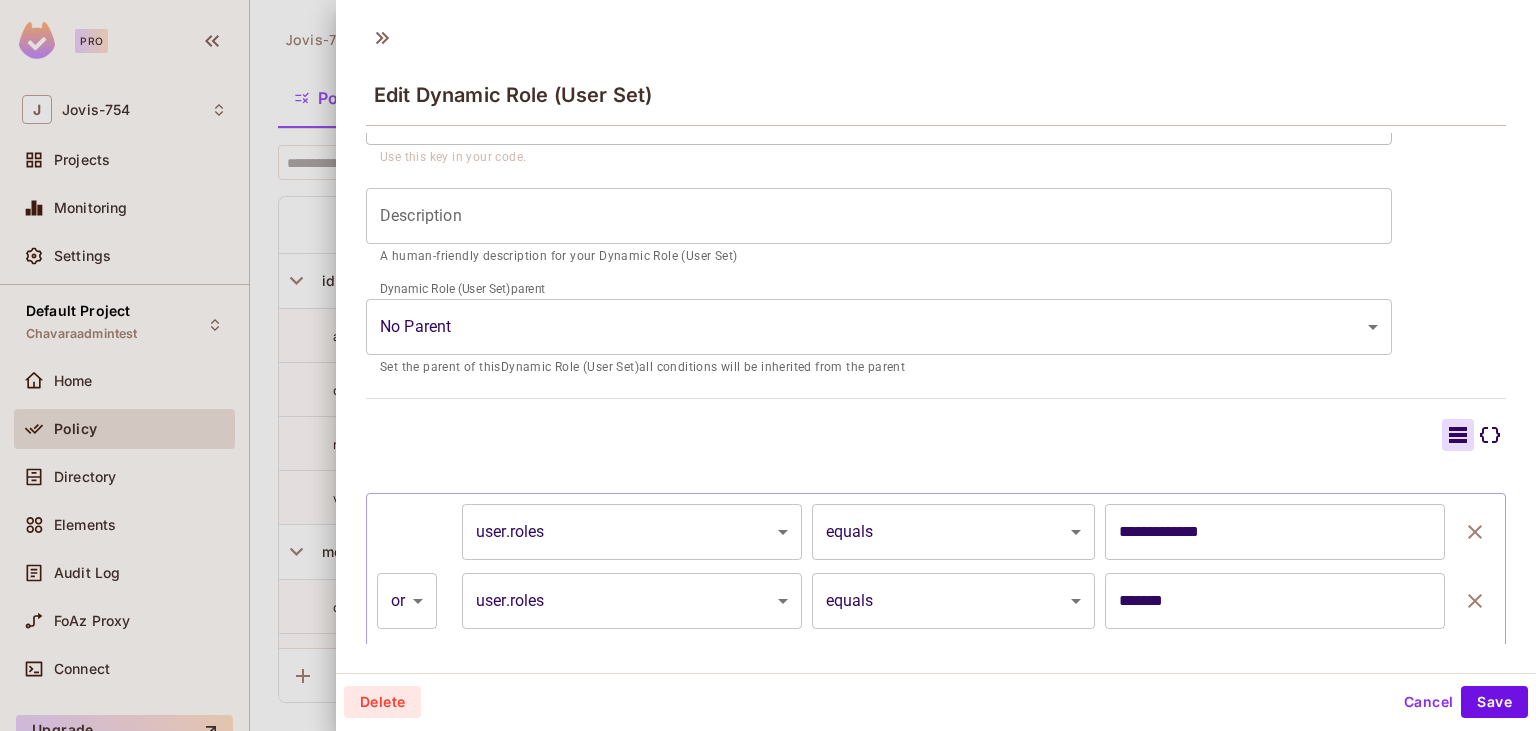 scroll, scrollTop: 282, scrollLeft: 0, axis: vertical 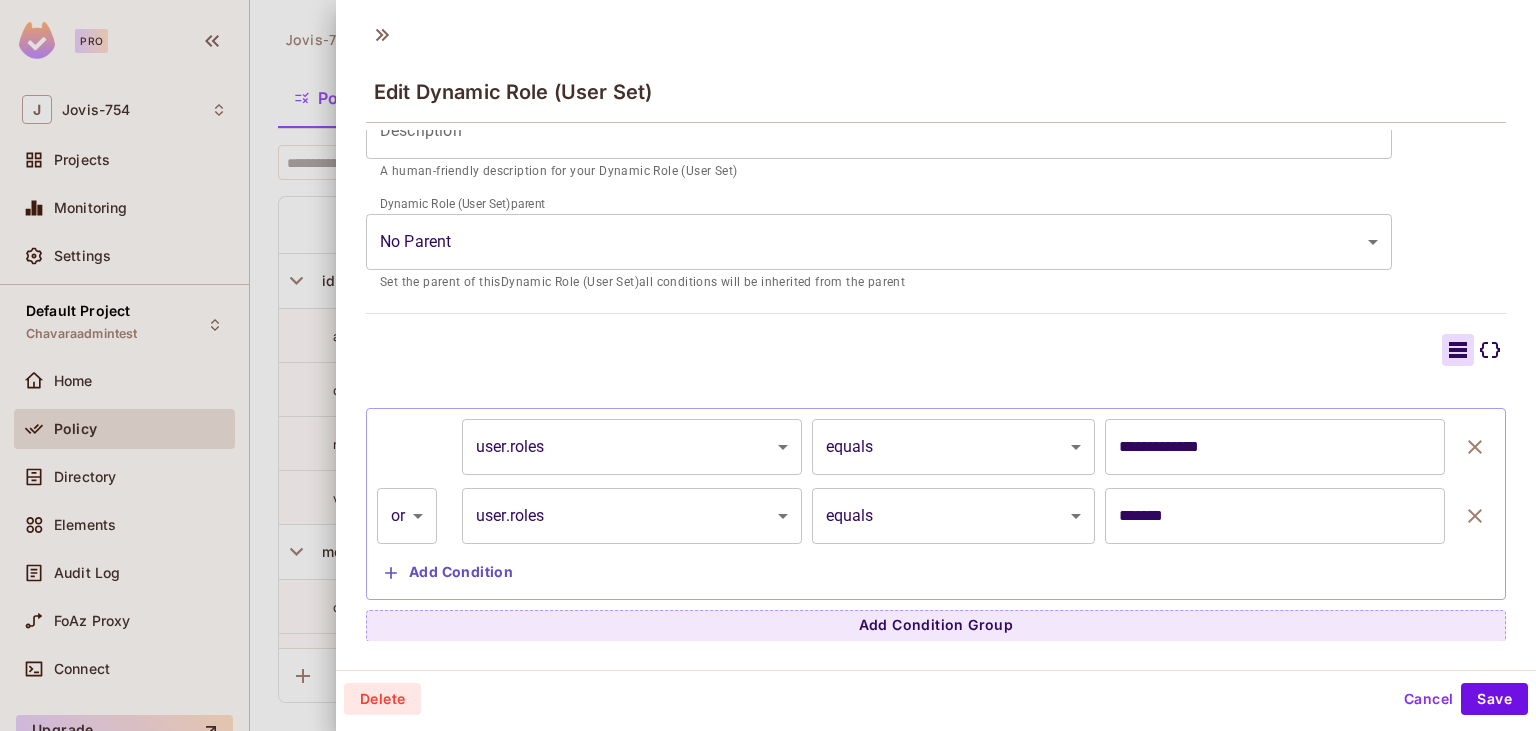 click at bounding box center [768, 365] 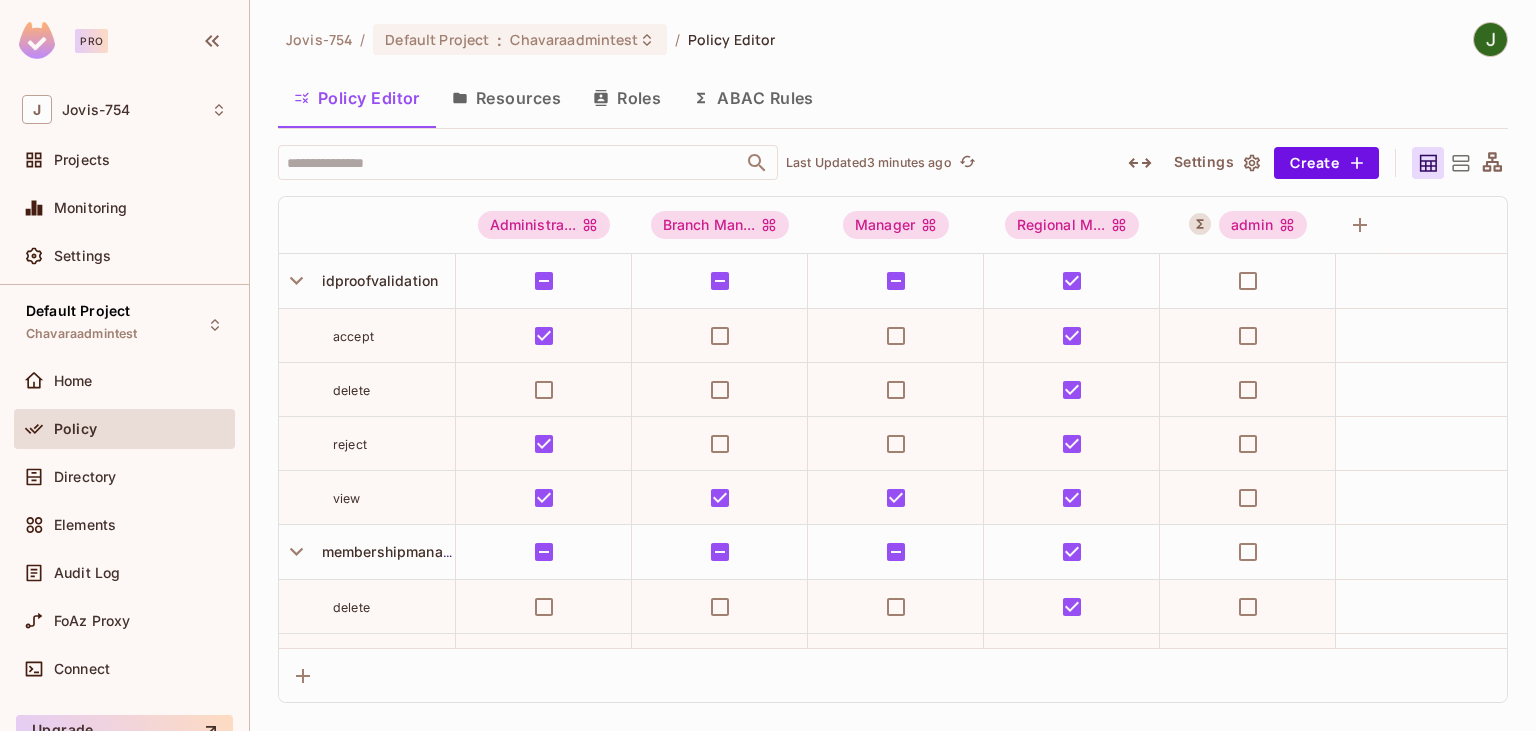 click on "Roles" at bounding box center [627, 98] 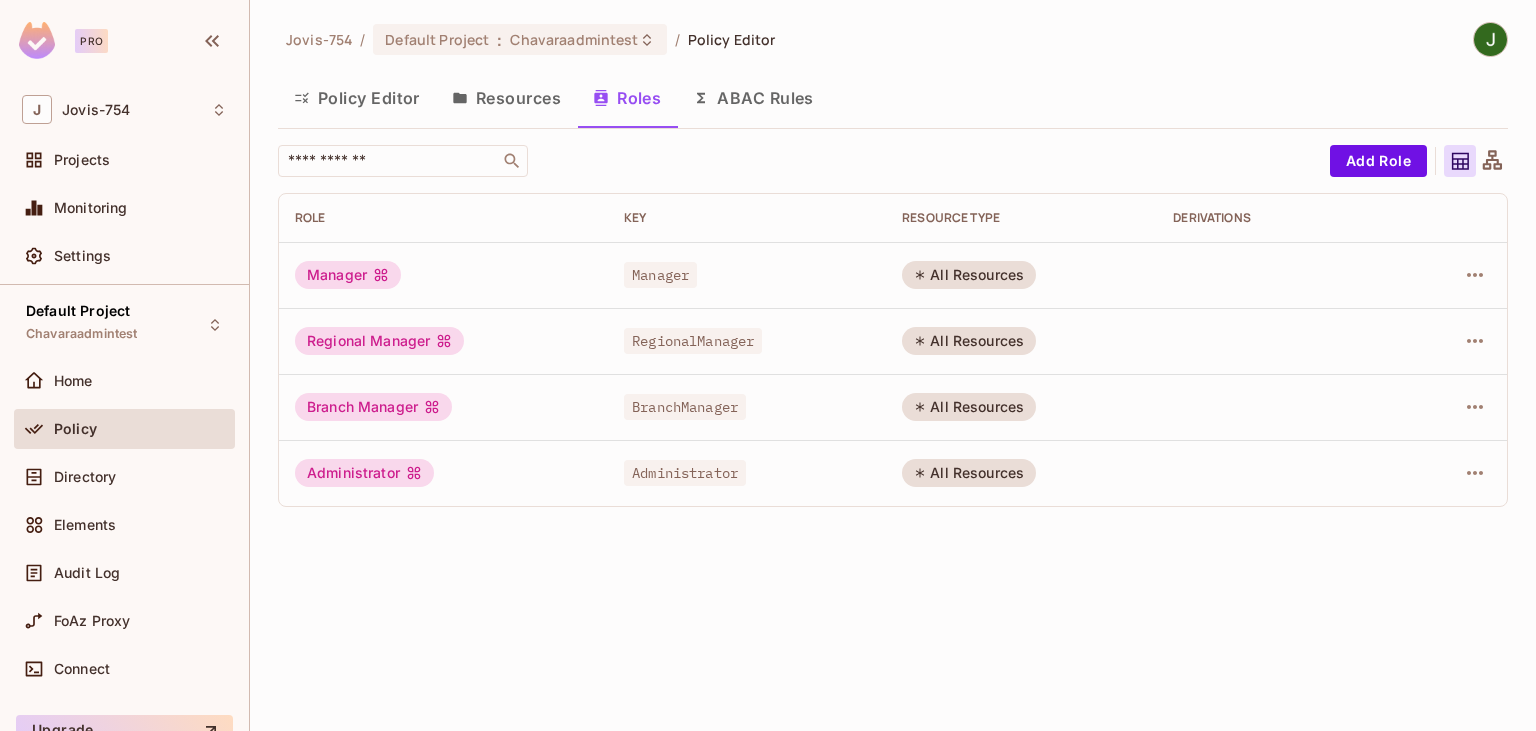 click on "Resources" at bounding box center [506, 98] 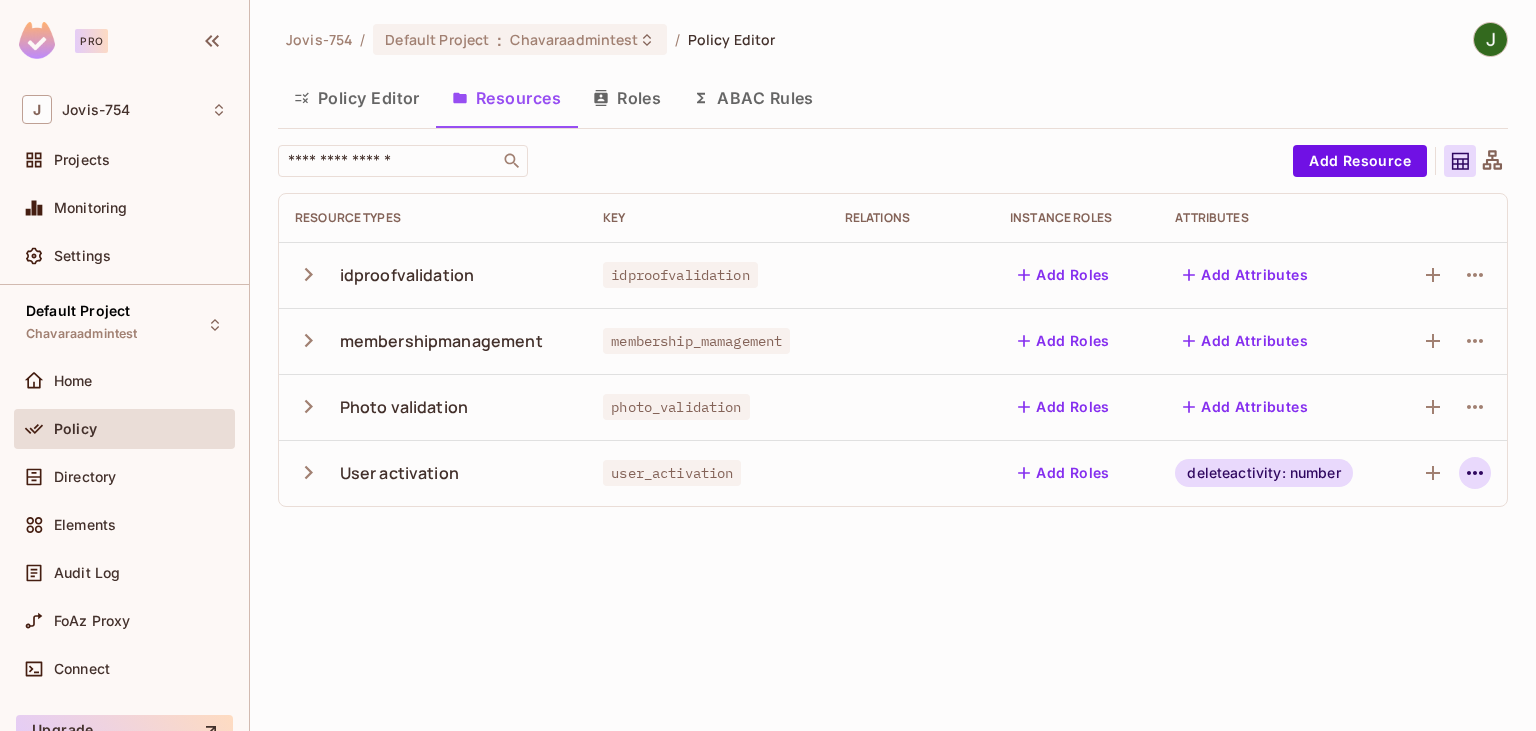 click 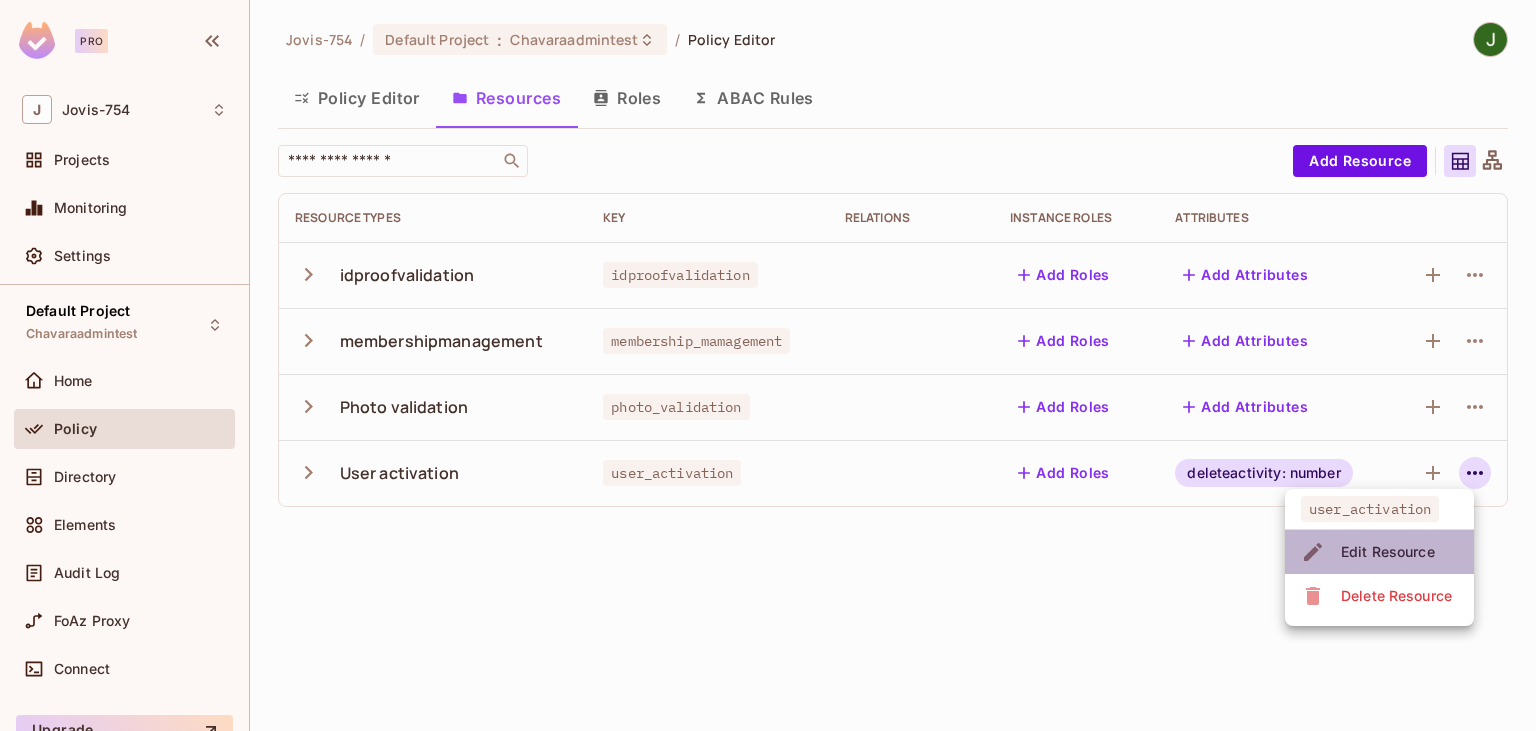 click on "Edit Resource" at bounding box center (1388, 552) 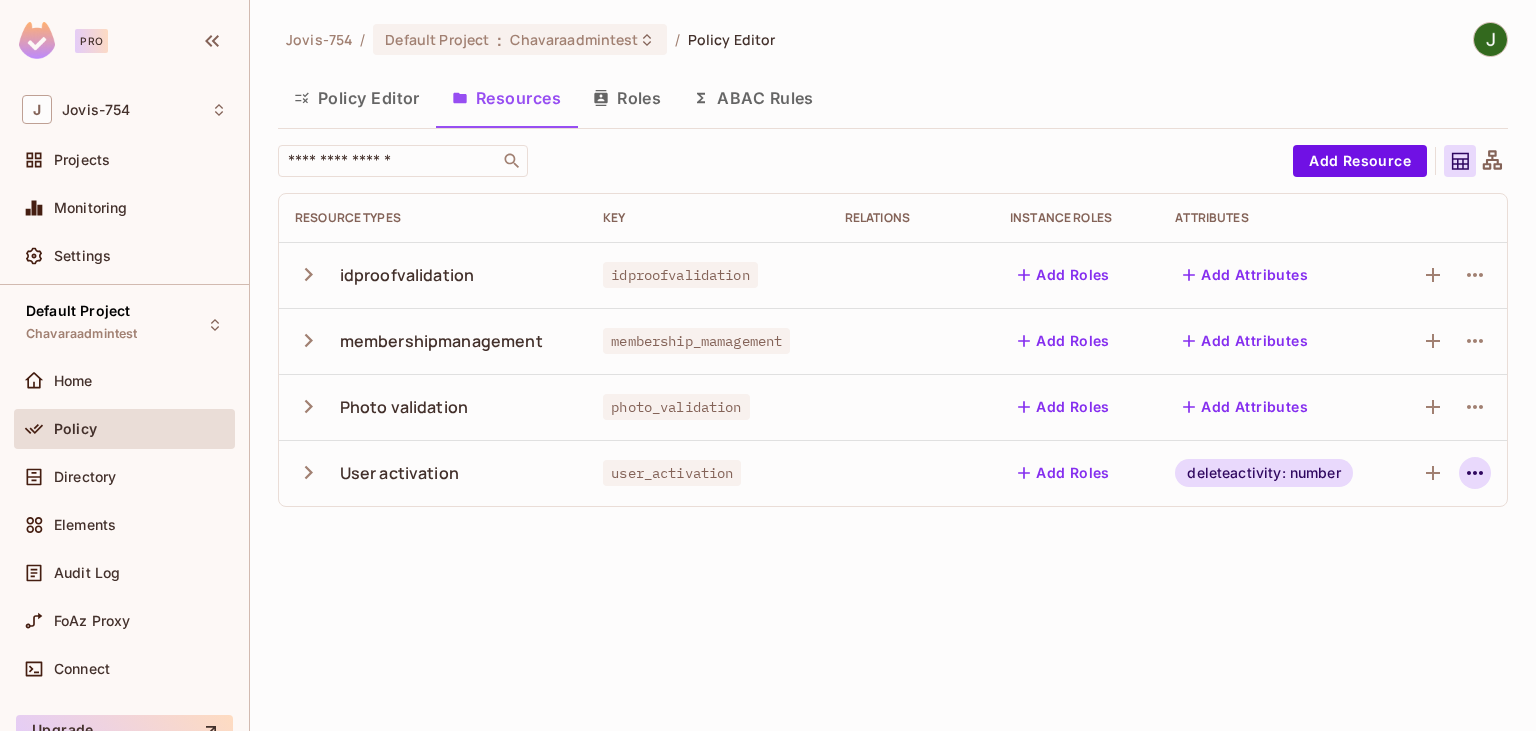 click 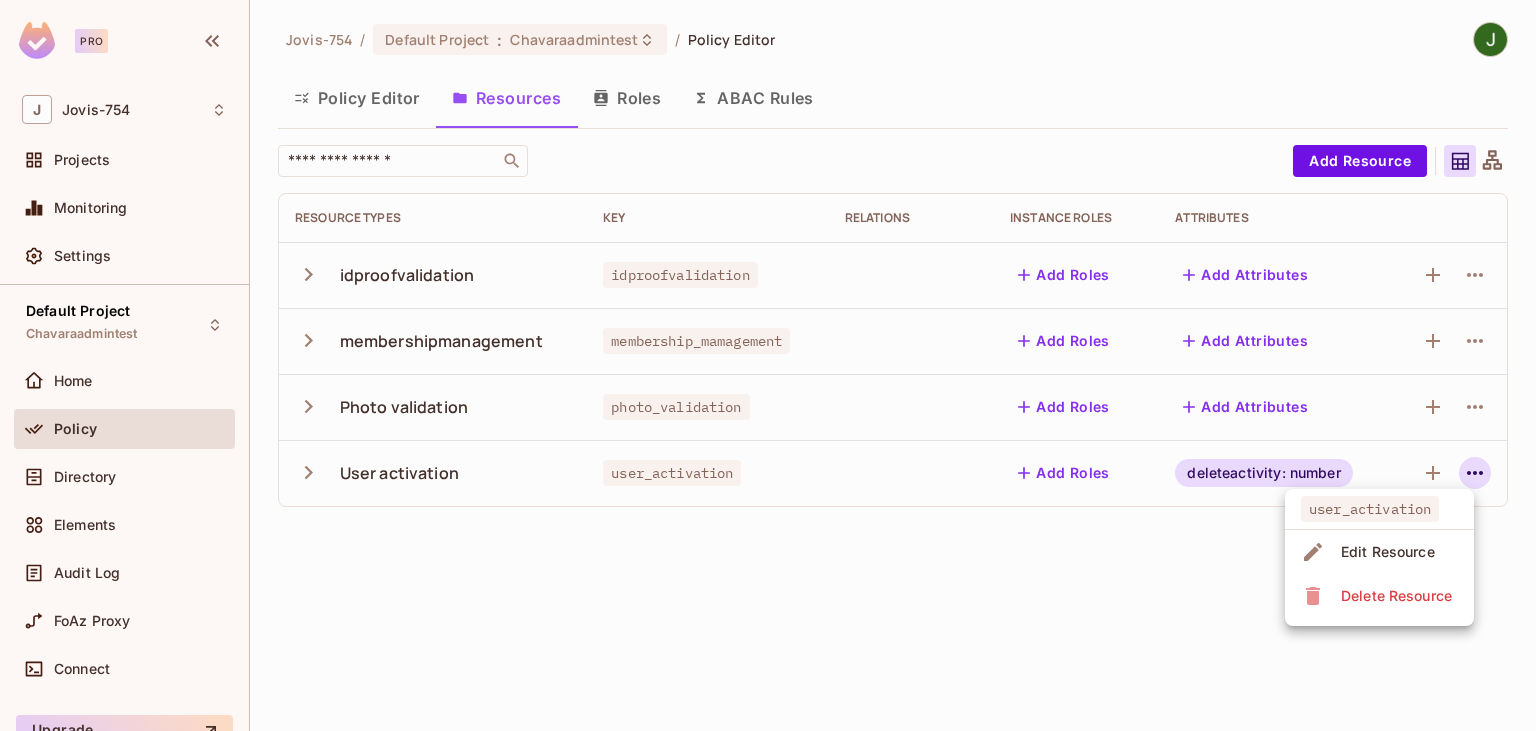 click on "Edit Resource" at bounding box center (1388, 552) 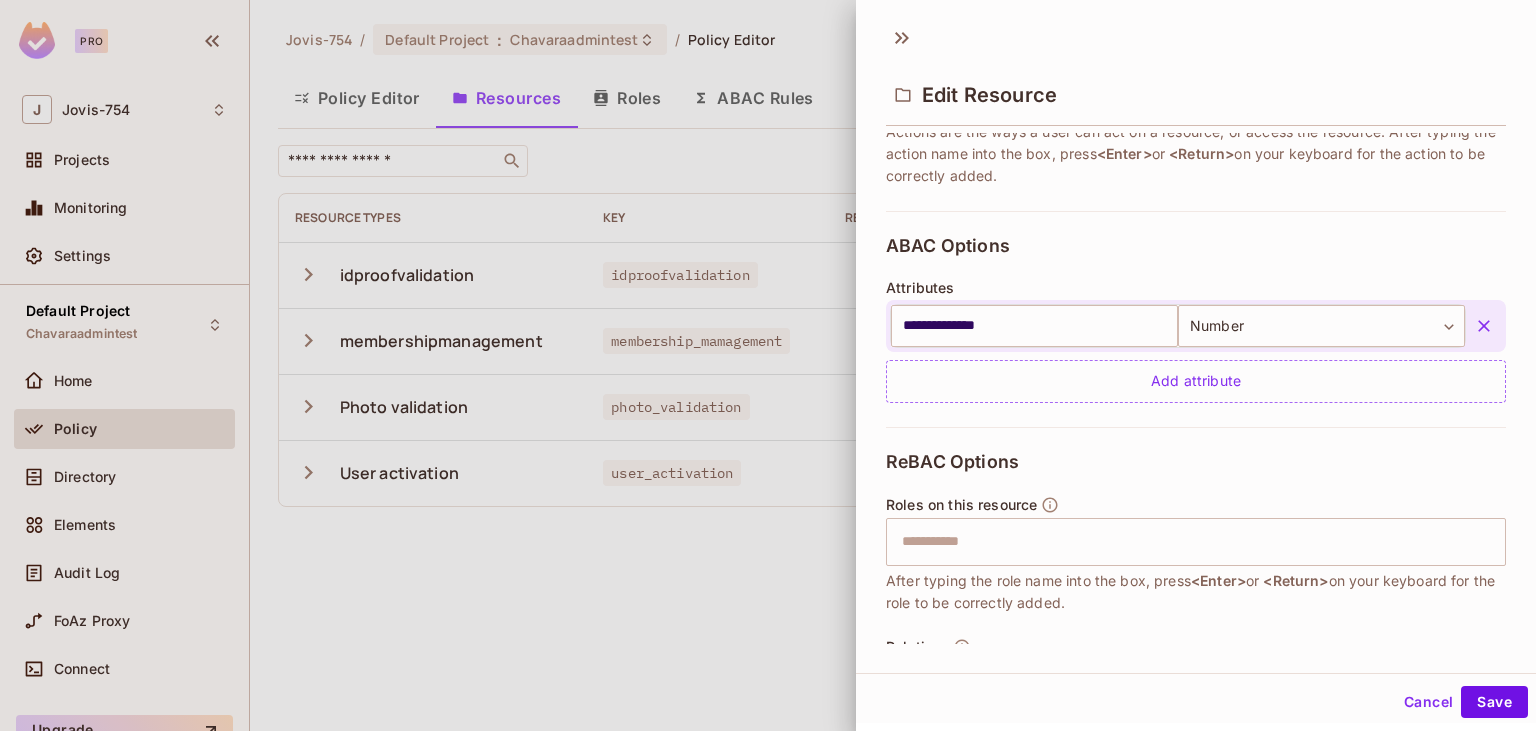scroll, scrollTop: 428, scrollLeft: 0, axis: vertical 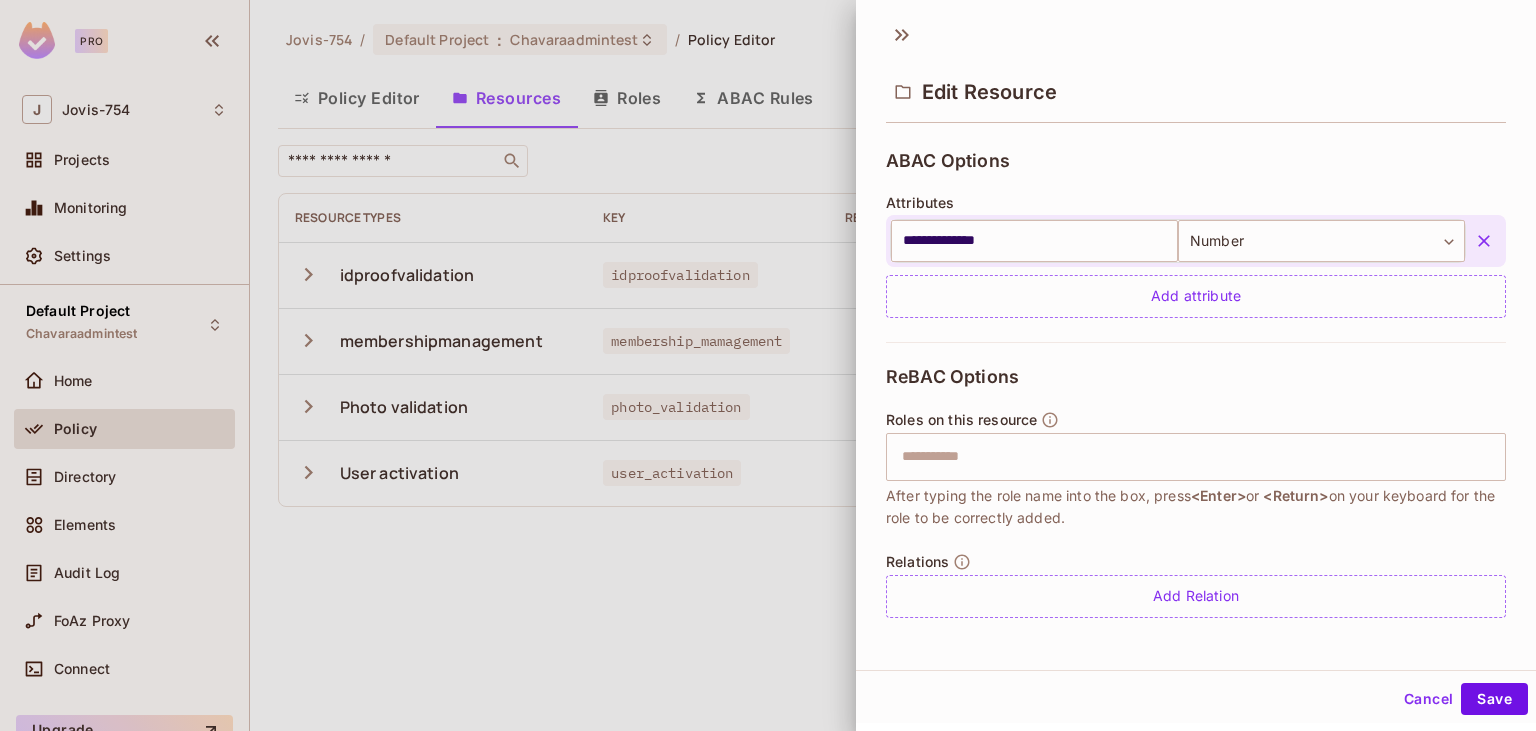 click at bounding box center (768, 365) 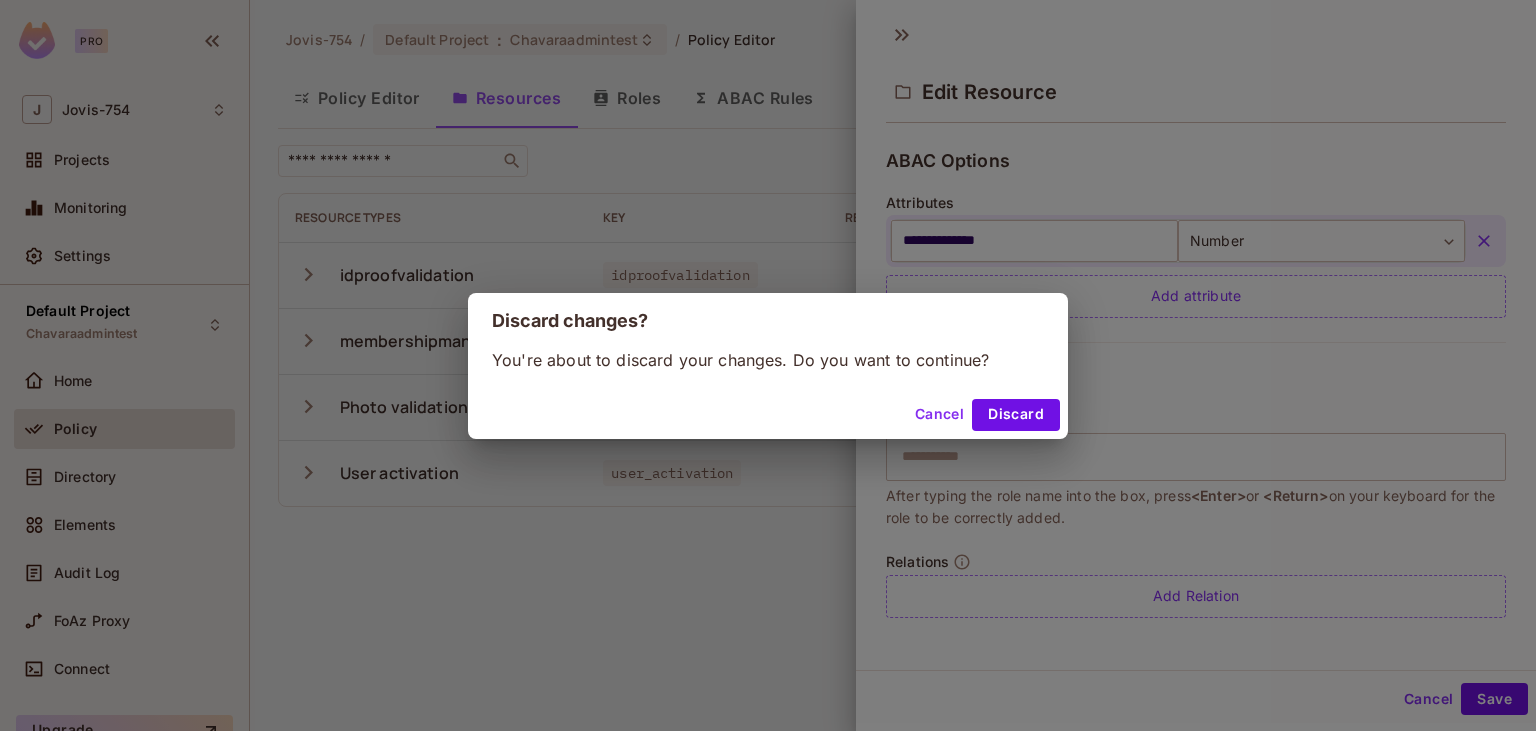 click on "Cancel" at bounding box center (939, 415) 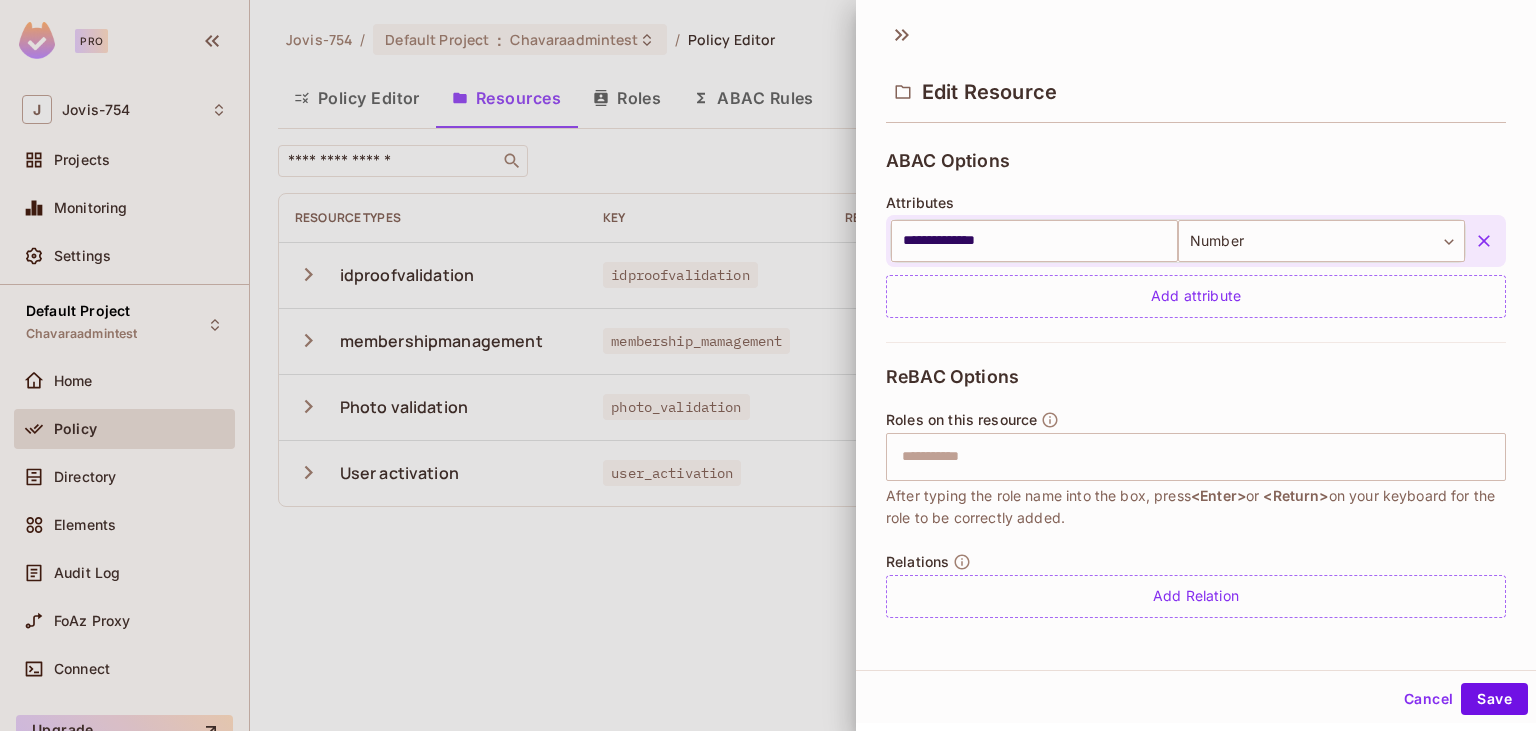 scroll, scrollTop: 0, scrollLeft: 0, axis: both 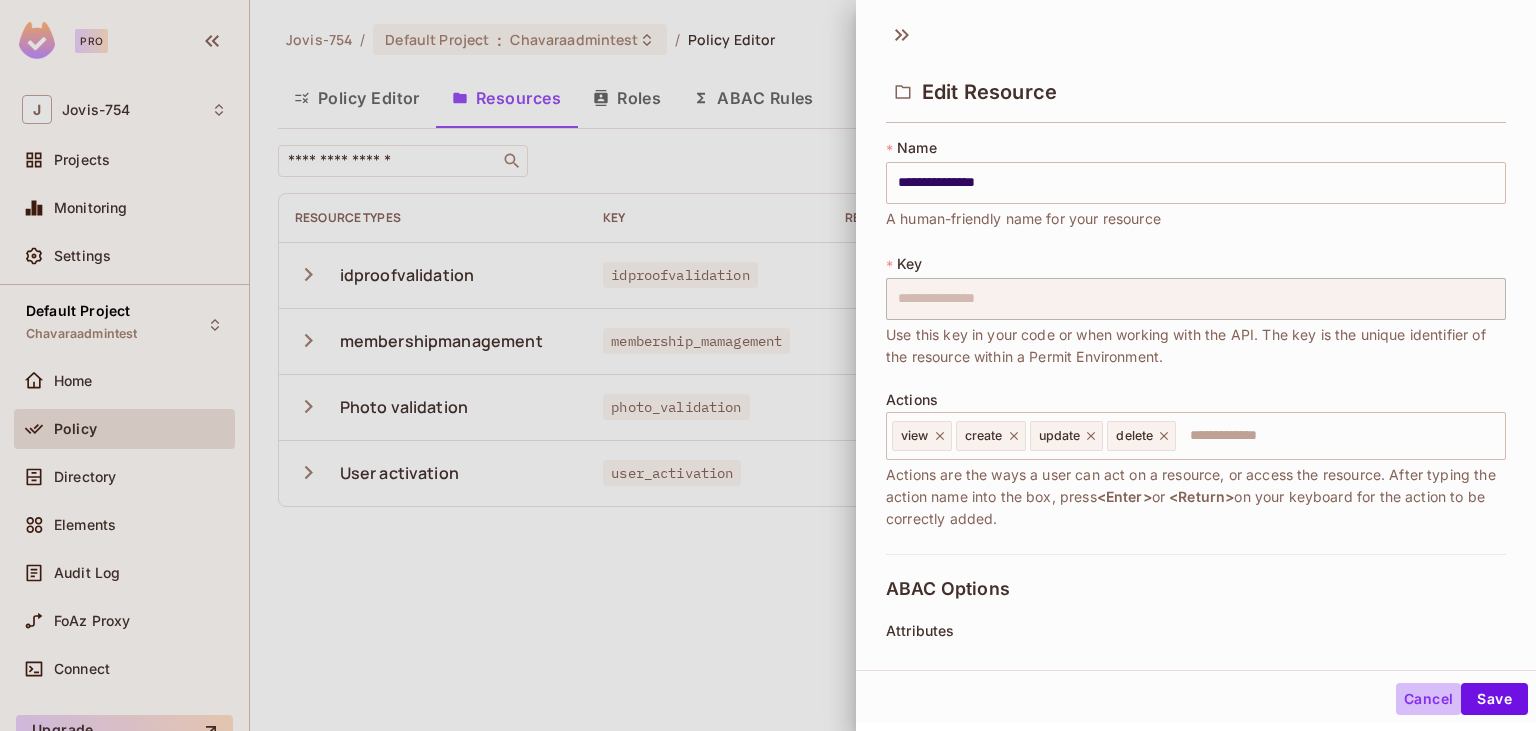 click on "Cancel" at bounding box center (1428, 699) 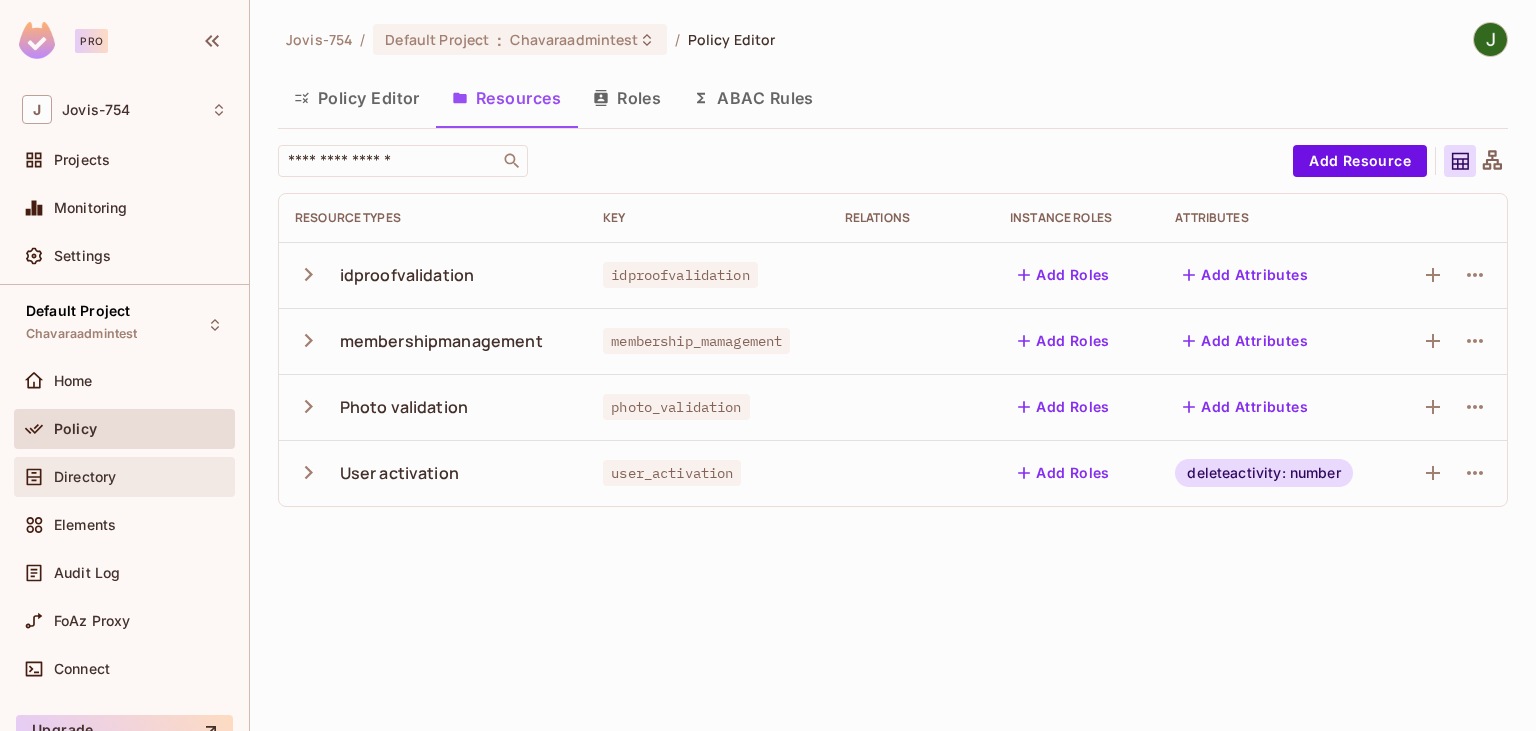 click on "Directory" at bounding box center [85, 477] 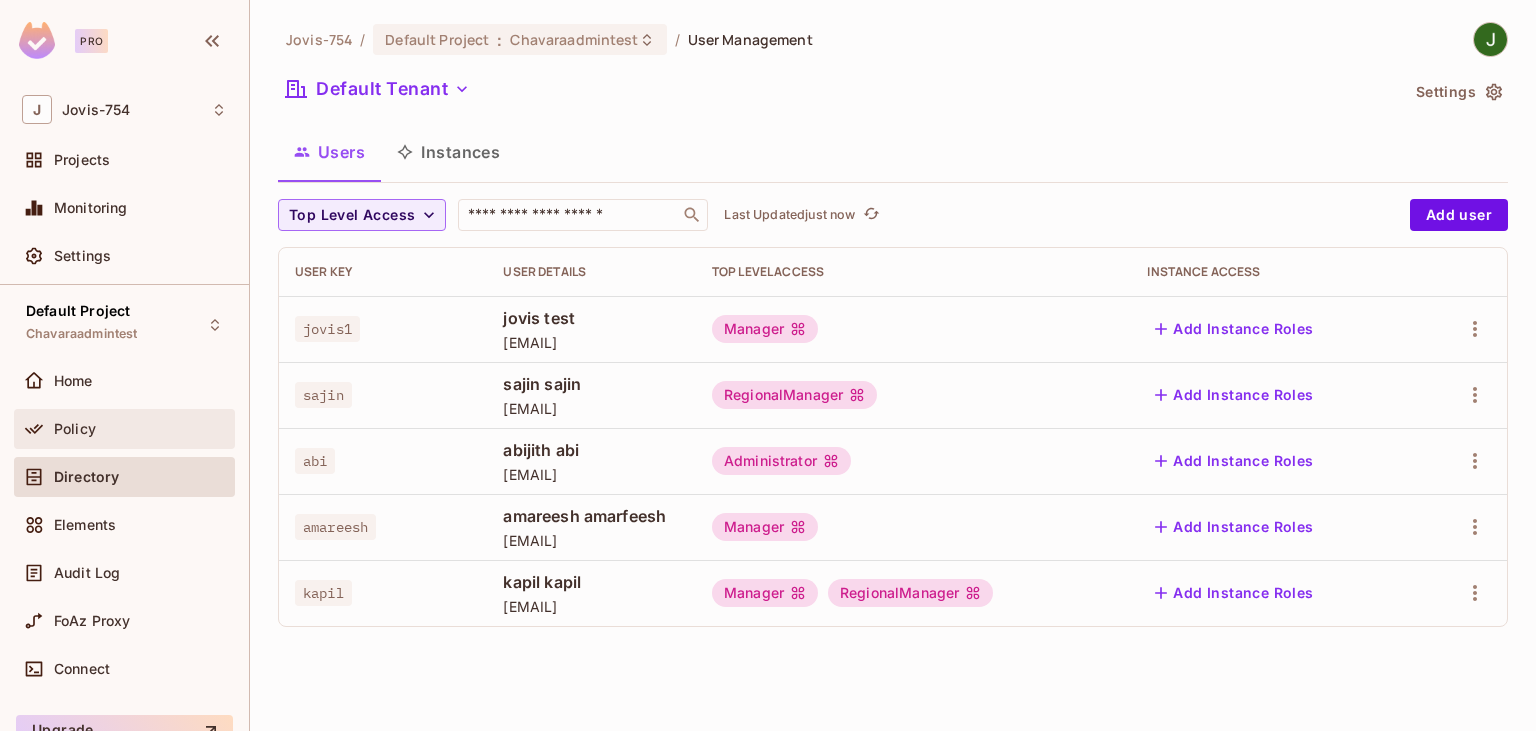 click on "Policy" at bounding box center [75, 429] 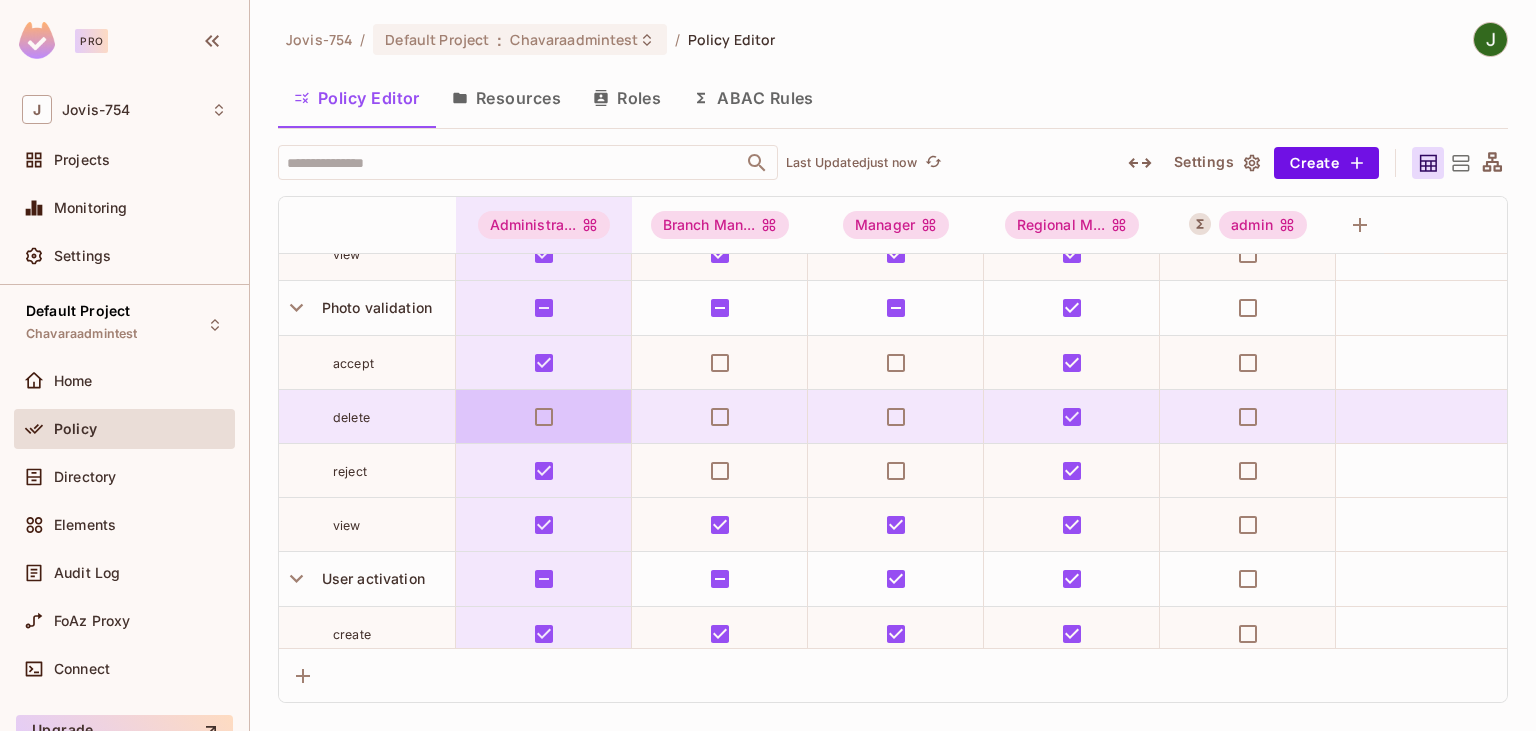 scroll, scrollTop: 906, scrollLeft: 0, axis: vertical 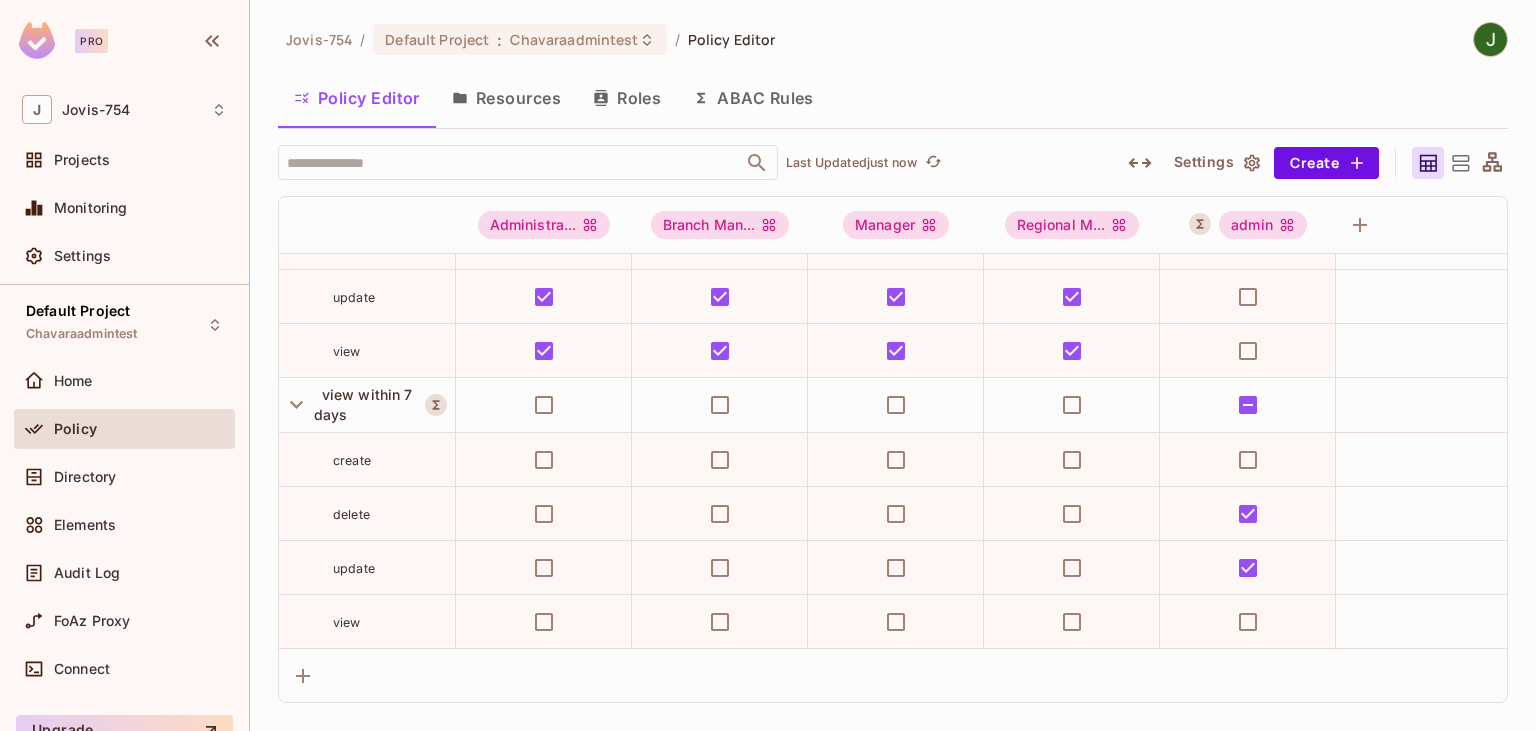 click 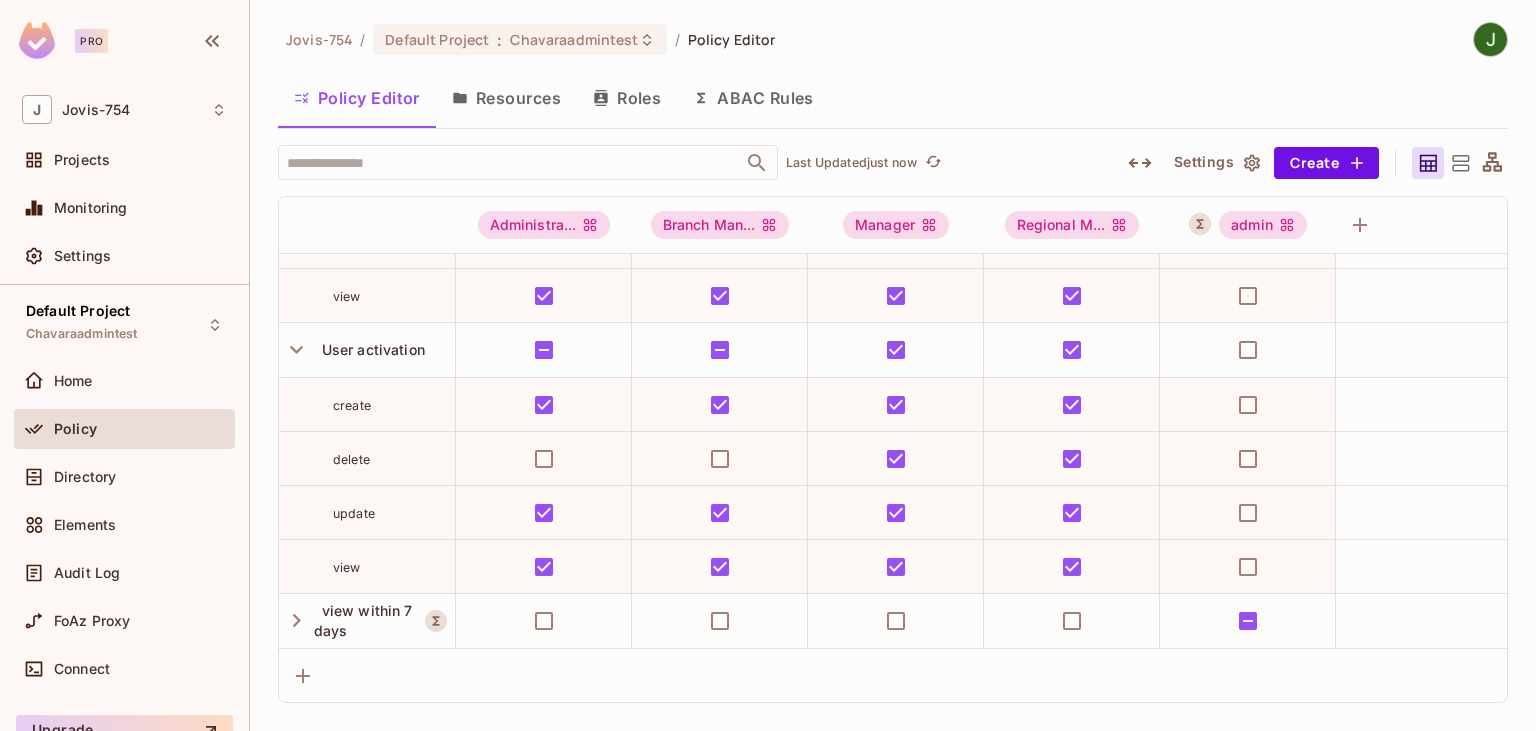scroll, scrollTop: 689, scrollLeft: 0, axis: vertical 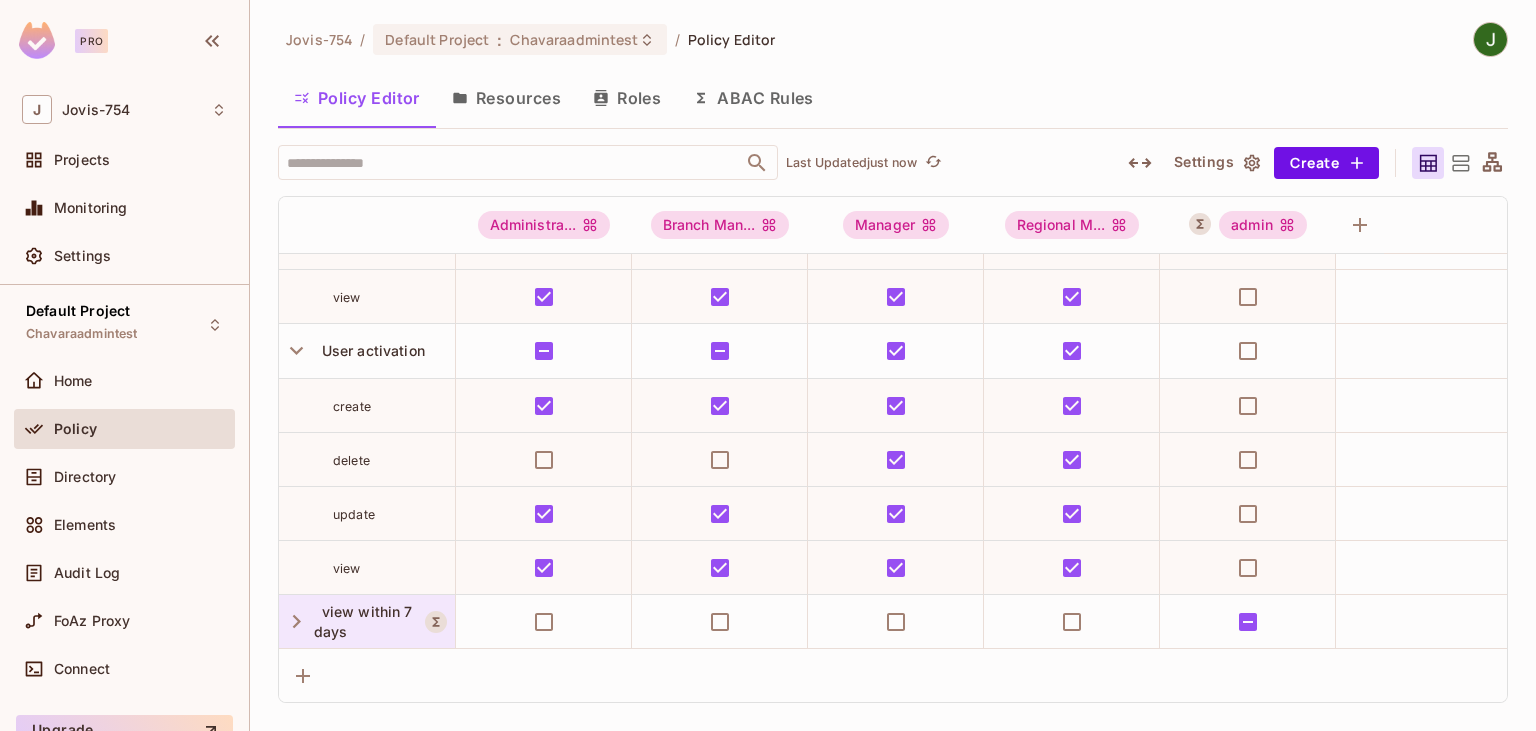 click on "view within 7 days" at bounding box center [369, 622] 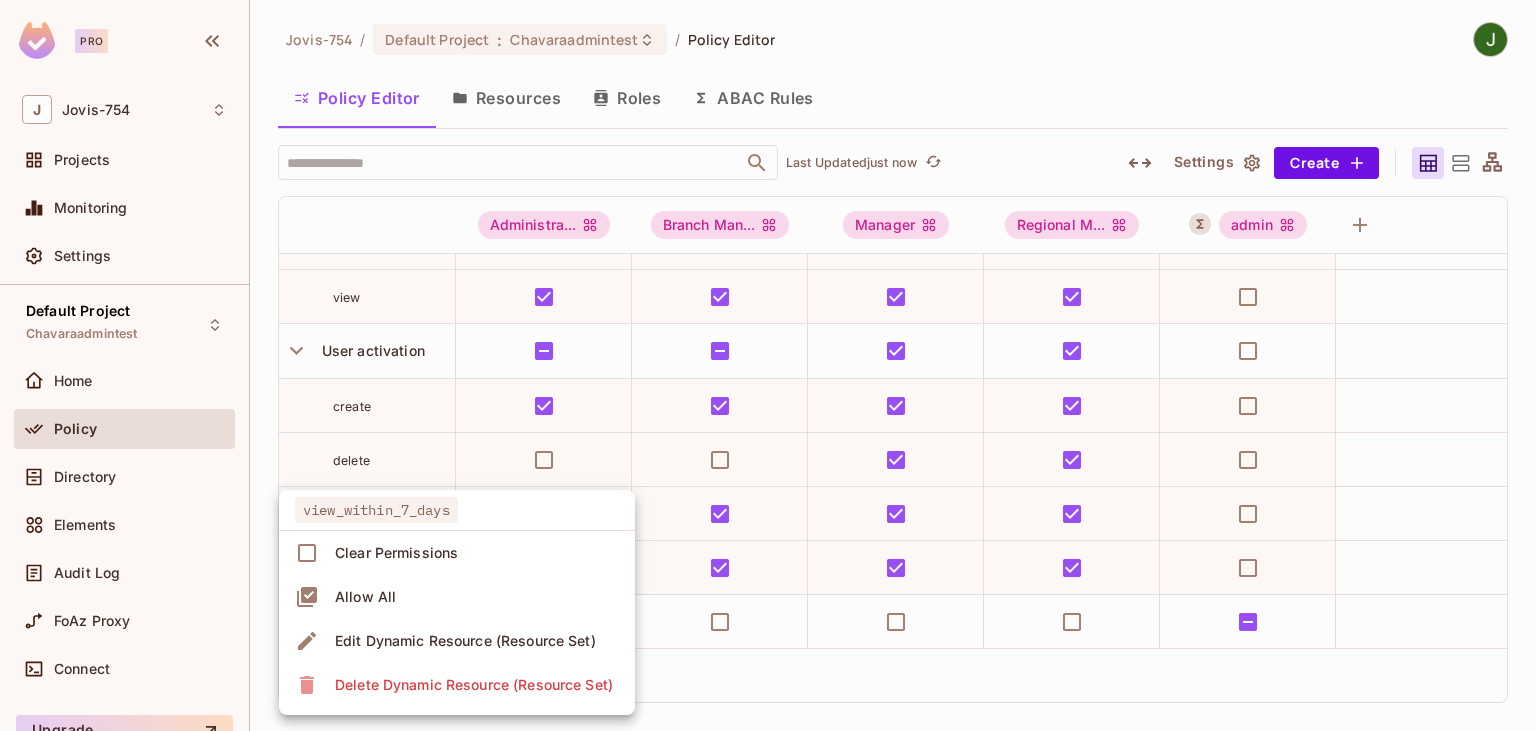 click on "Edit Dynamic Resource (Resource Set)" at bounding box center [465, 641] 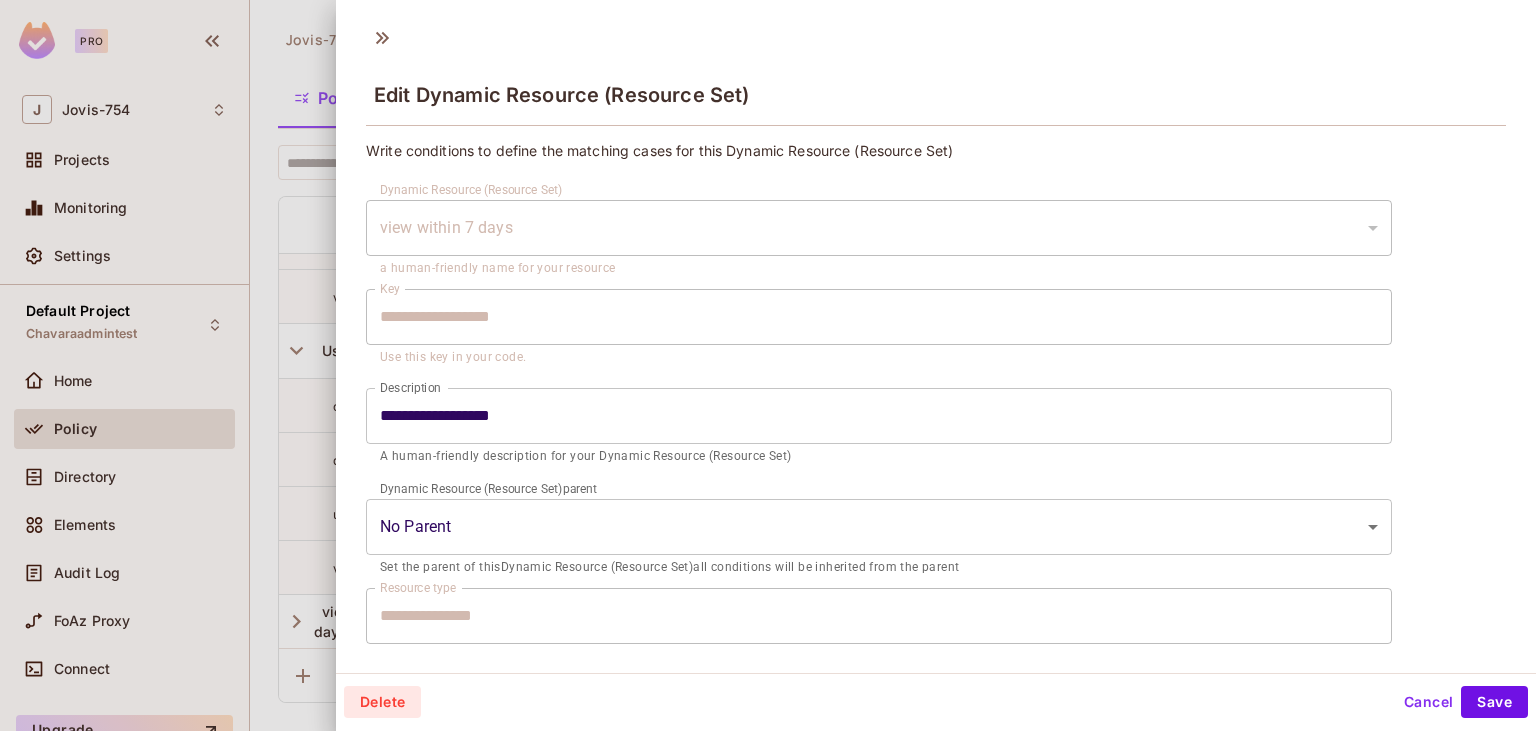 scroll, scrollTop: 279, scrollLeft: 0, axis: vertical 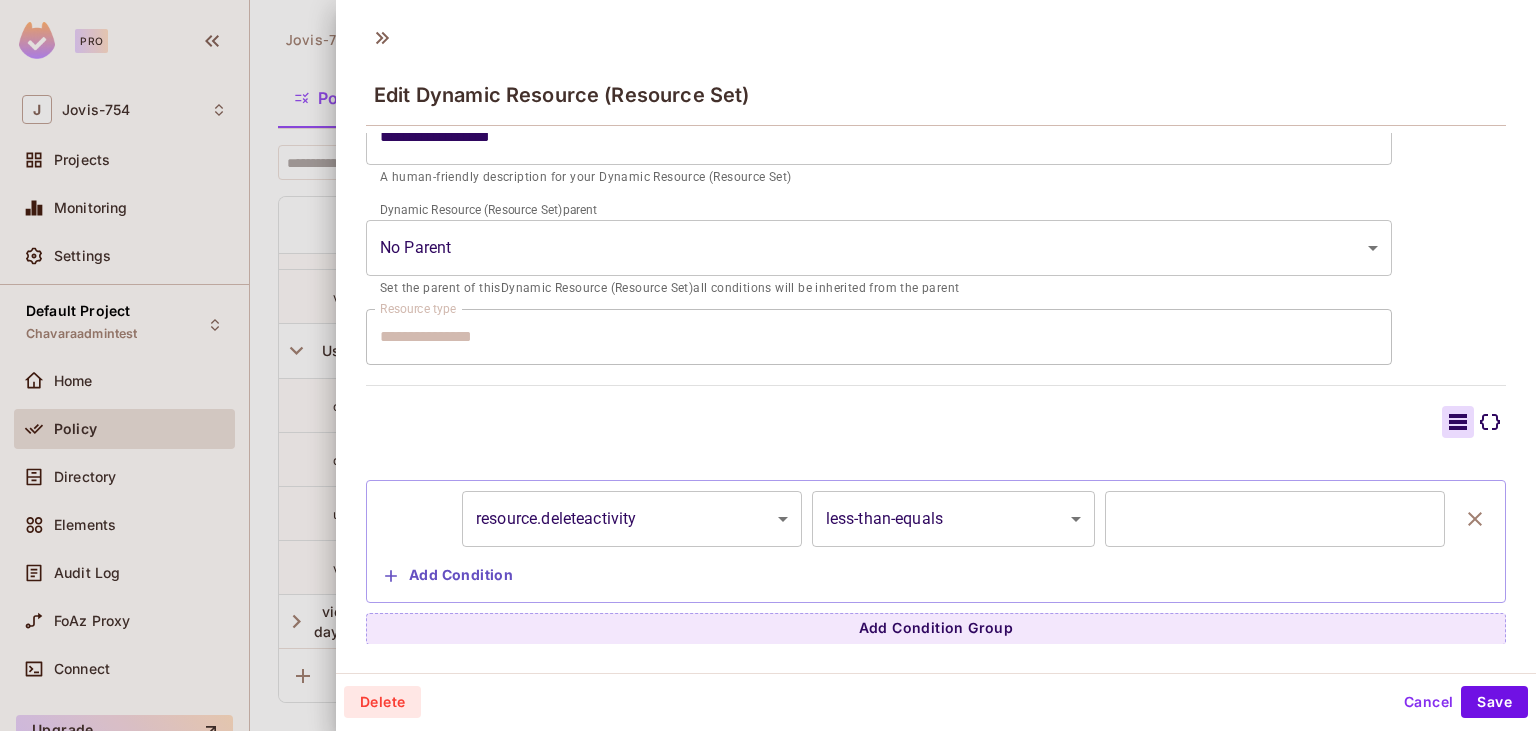 click at bounding box center (768, 365) 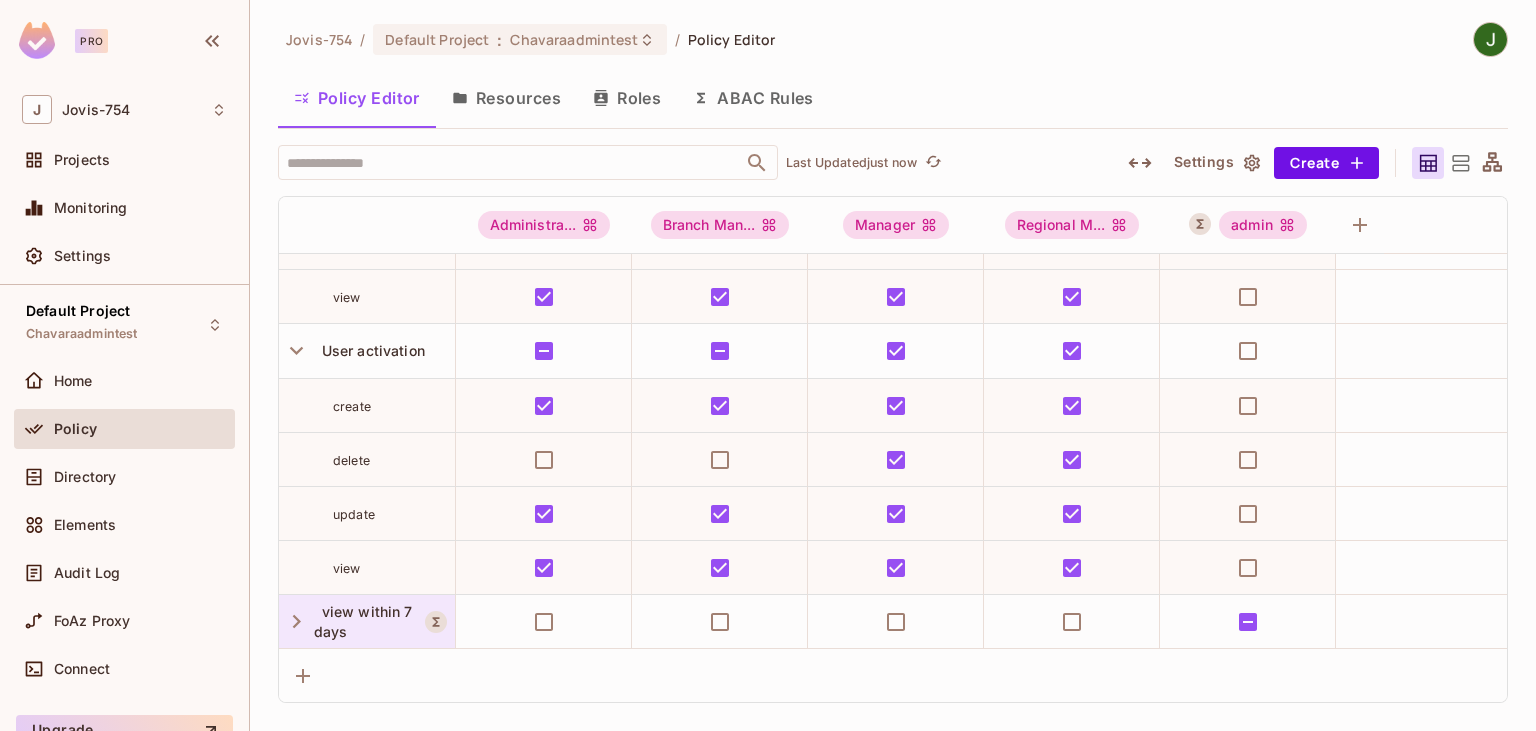 click on "view within 7 days" at bounding box center (363, 621) 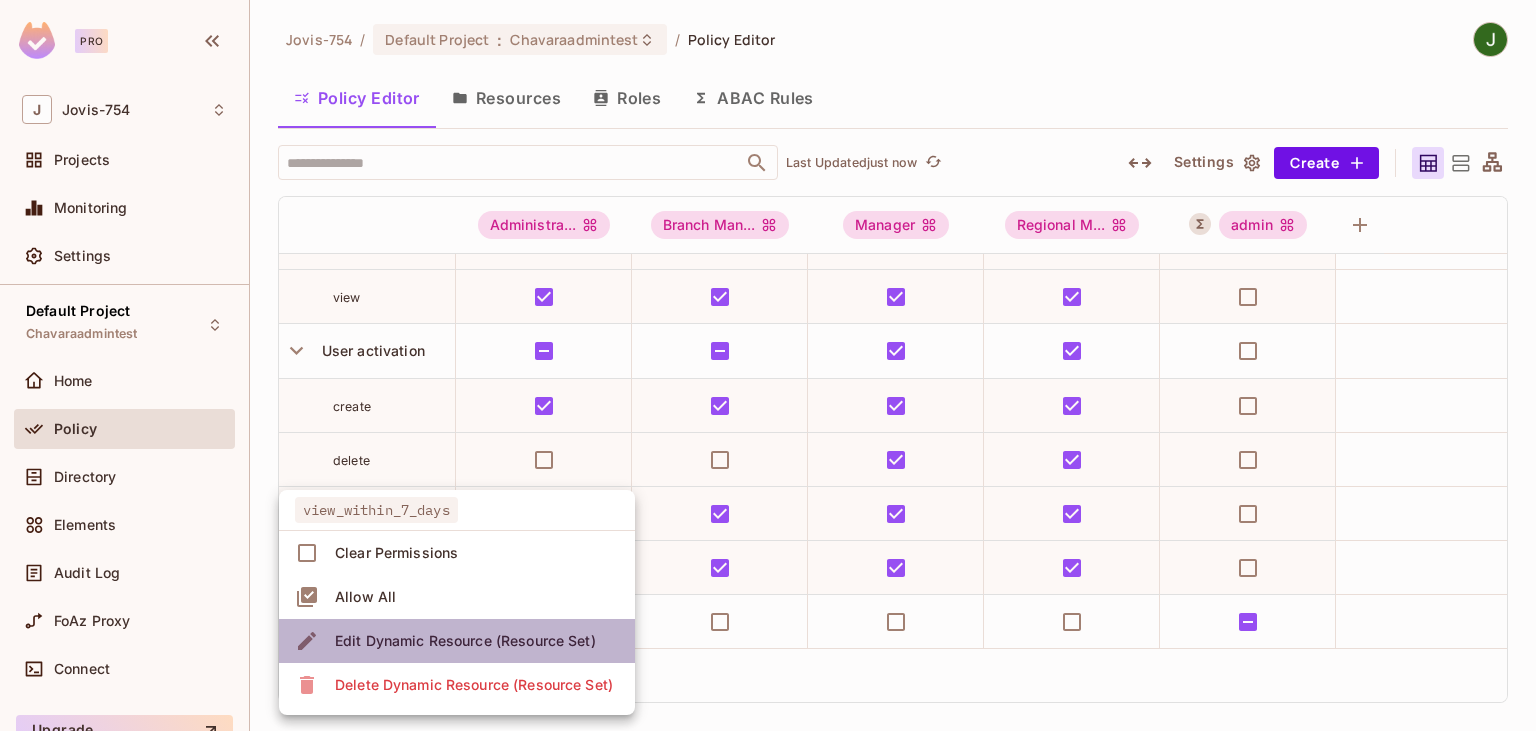 click on "Edit Dynamic Resource (Resource Set)" at bounding box center (465, 641) 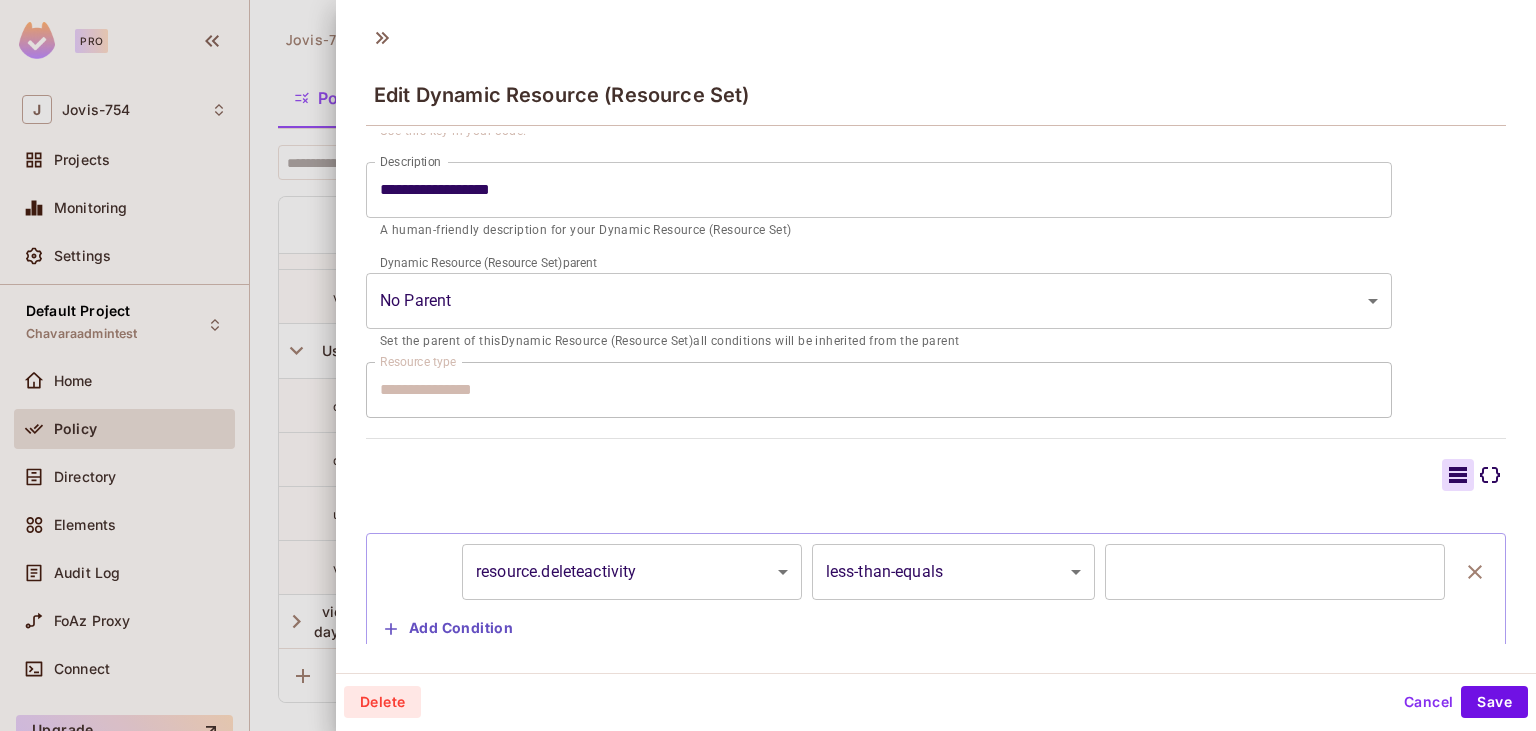 scroll, scrollTop: 279, scrollLeft: 0, axis: vertical 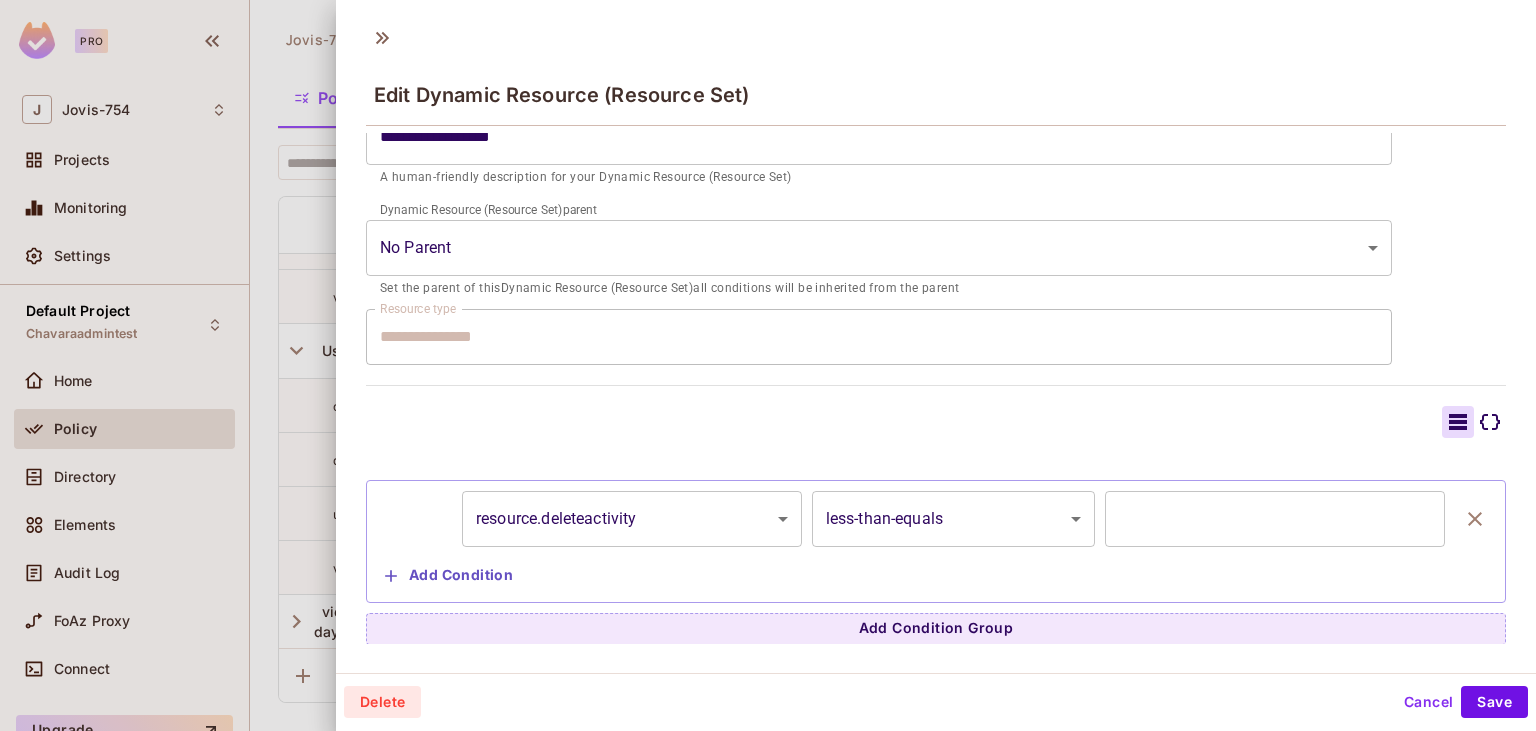 click at bounding box center (768, 365) 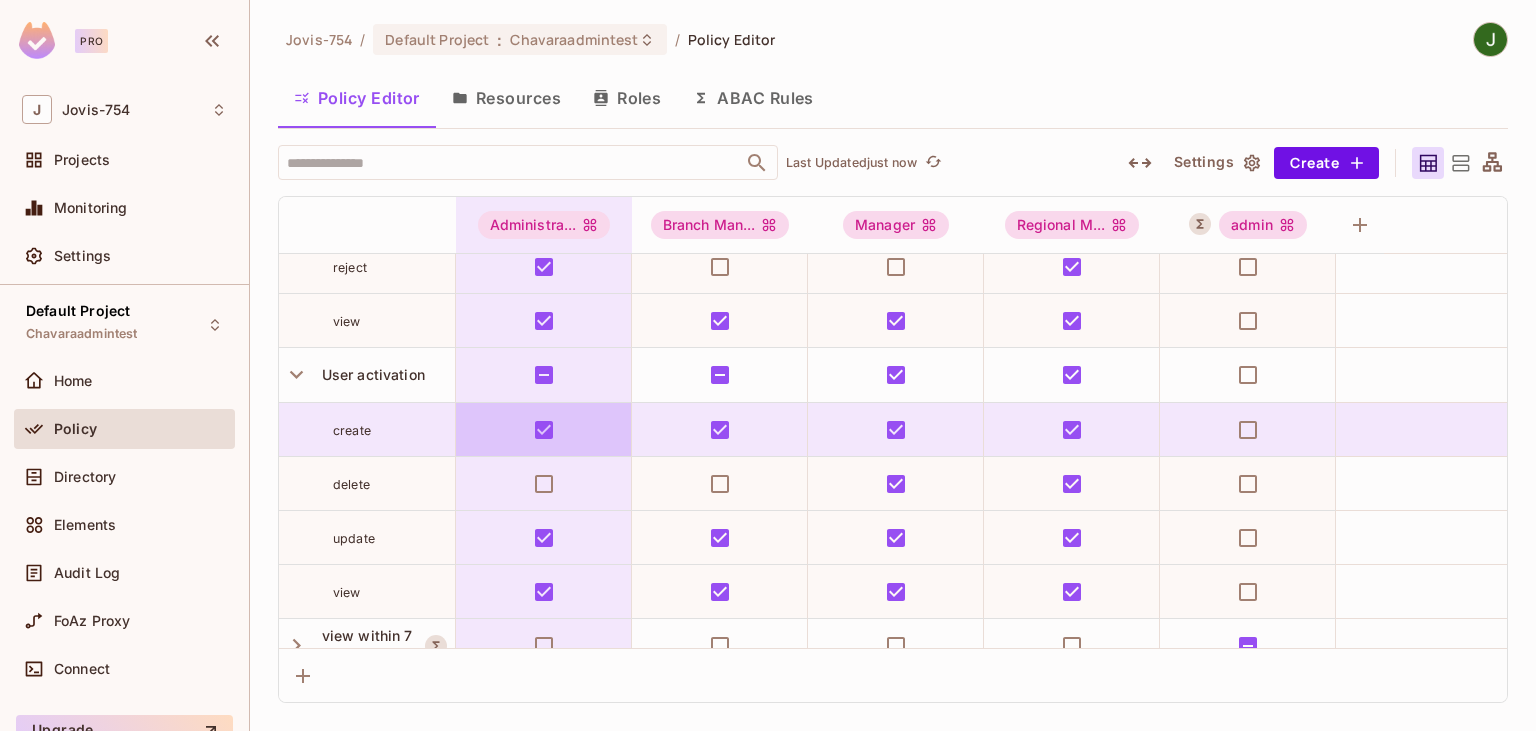 scroll, scrollTop: 689, scrollLeft: 0, axis: vertical 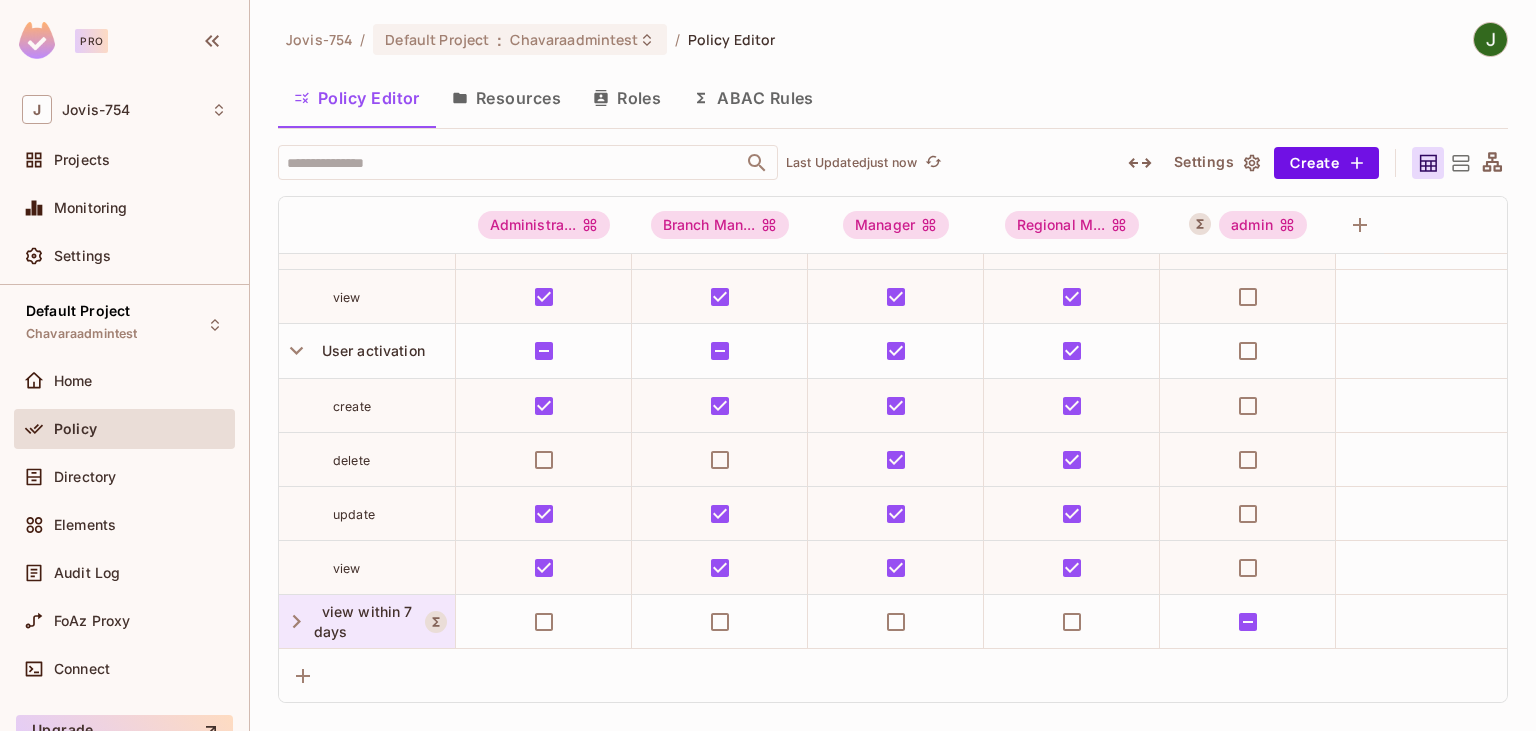 click on "view within 7 days" at bounding box center [363, 621] 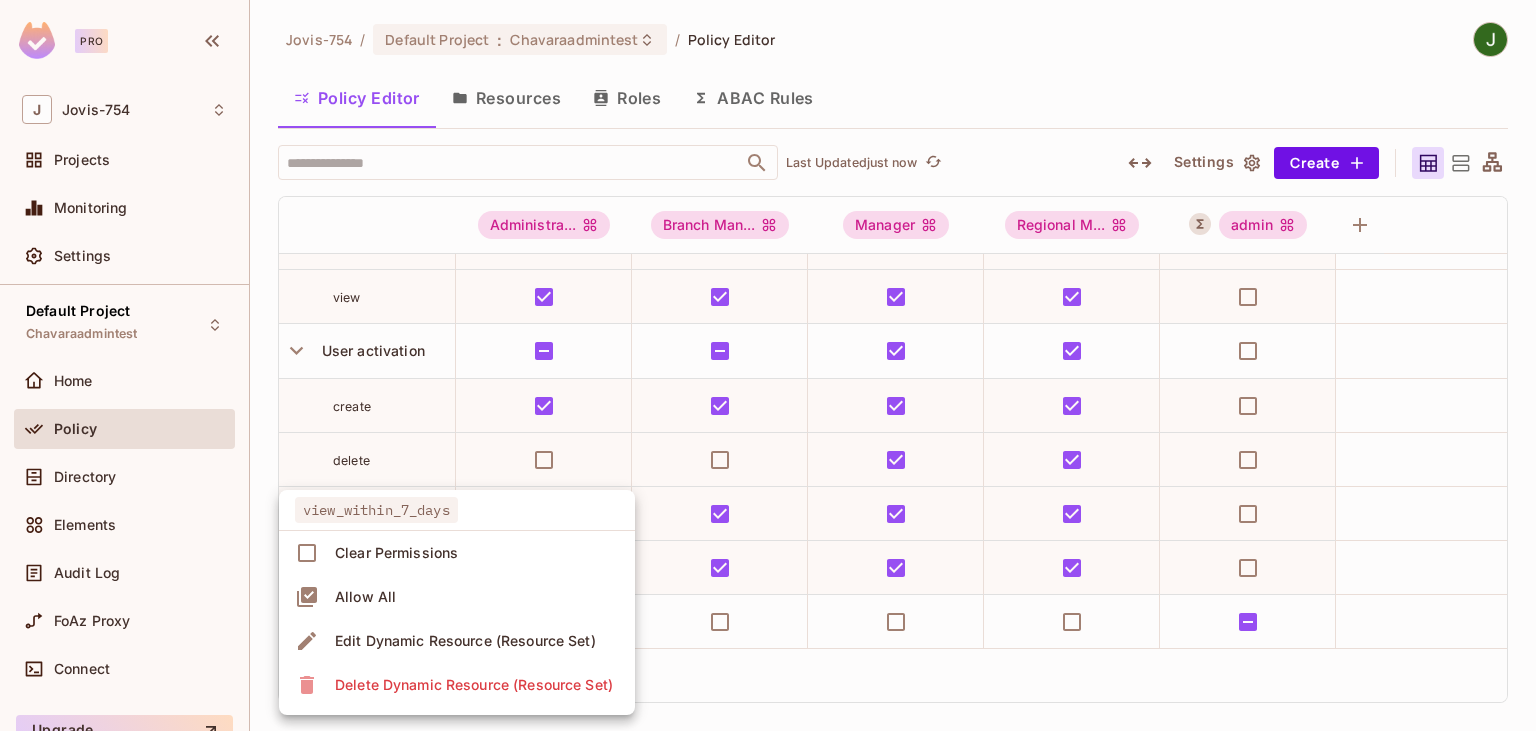 click at bounding box center (768, 365) 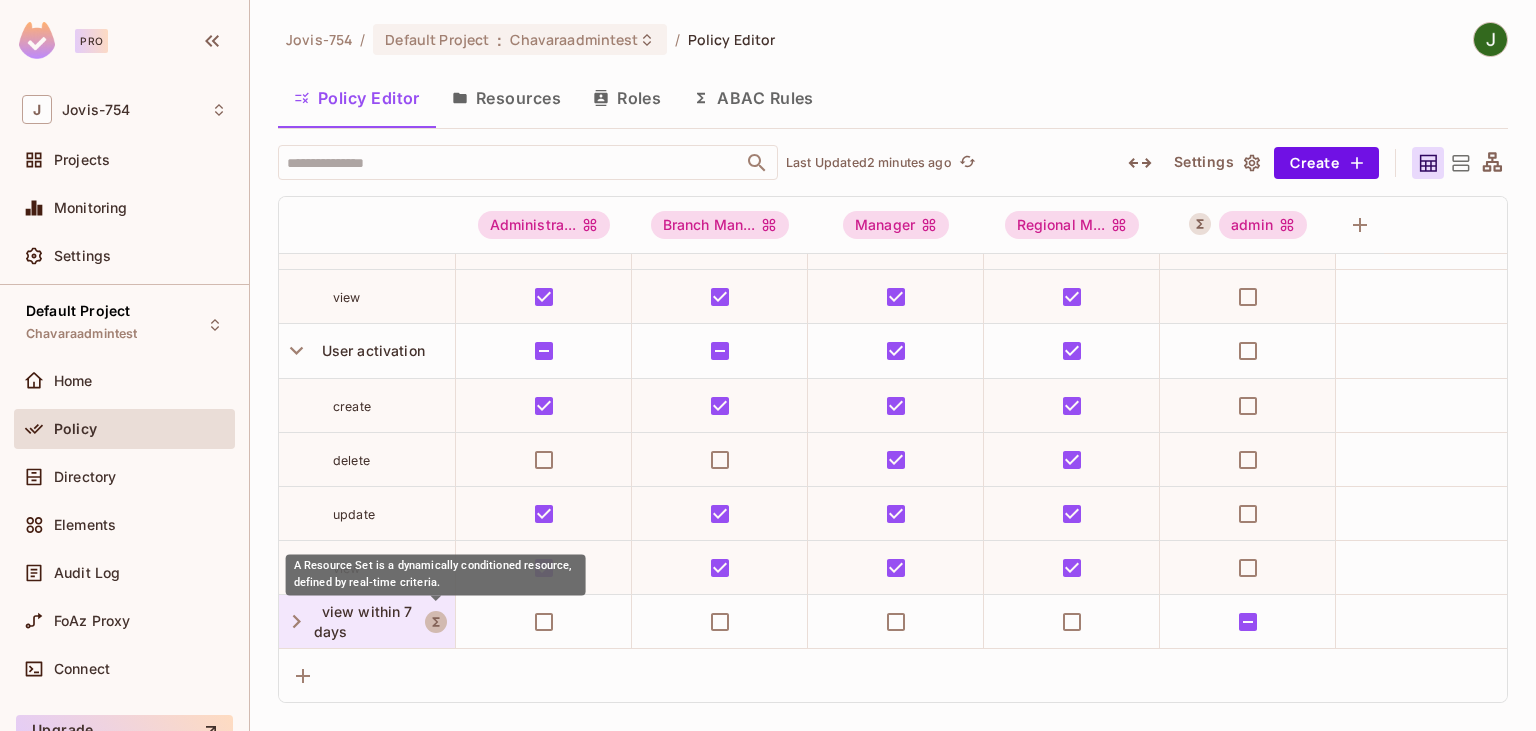 click 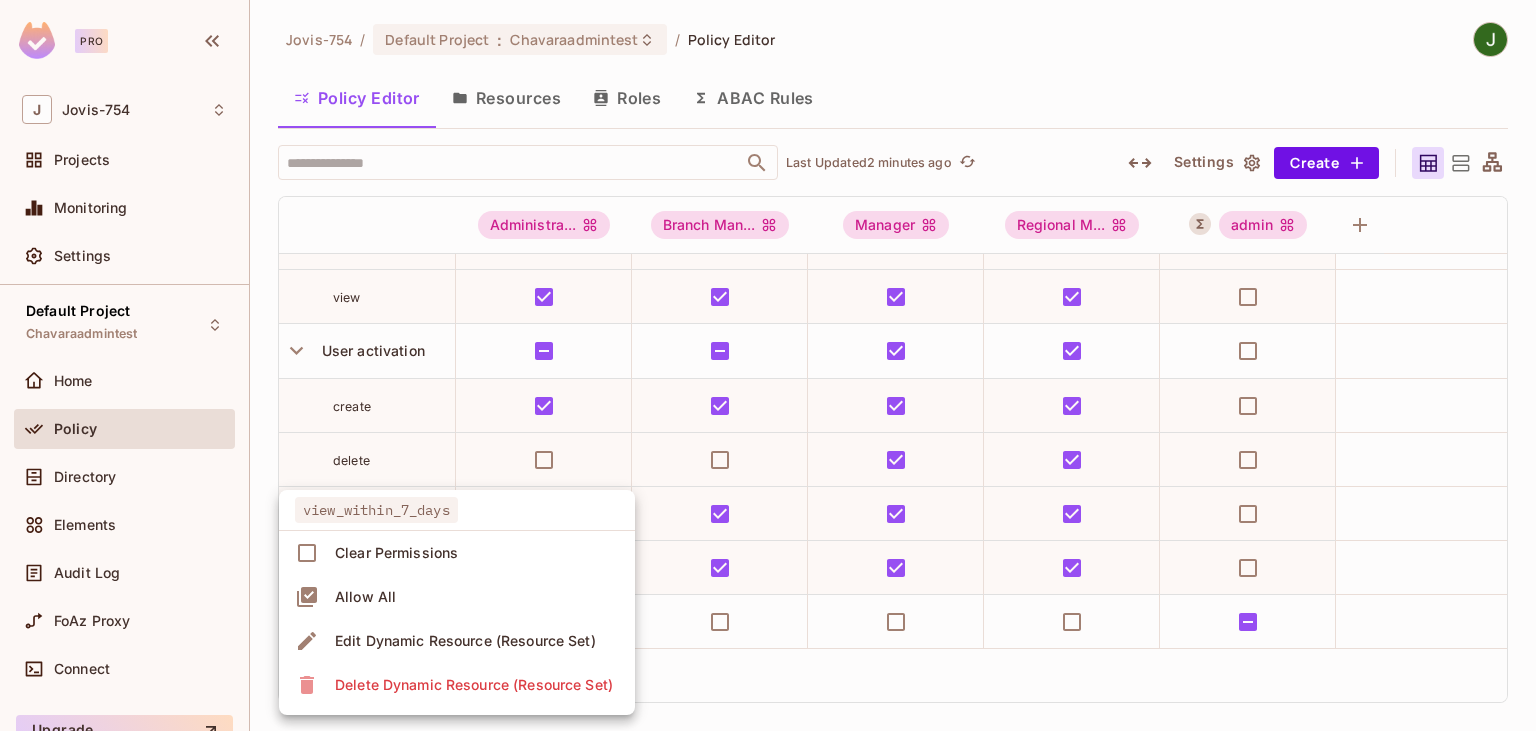 click on "Edit Dynamic Resource (Resource Set)" at bounding box center (465, 641) 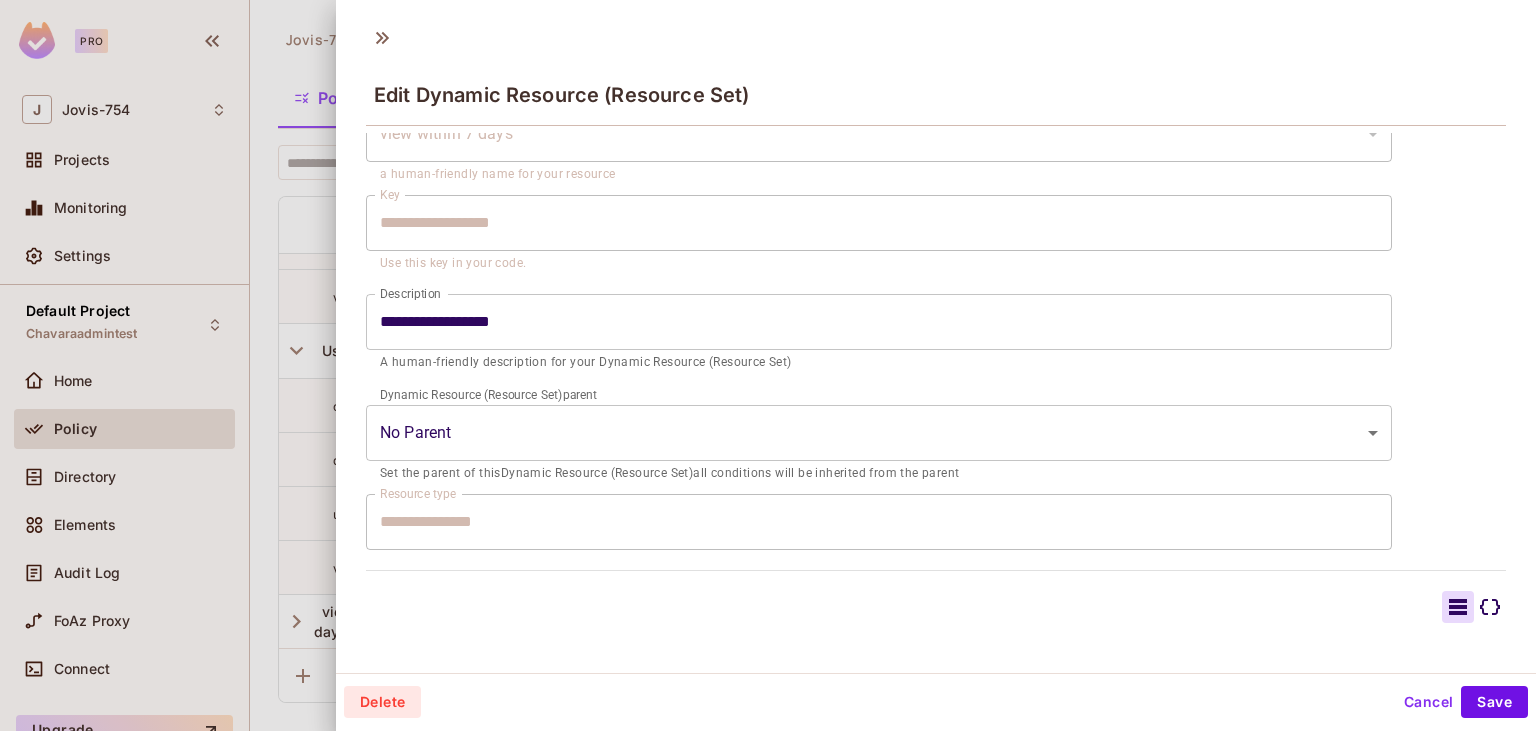 scroll, scrollTop: 0, scrollLeft: 0, axis: both 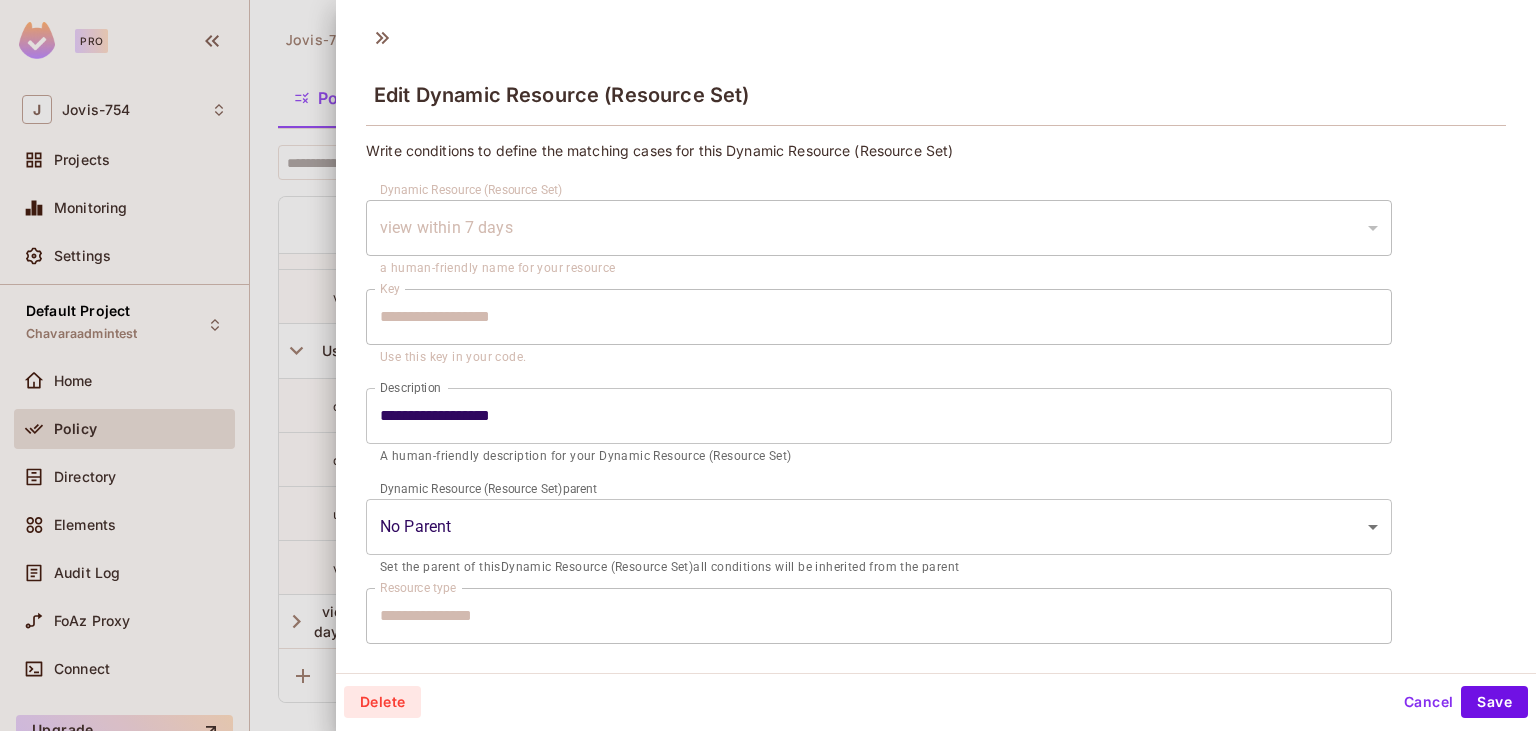 click on "view within 7 days" at bounding box center (879, 228) 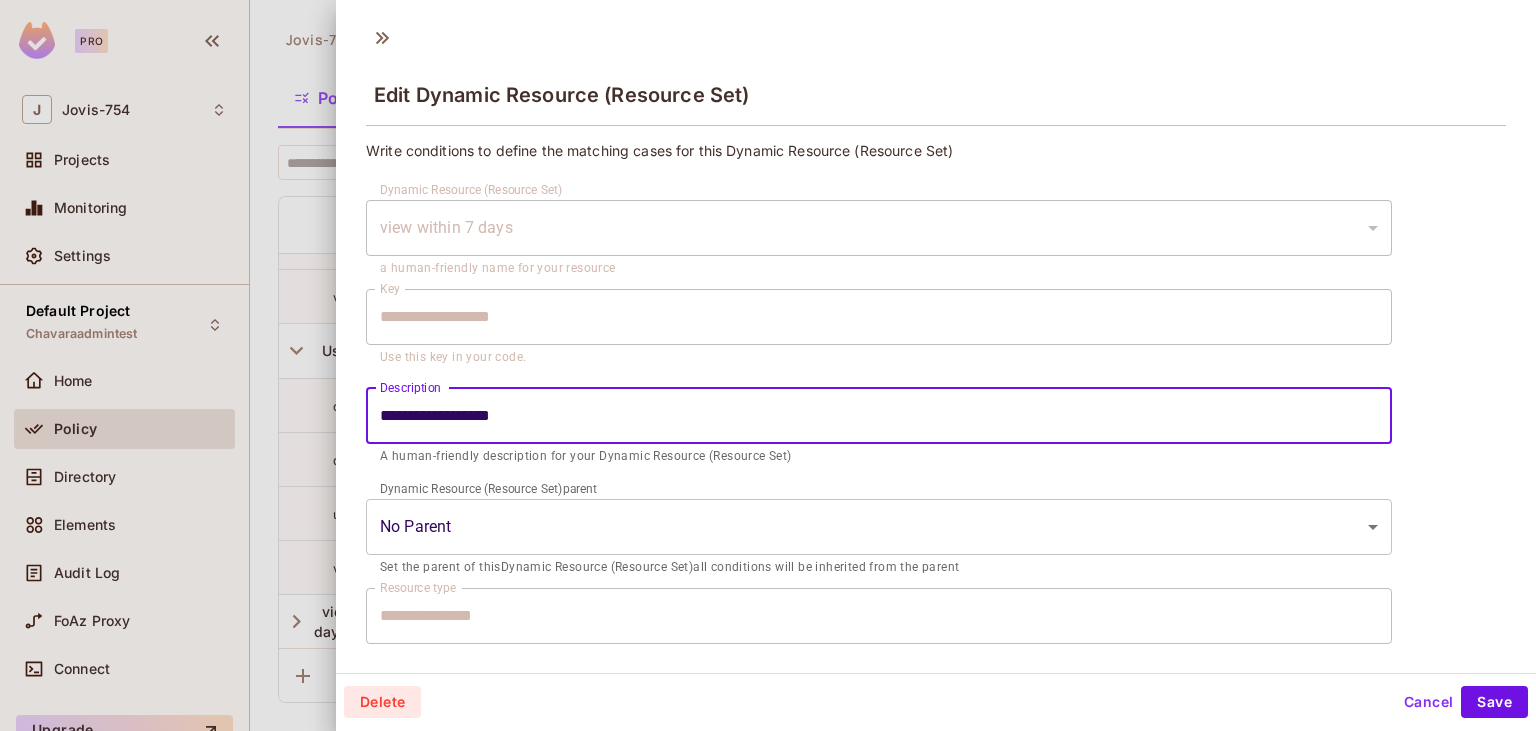 click on "**********" at bounding box center (879, 416) 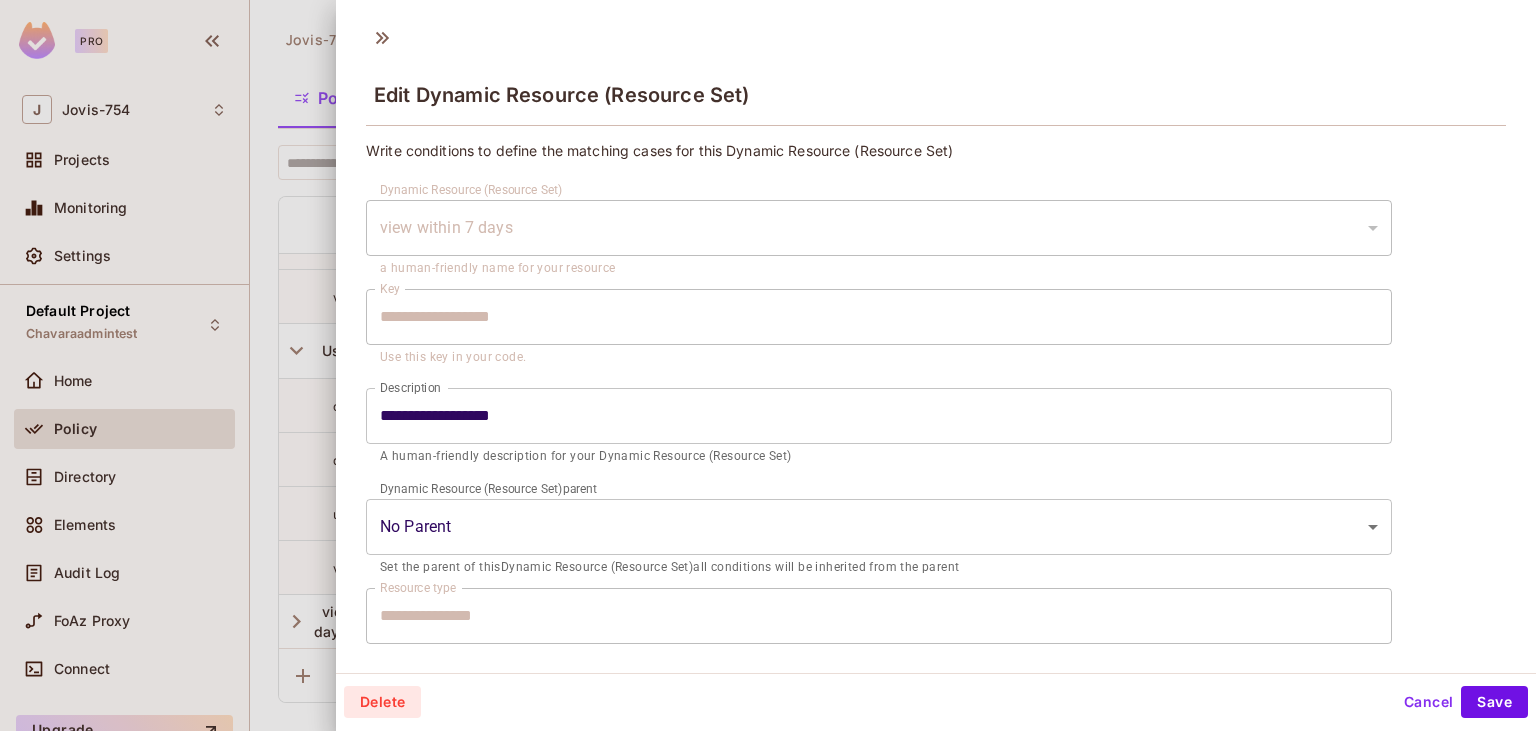 click at bounding box center (768, 365) 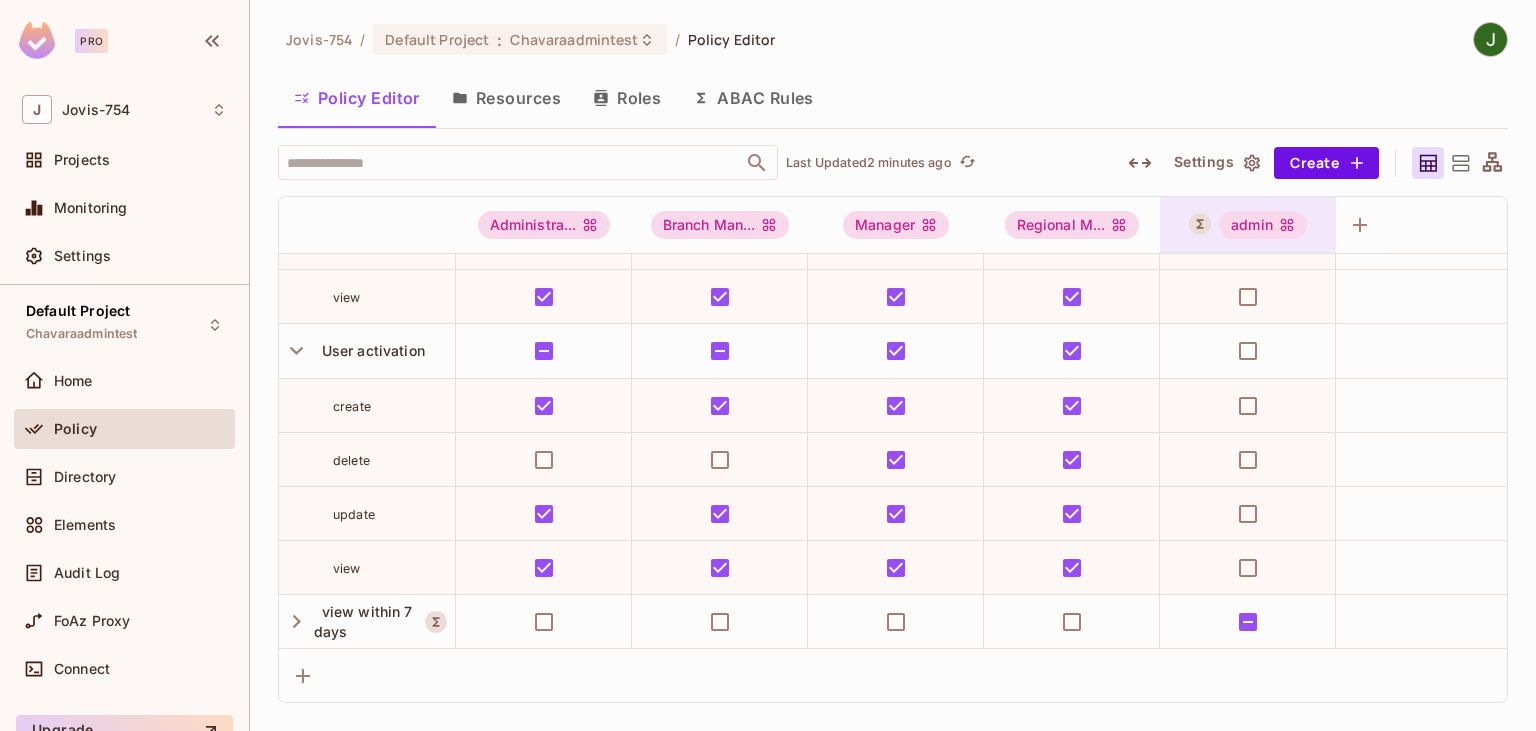 click 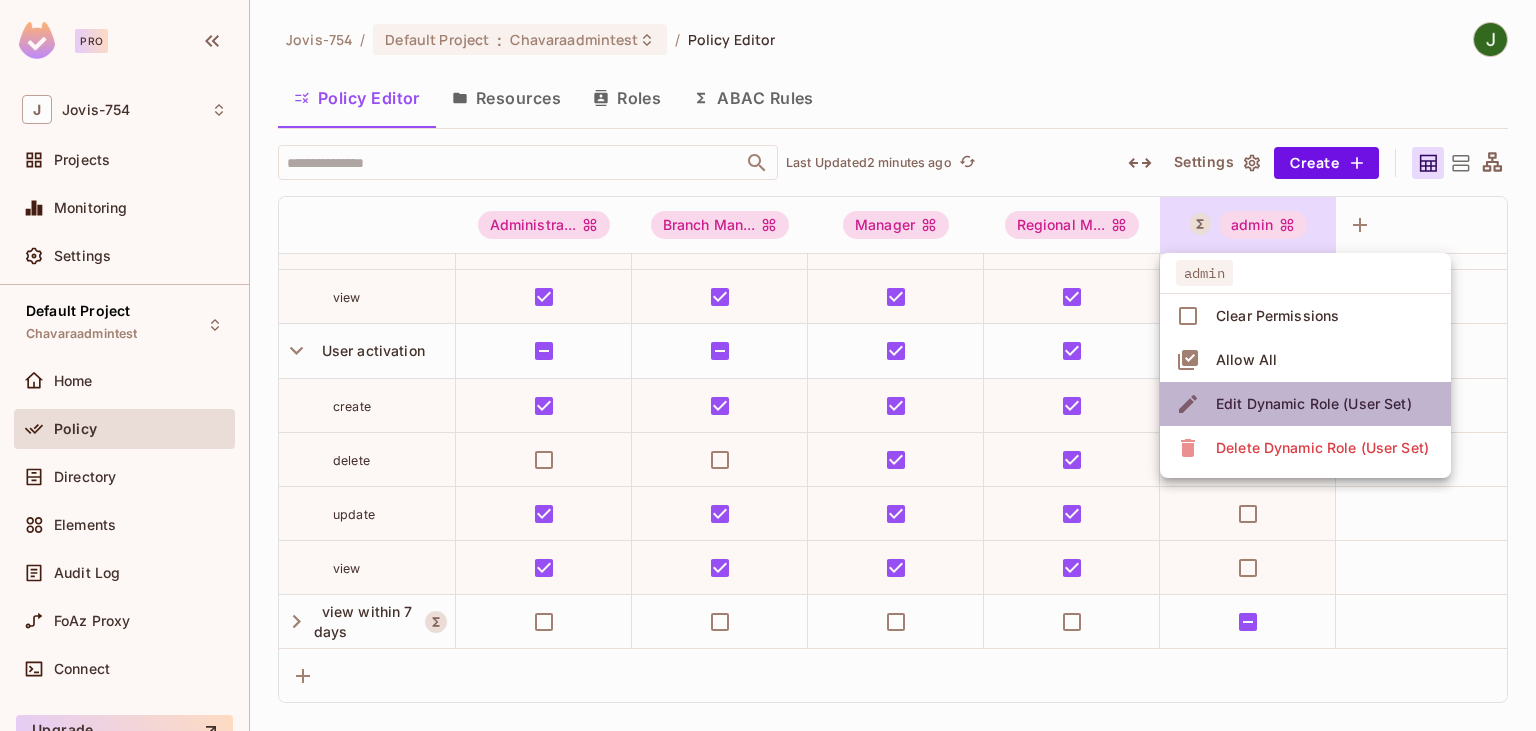 click on "Edit Dynamic Role (User Set)" at bounding box center [1314, 404] 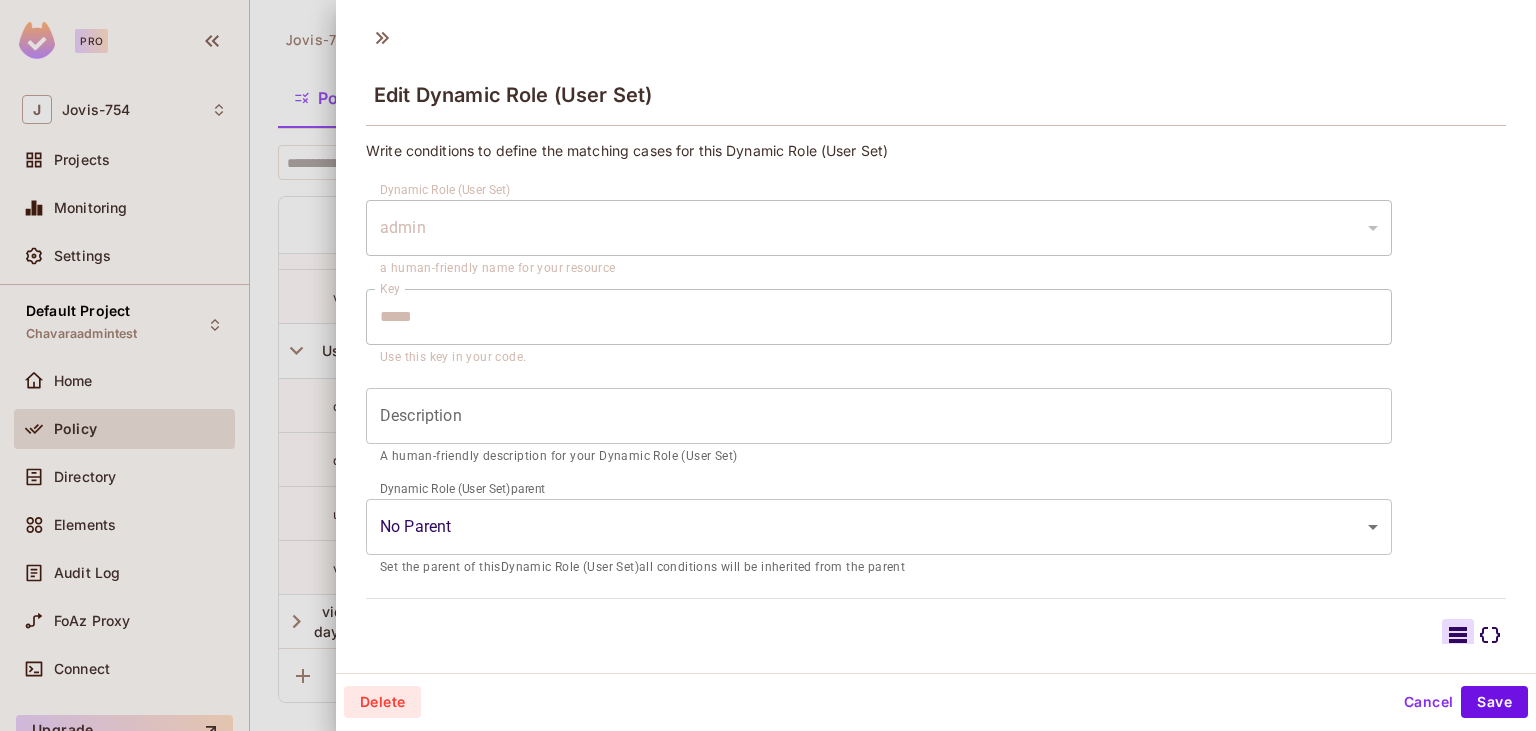 click at bounding box center [768, 365] 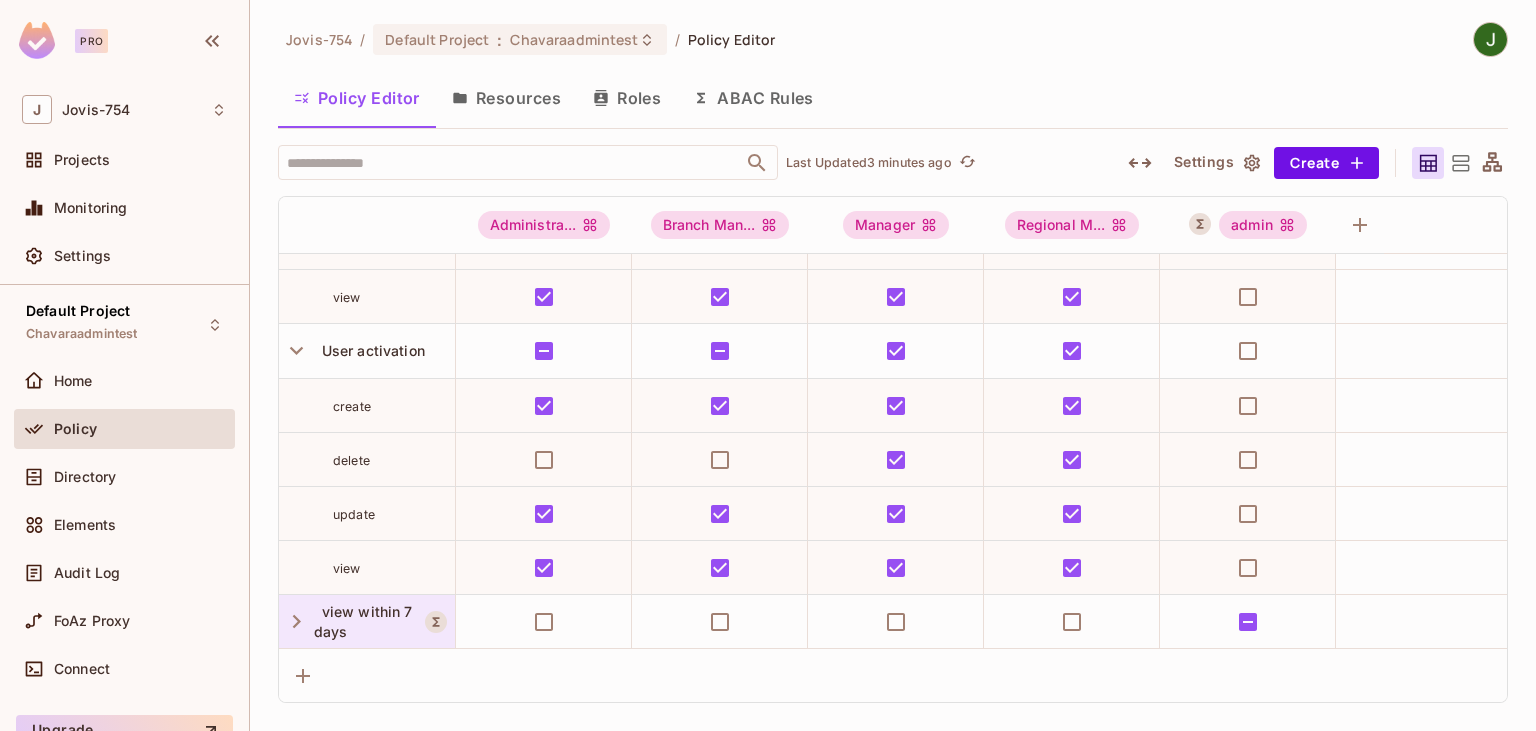 click on "view within 7 days" at bounding box center [363, 621] 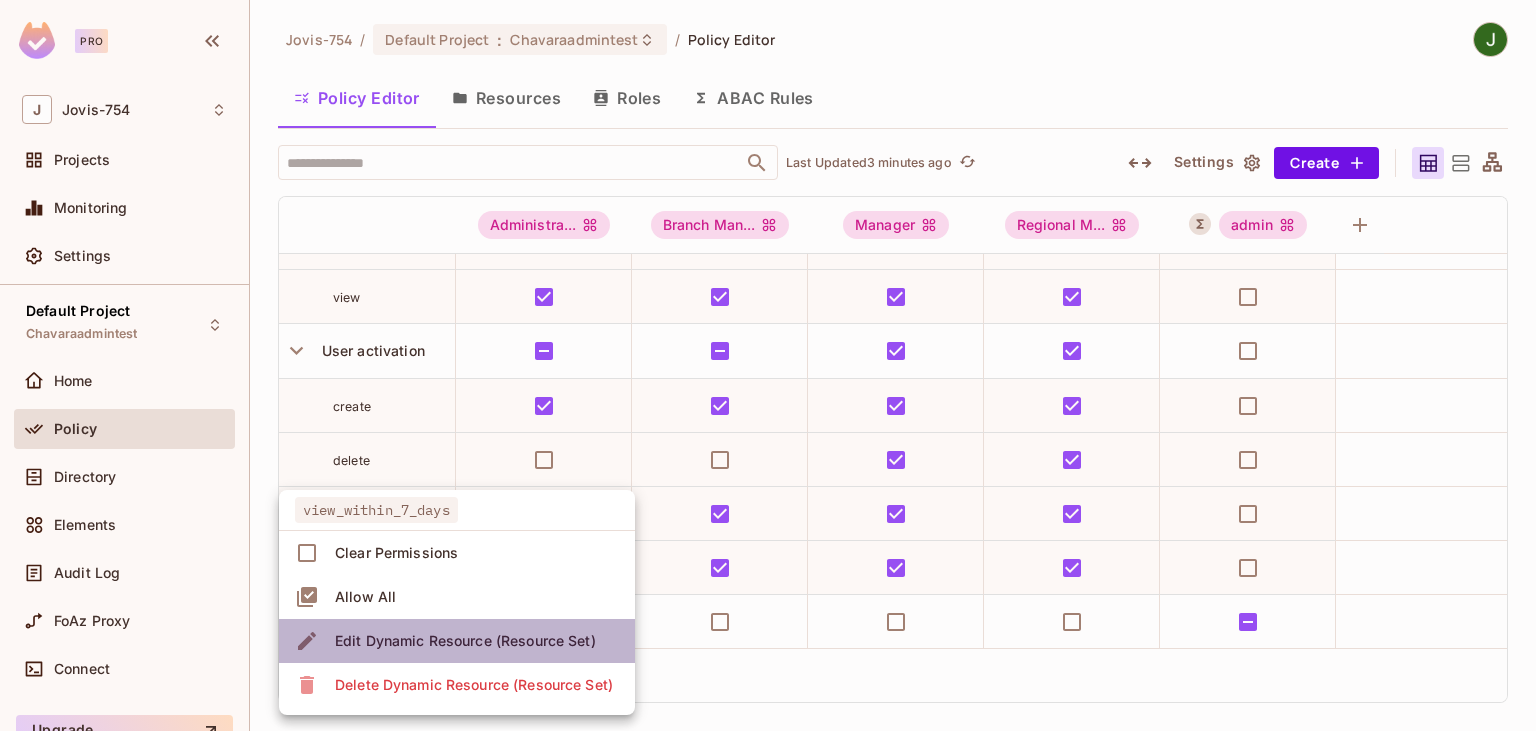 click on "Edit Dynamic Resource (Resource Set)" at bounding box center (465, 641) 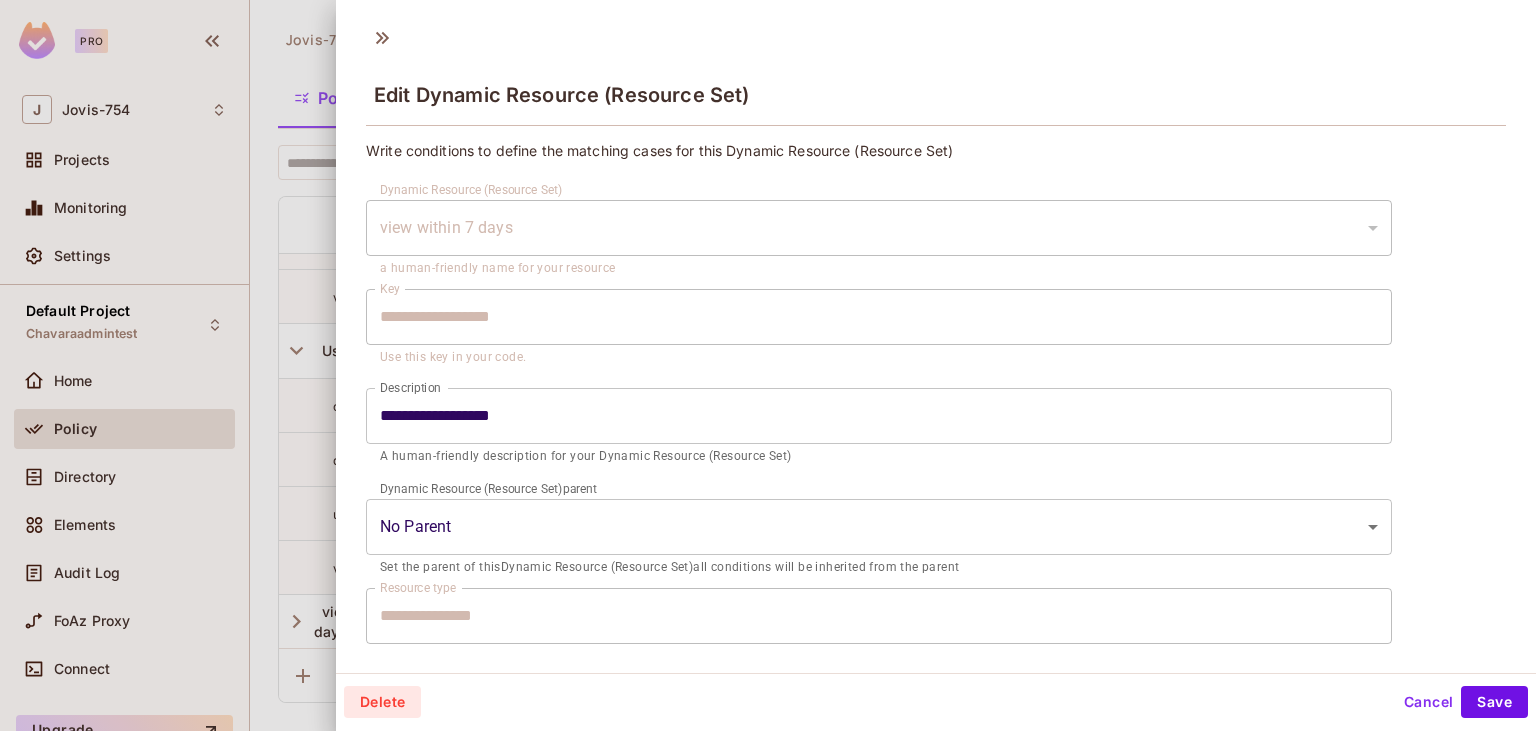 scroll, scrollTop: 279, scrollLeft: 0, axis: vertical 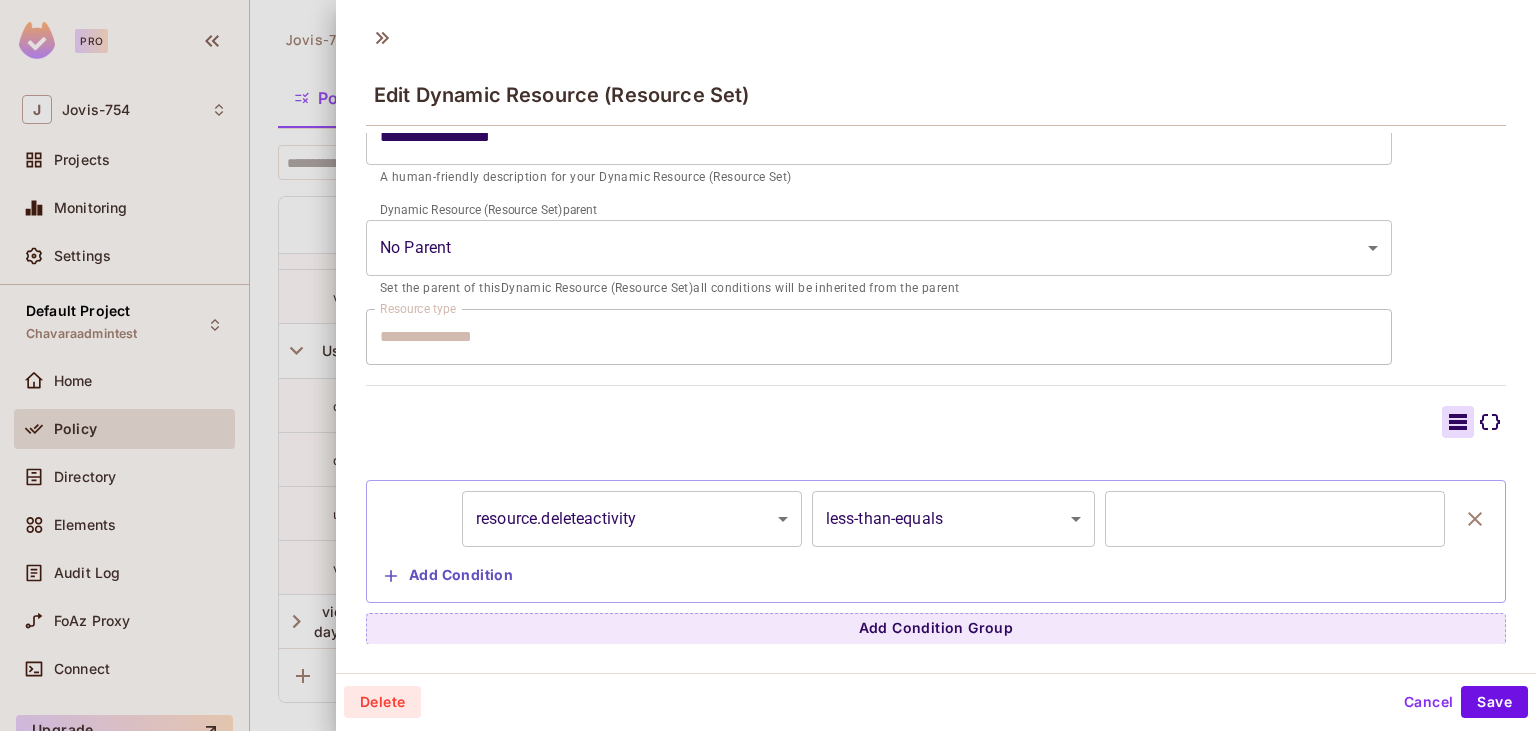 click on "**********" at bounding box center [768, 365] 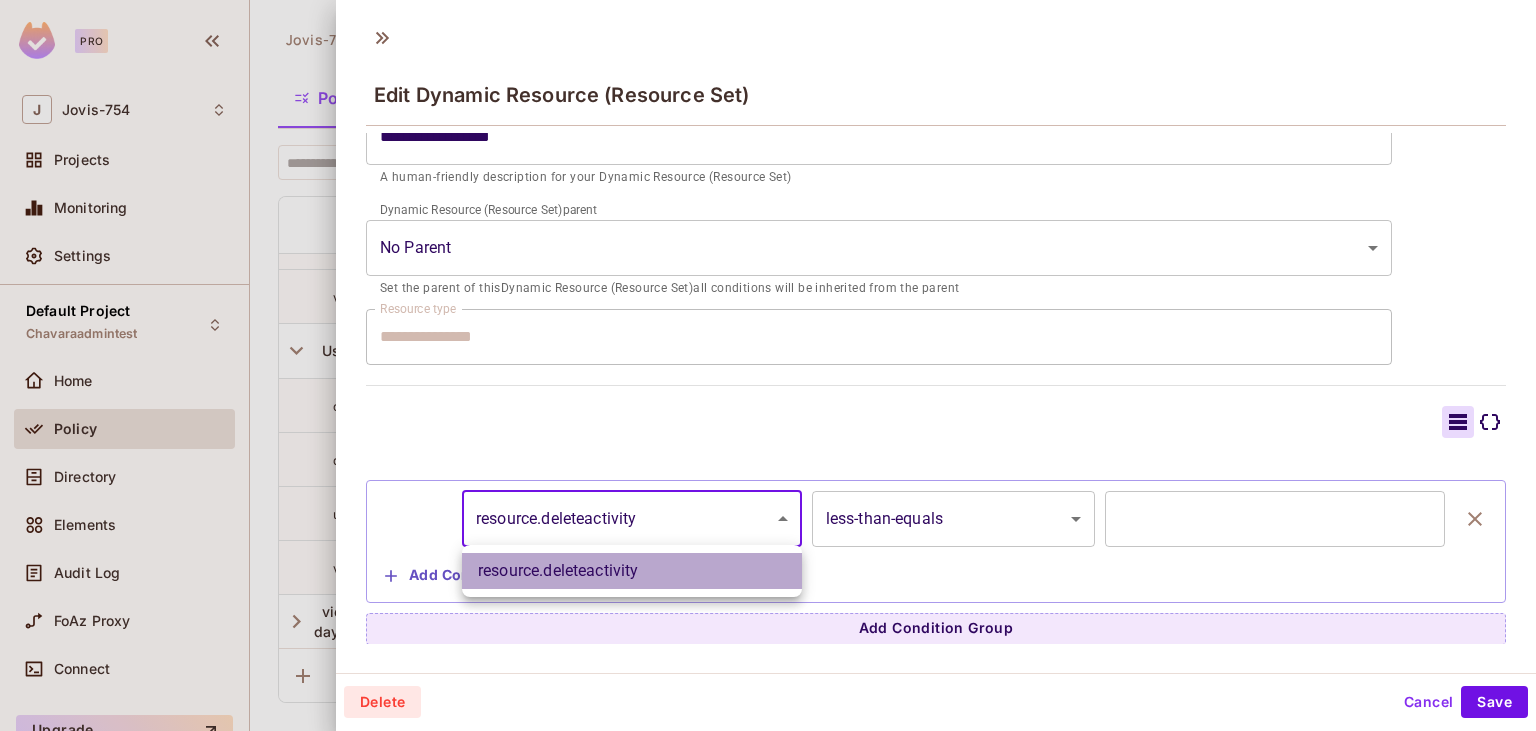 drag, startPoint x: 650, startPoint y: 566, endPoint x: 542, endPoint y: 545, distance: 110.02273 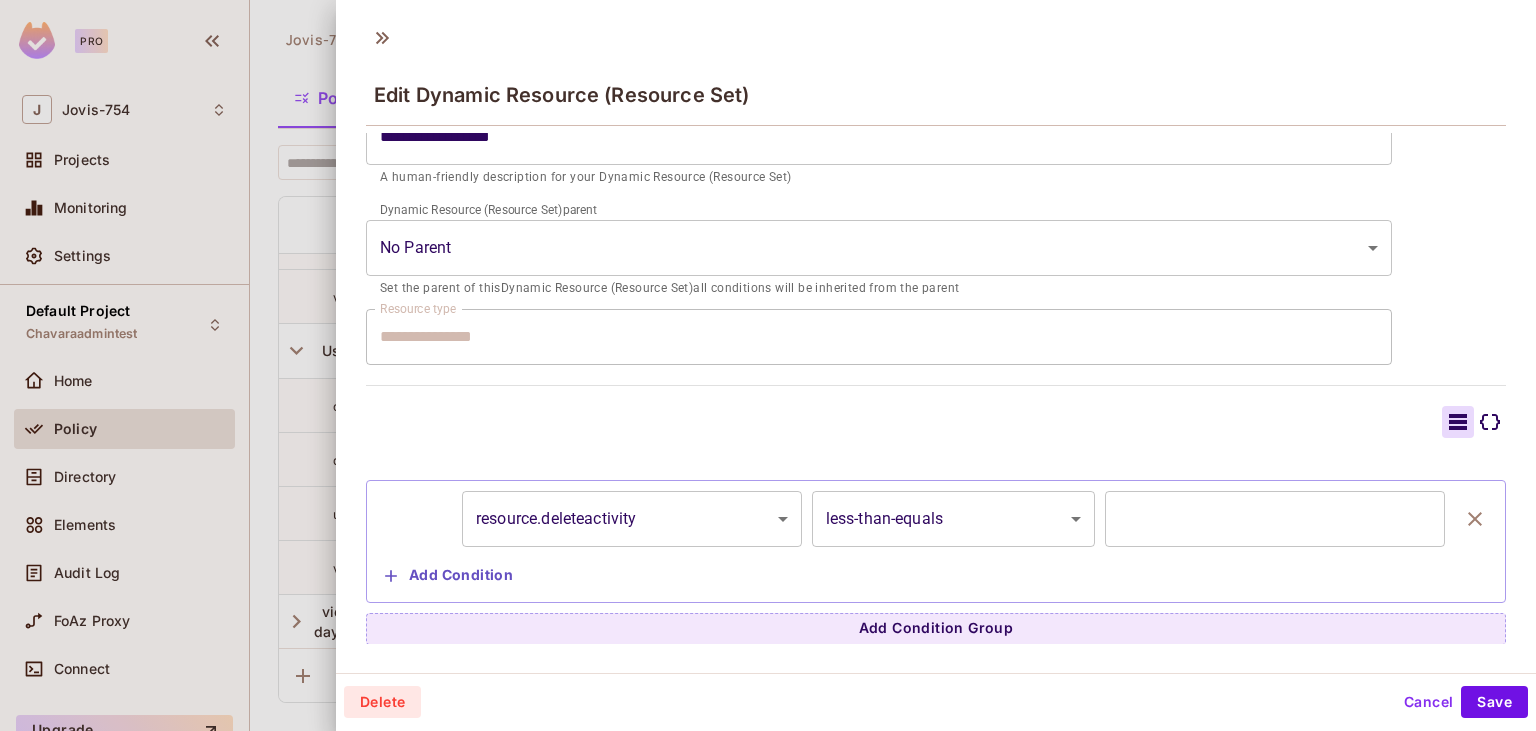 click at bounding box center [768, 365] 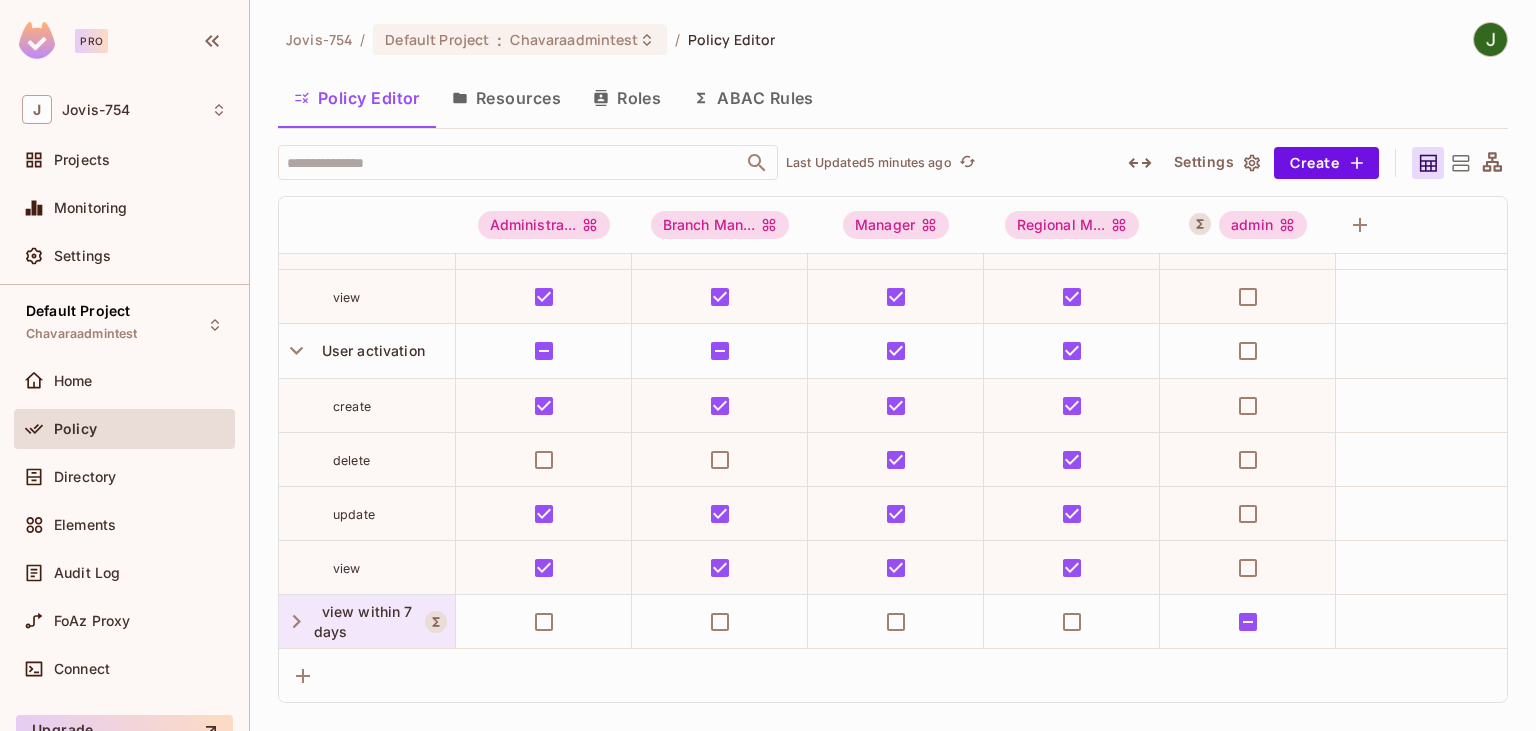 click on "view within 7 days" at bounding box center [363, 621] 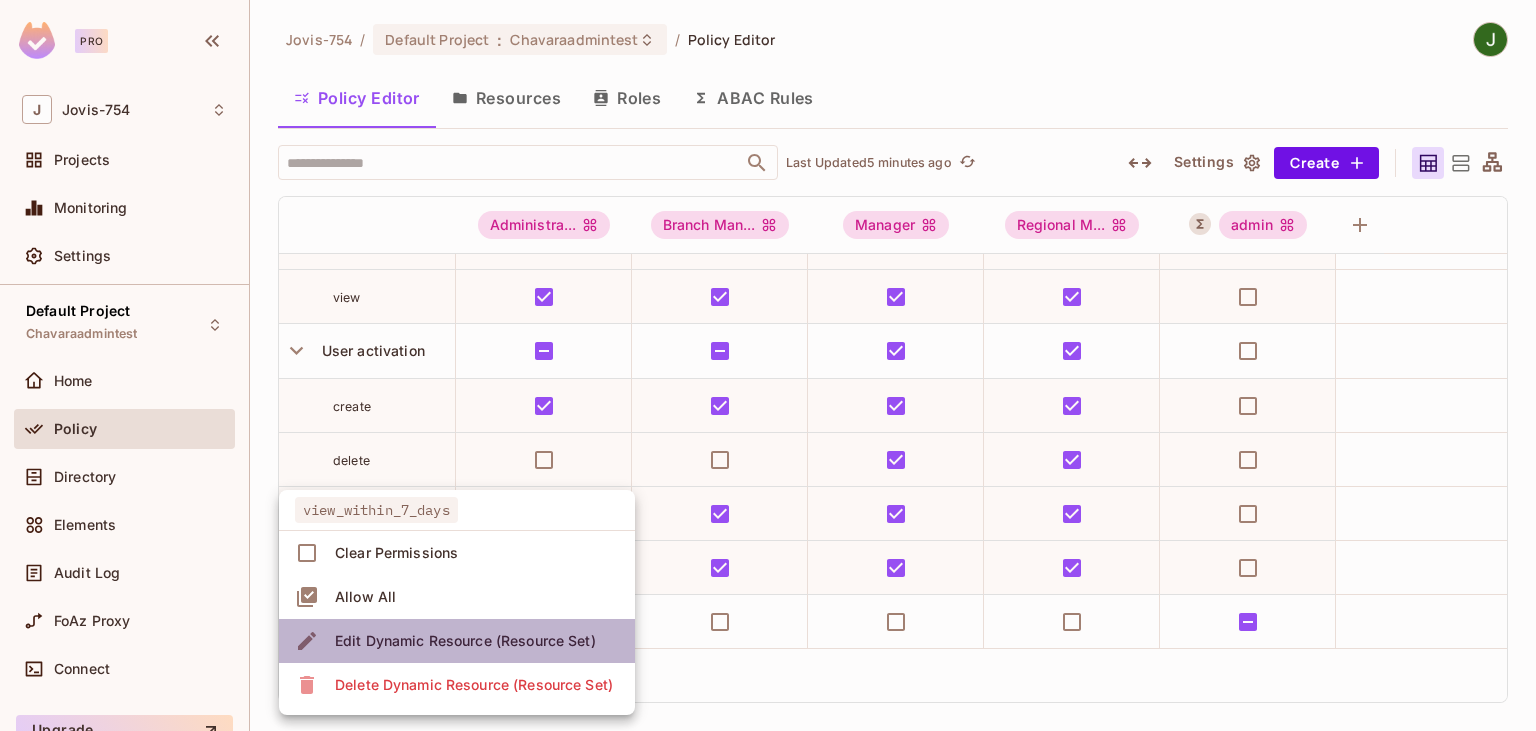 click on "Edit Dynamic Resource (Resource Set)" at bounding box center [465, 641] 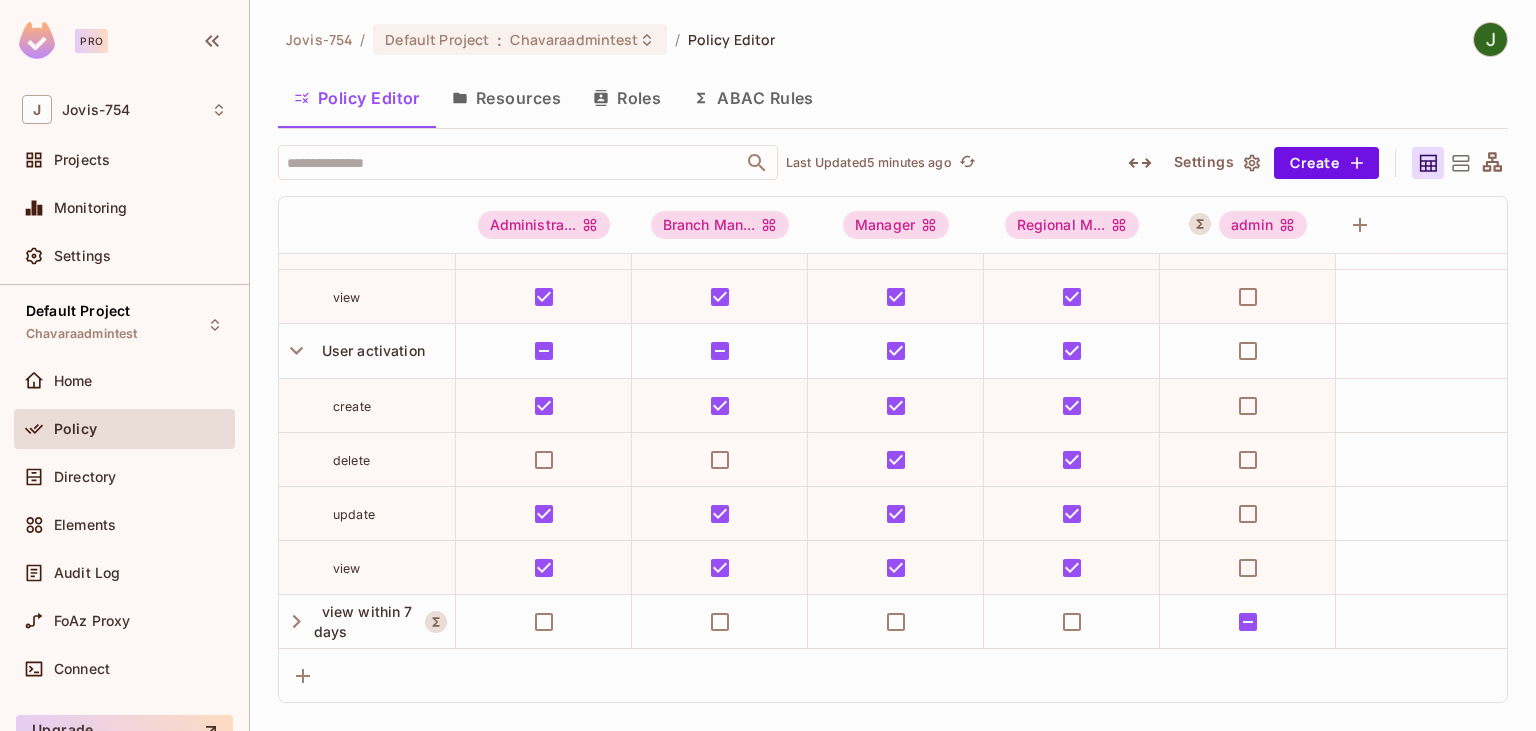 click on "view within 7 days" at bounding box center [363, 621] 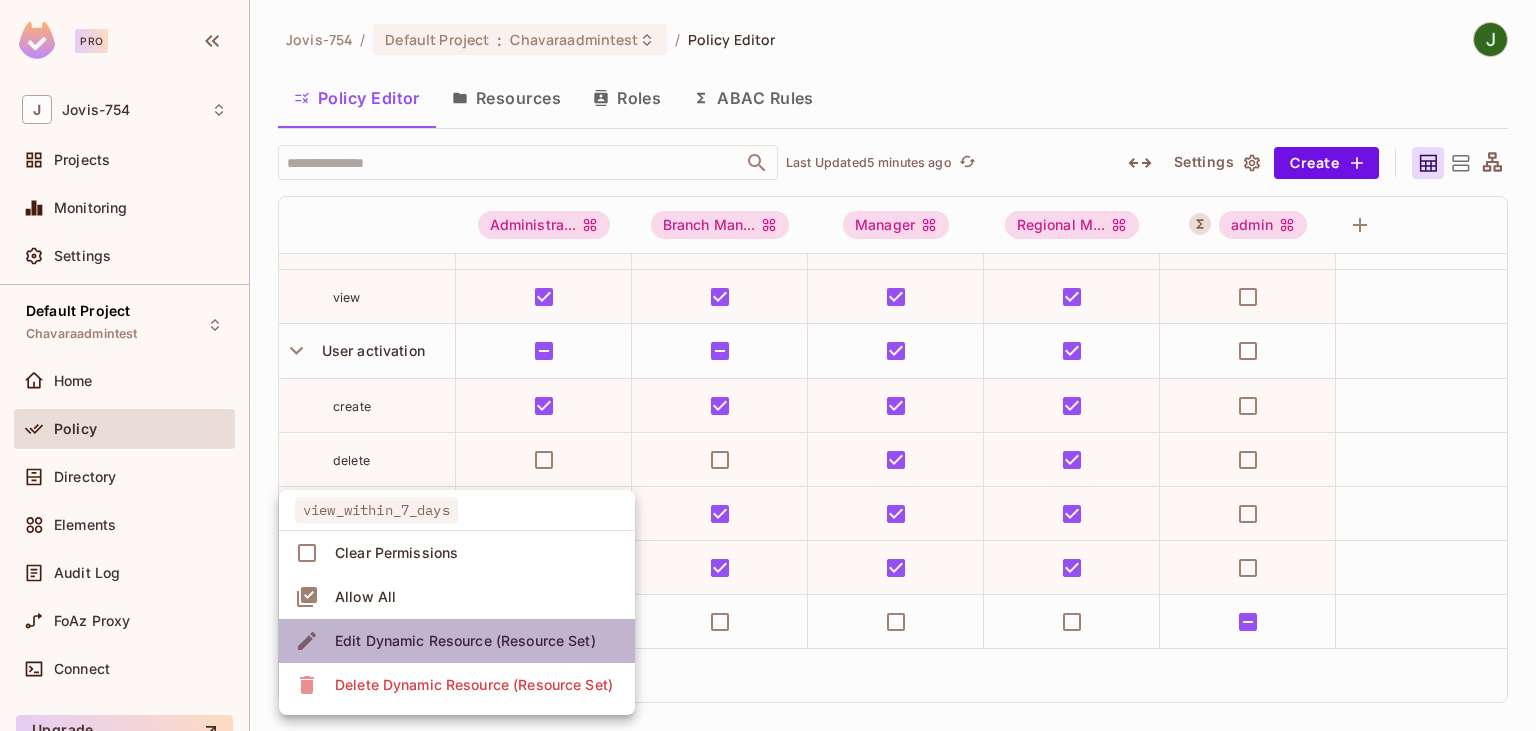 click on "Edit Dynamic Resource (Resource Set)" at bounding box center [465, 641] 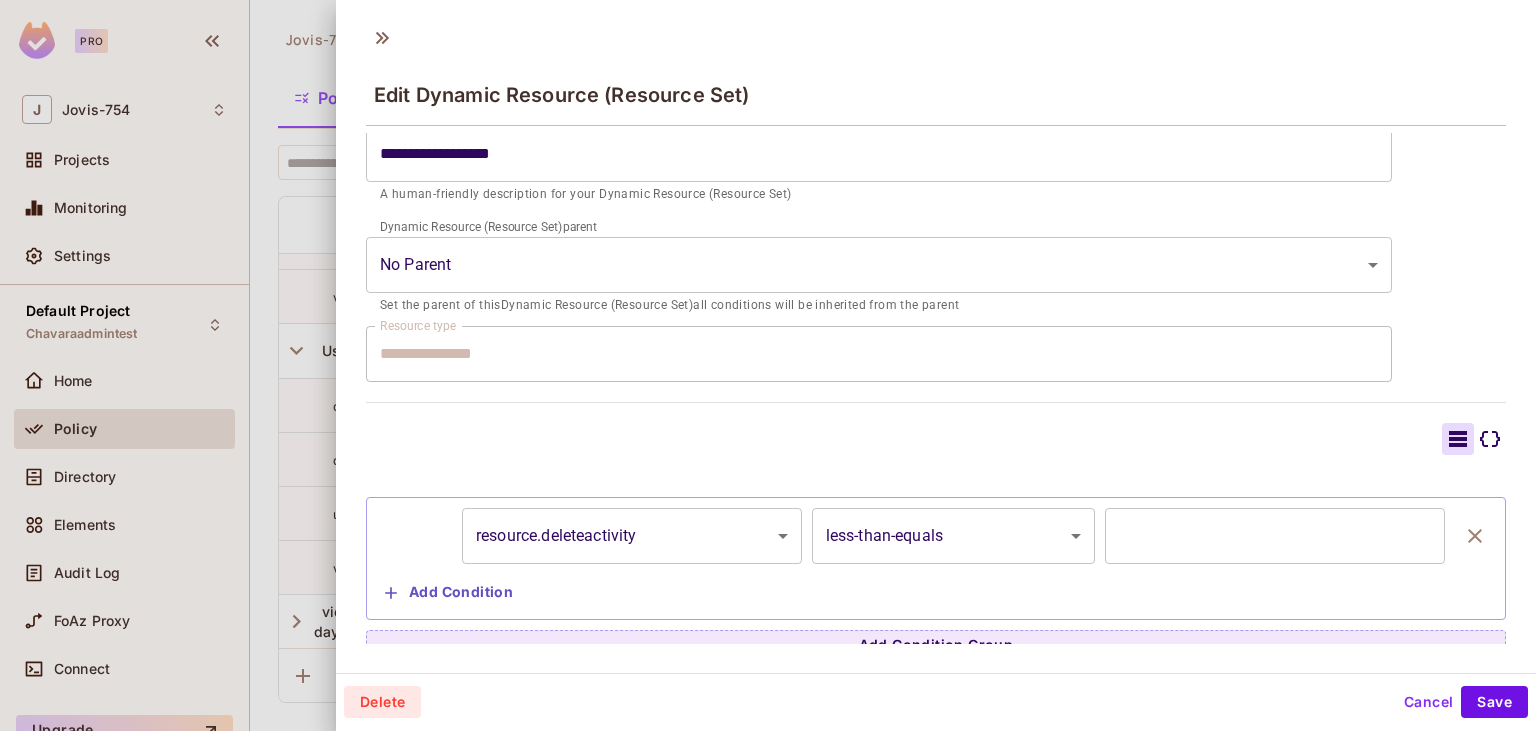 scroll, scrollTop: 279, scrollLeft: 0, axis: vertical 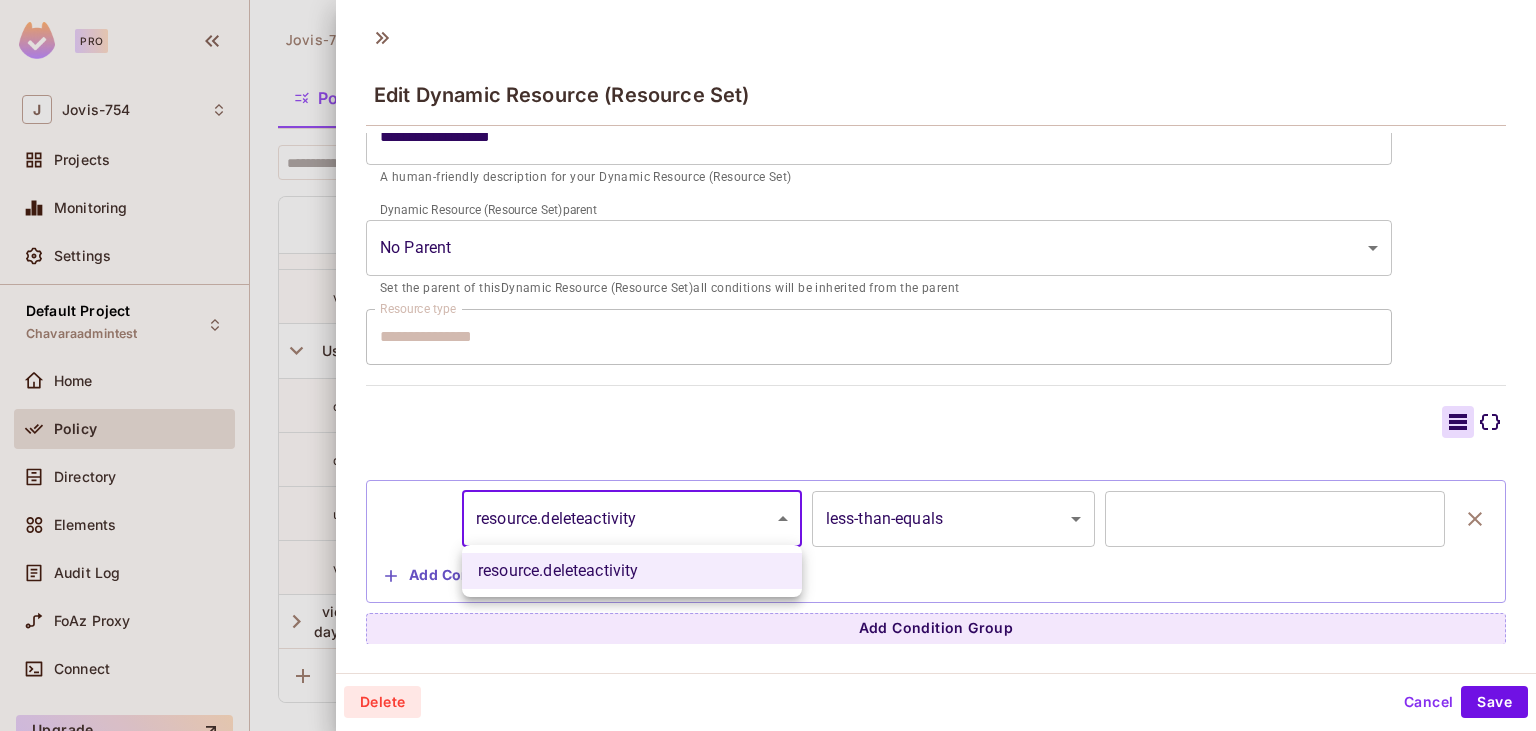 click on "**********" at bounding box center [768, 365] 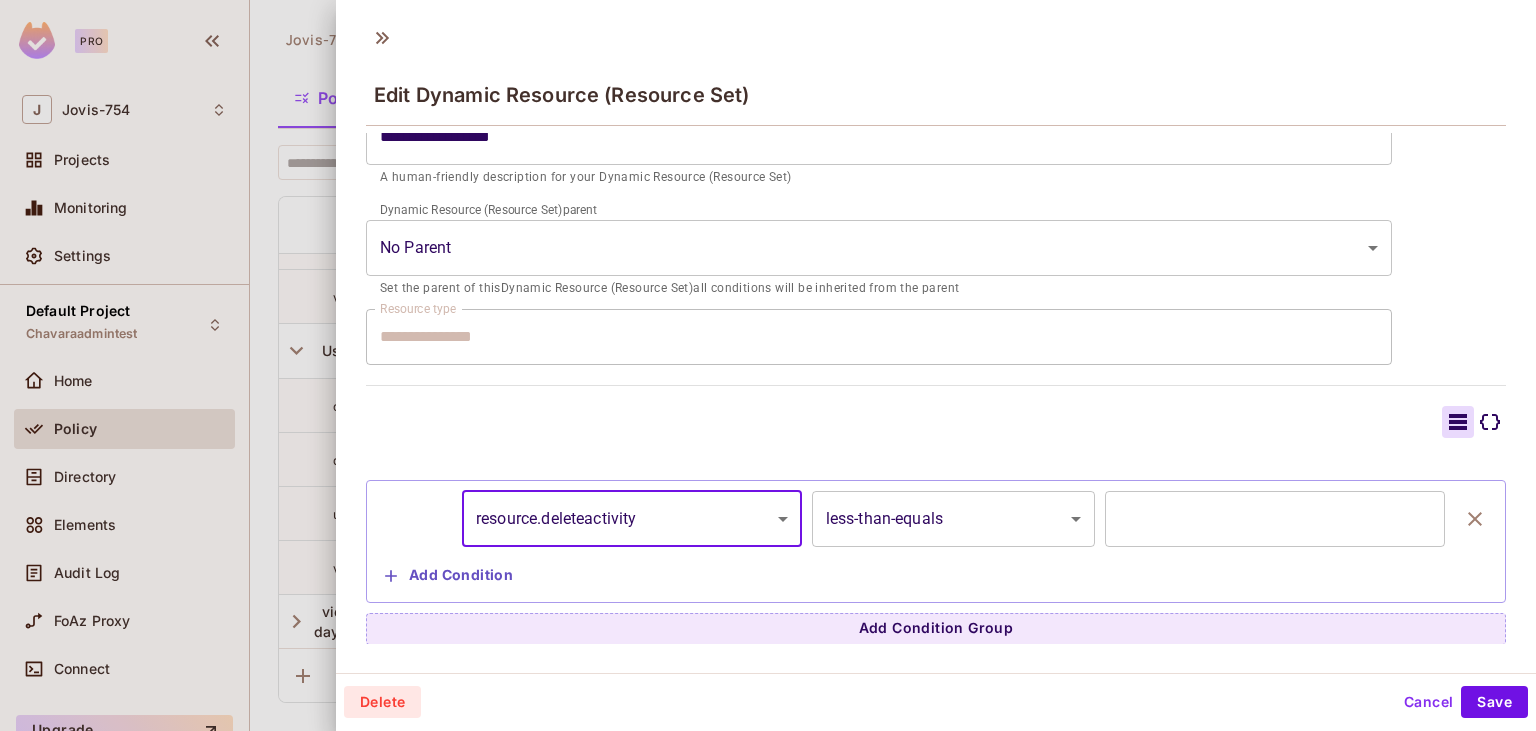 click at bounding box center [768, 365] 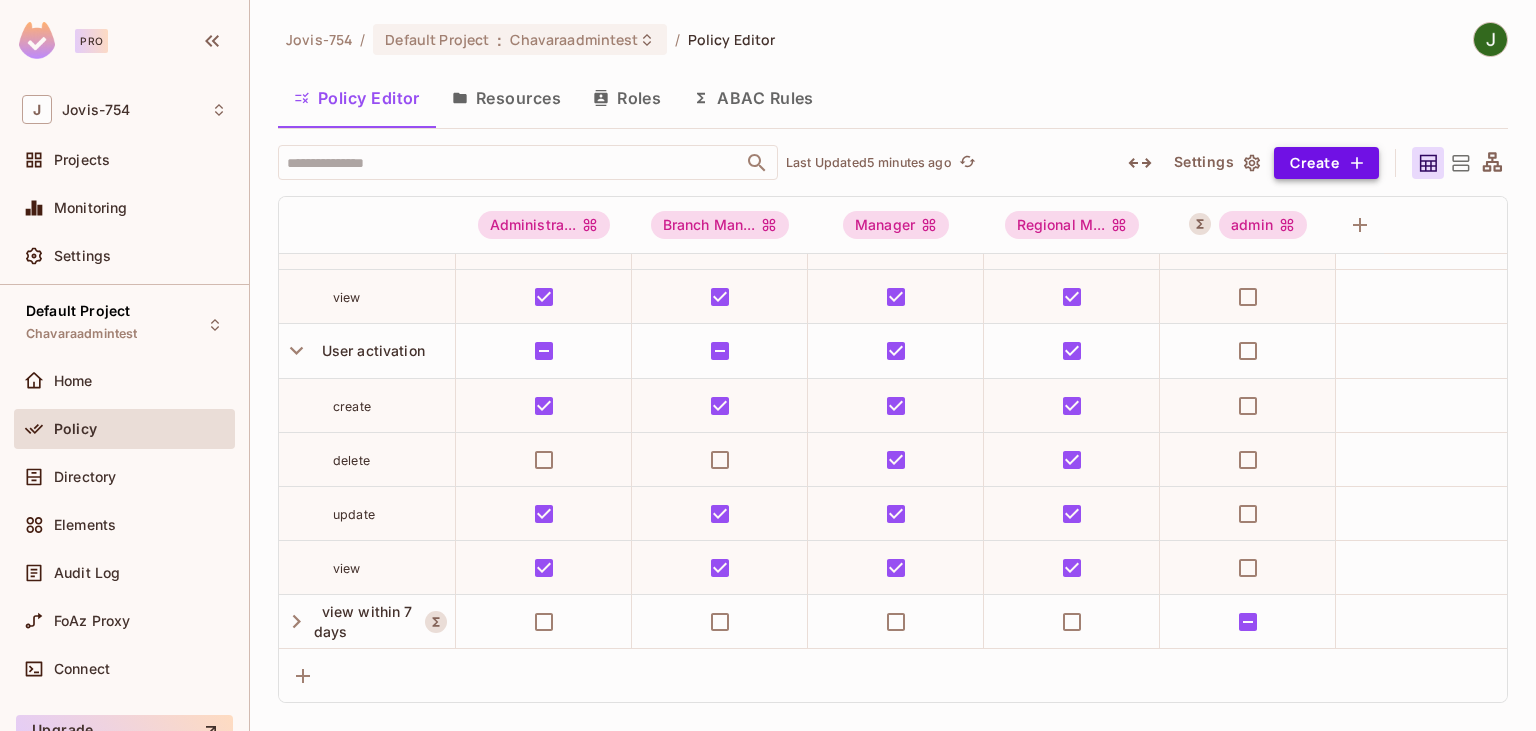 click on "Create" at bounding box center [1326, 163] 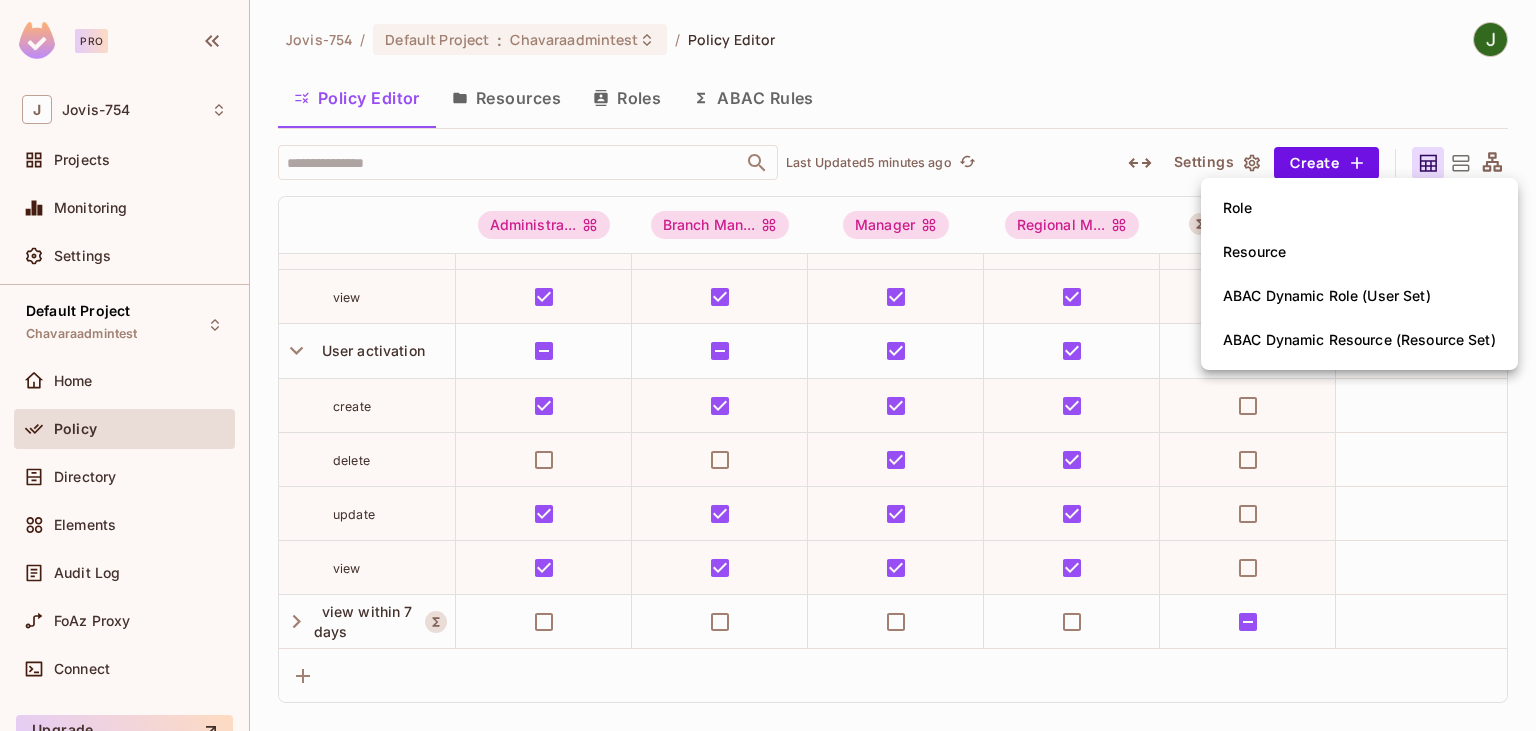 drag, startPoint x: 1222, startPoint y: 57, endPoint x: 943, endPoint y: 151, distance: 294.40958 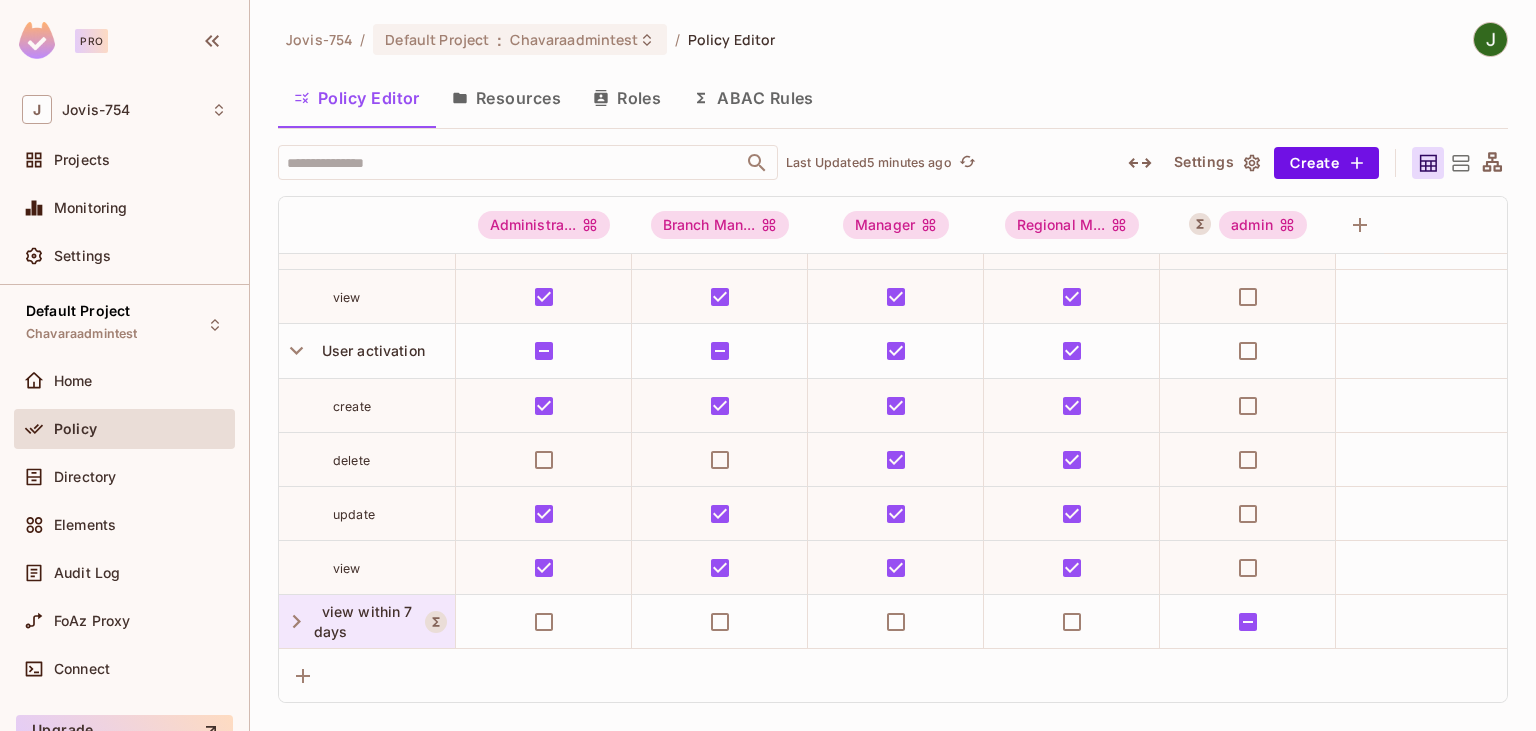 click on "view within 7 days" at bounding box center (363, 621) 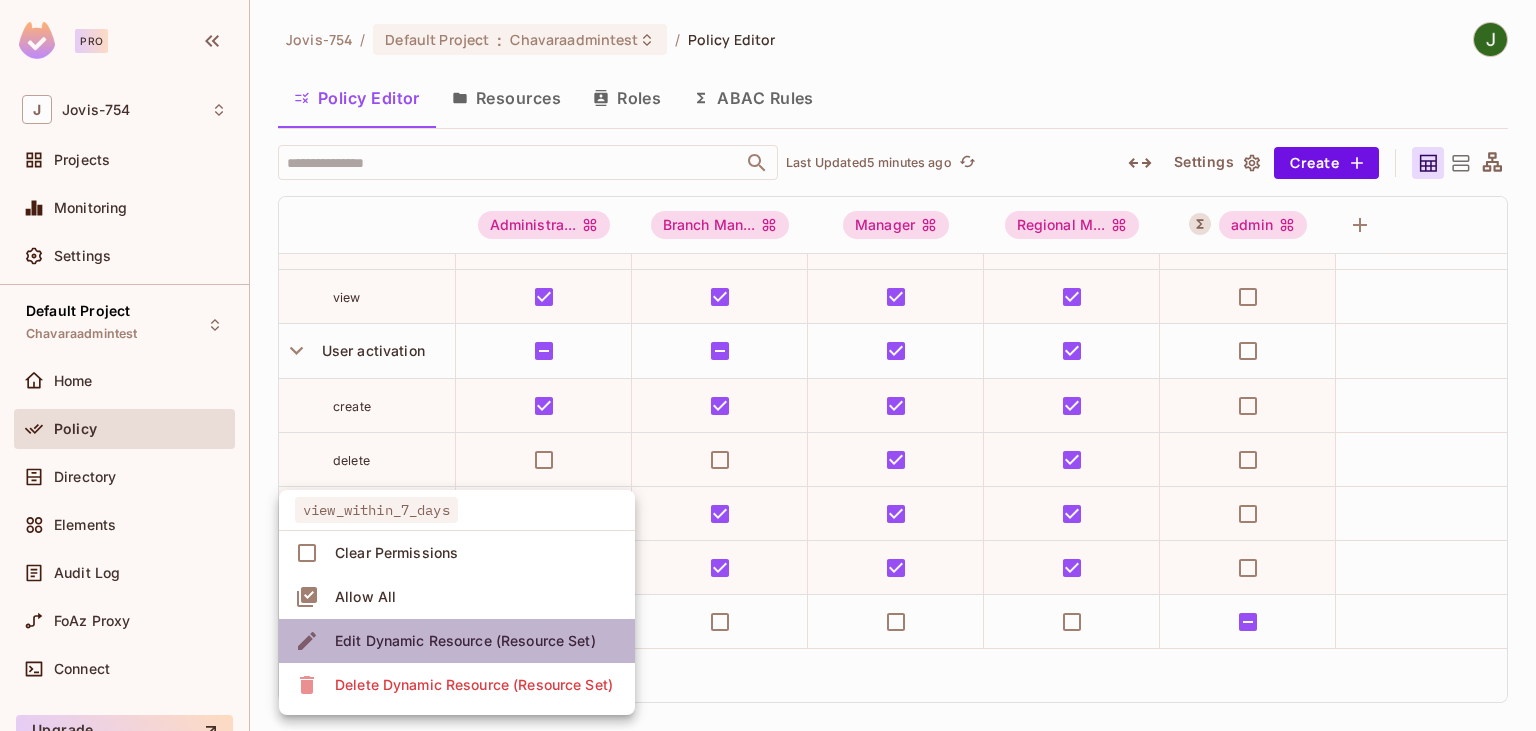 click on "Edit Dynamic Resource (Resource Set)" at bounding box center [465, 641] 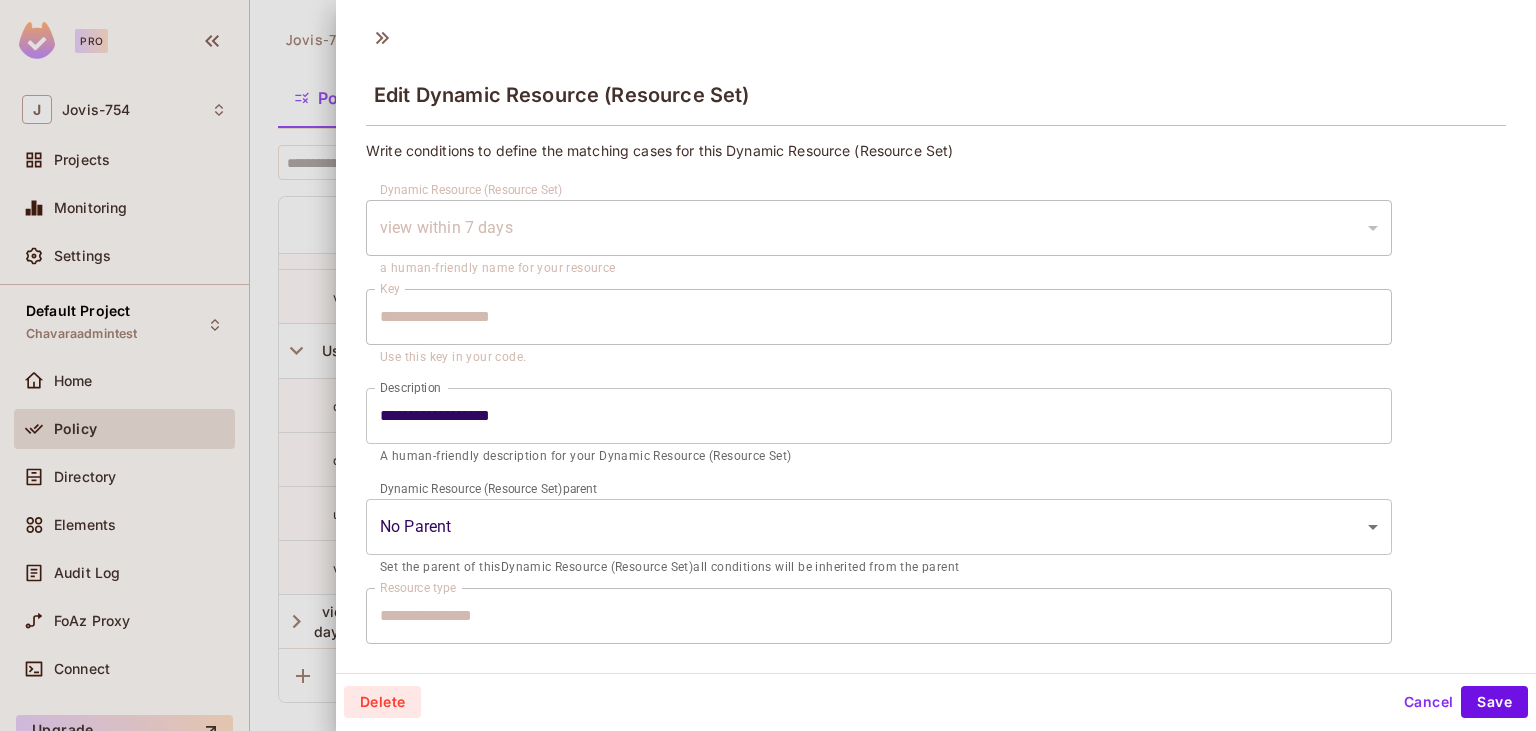 click at bounding box center (768, 365) 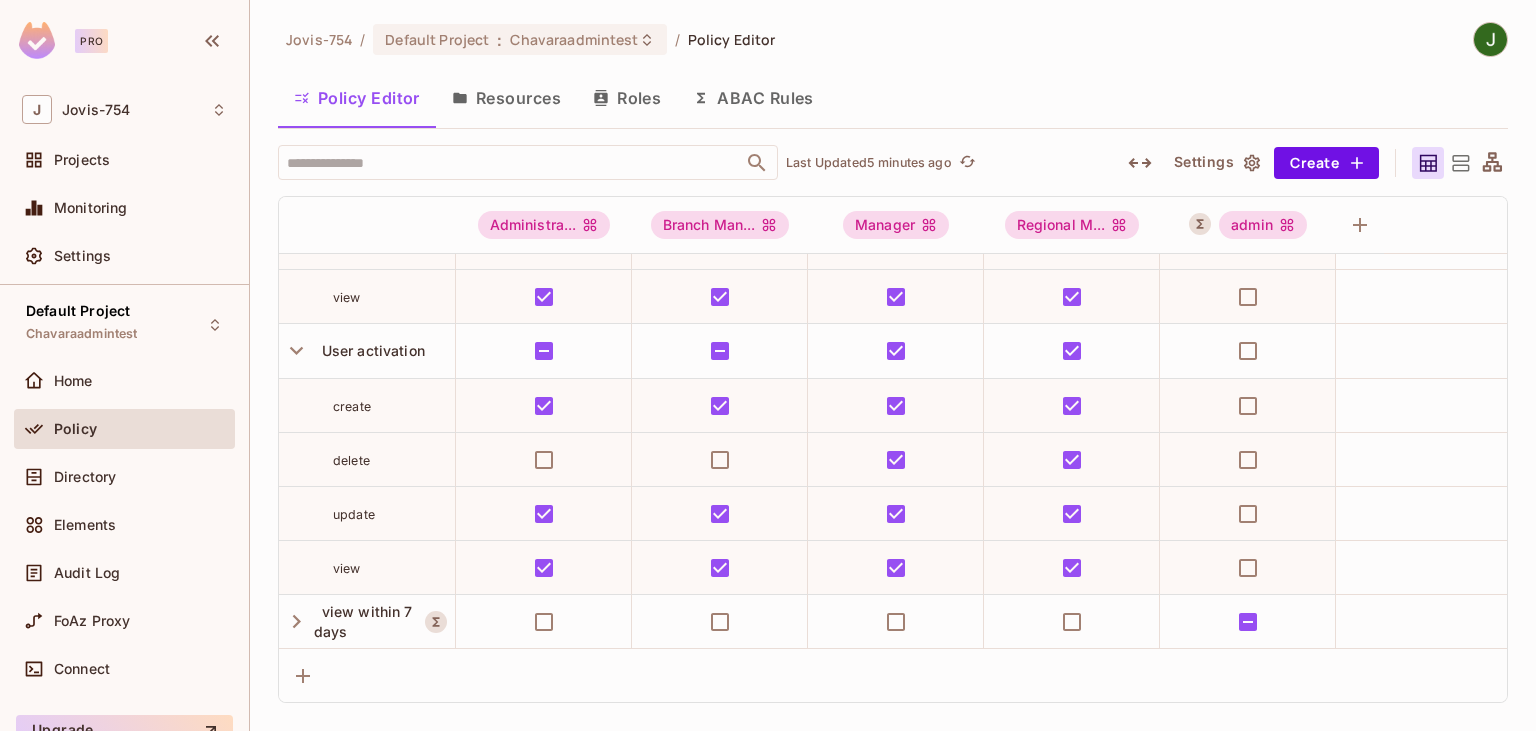 click on "Policy" at bounding box center (75, 429) 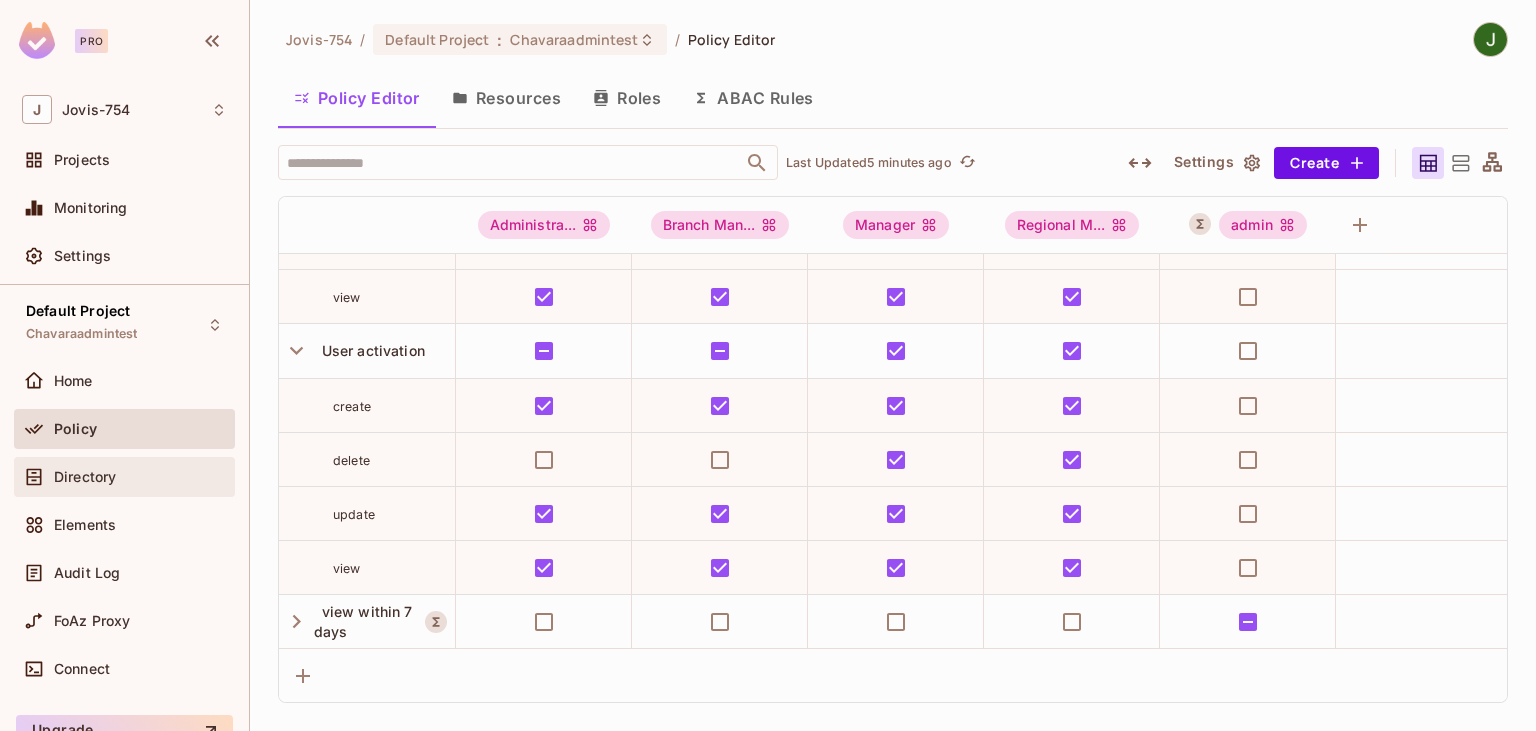 click on "Directory" at bounding box center (85, 477) 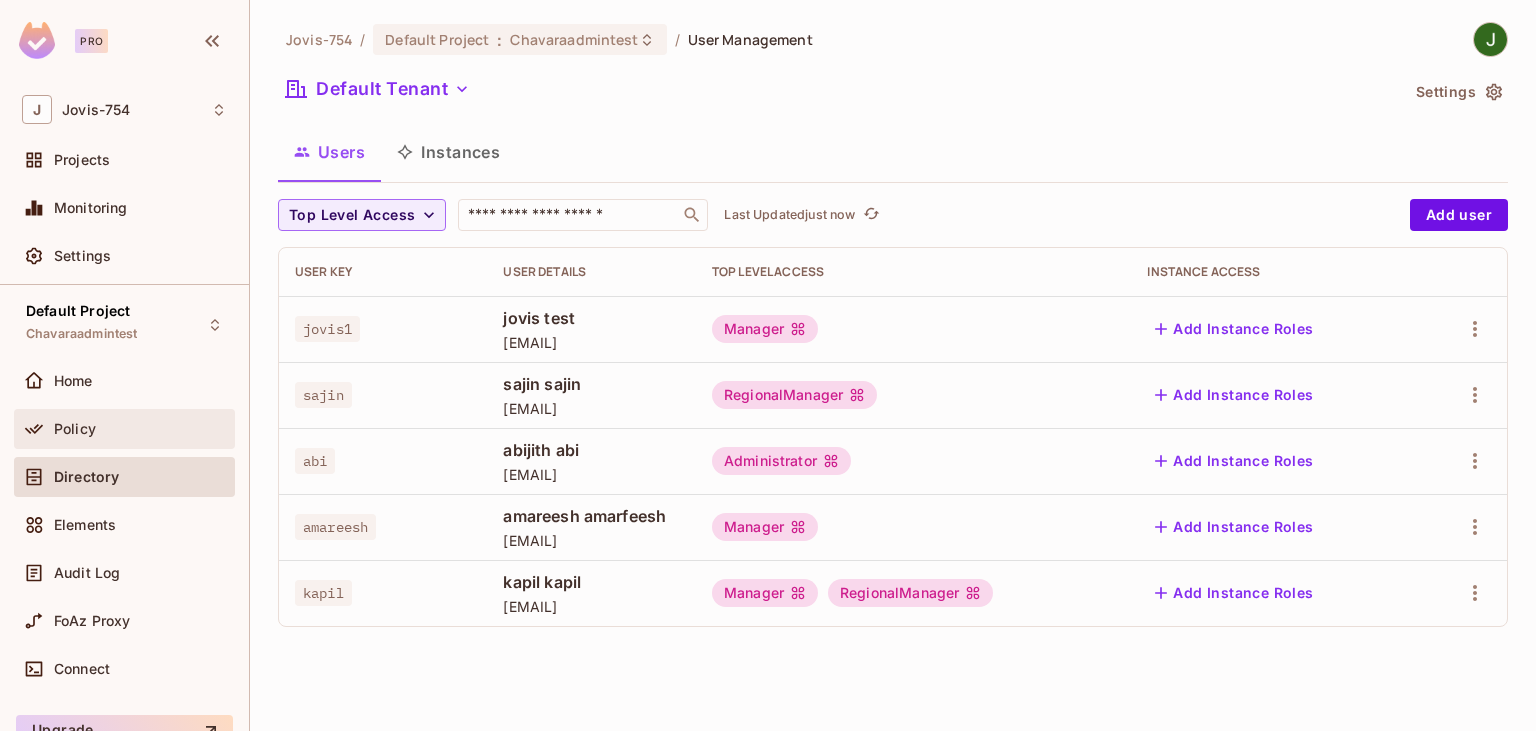 click on "Policy" at bounding box center [124, 429] 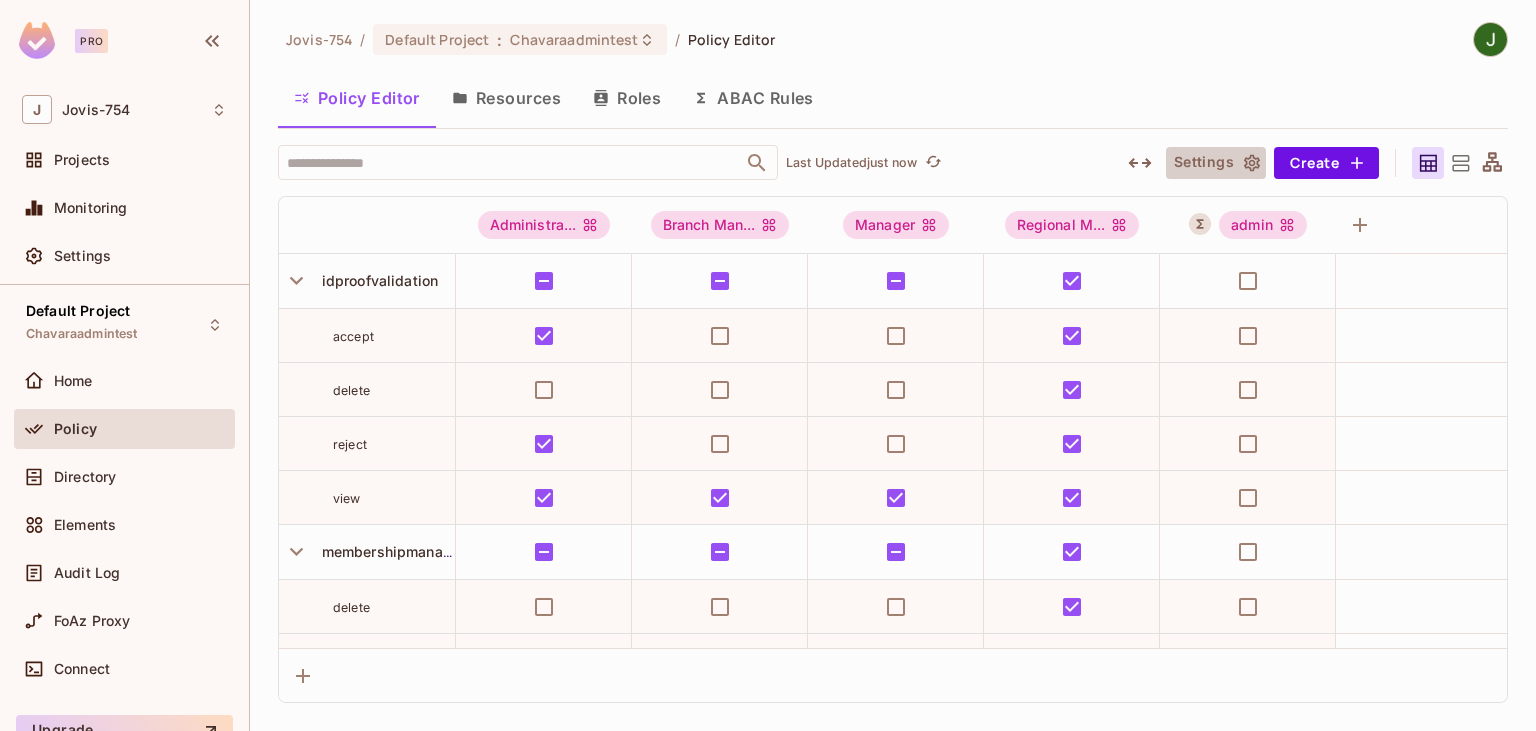 click on "Settings" at bounding box center [1216, 163] 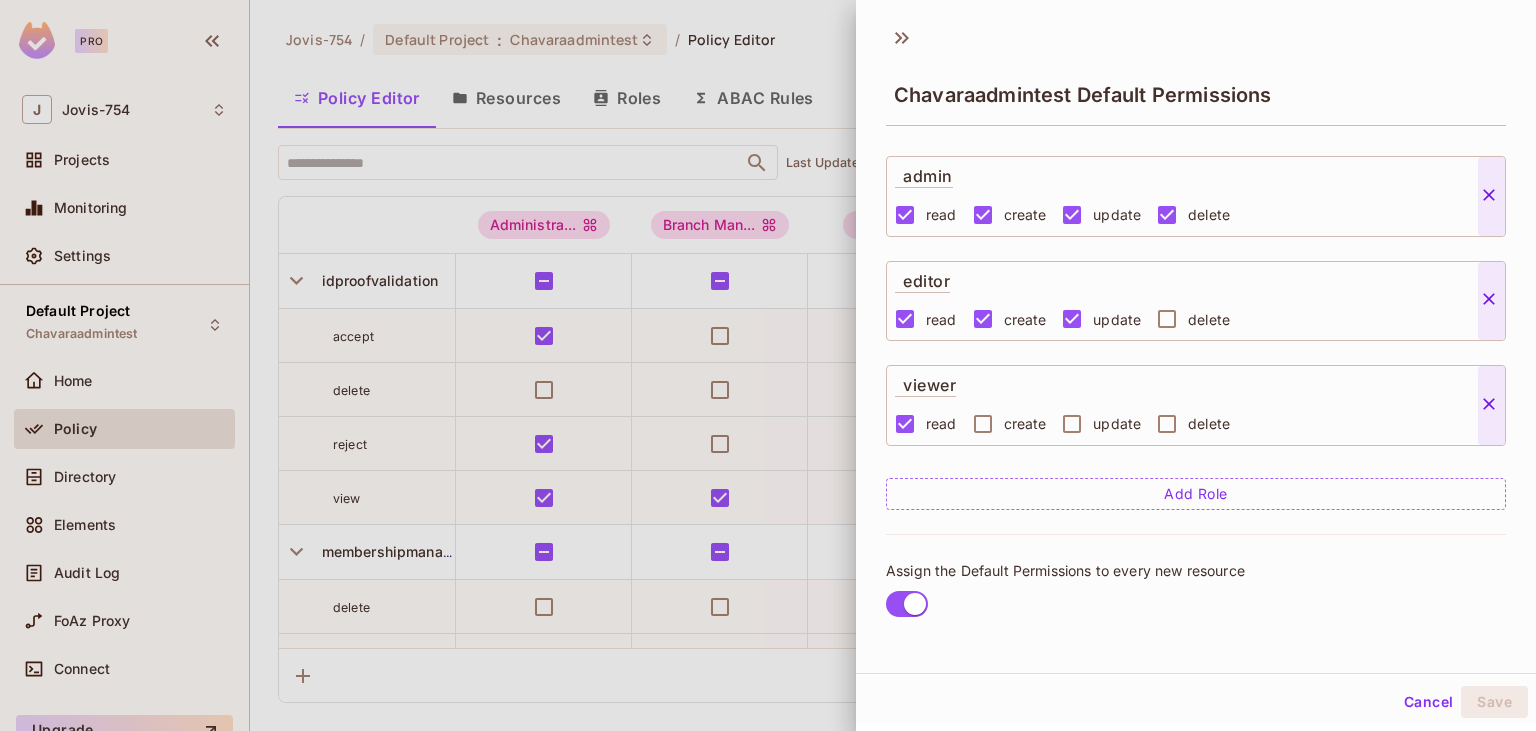 scroll, scrollTop: 154, scrollLeft: 0, axis: vertical 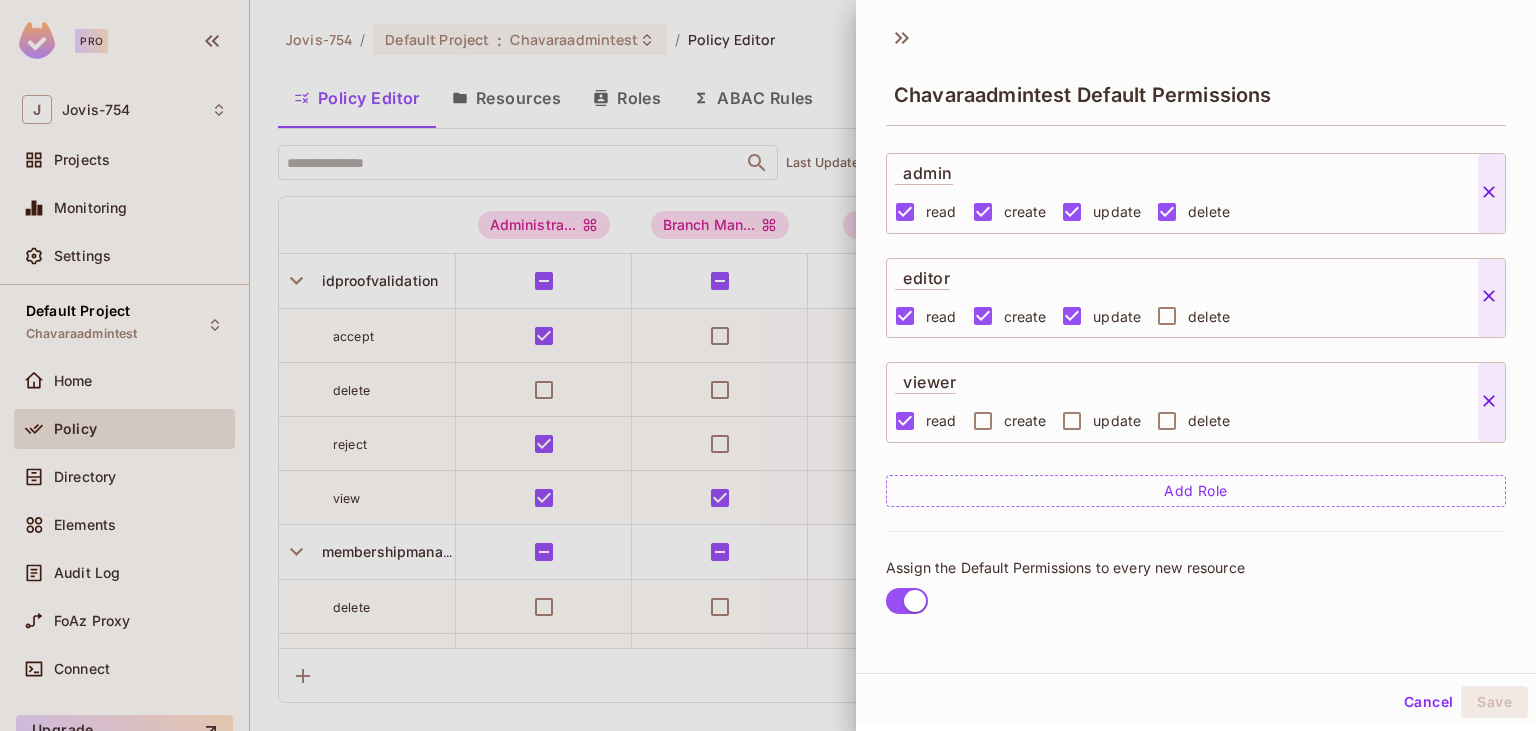 click at bounding box center [768, 365] 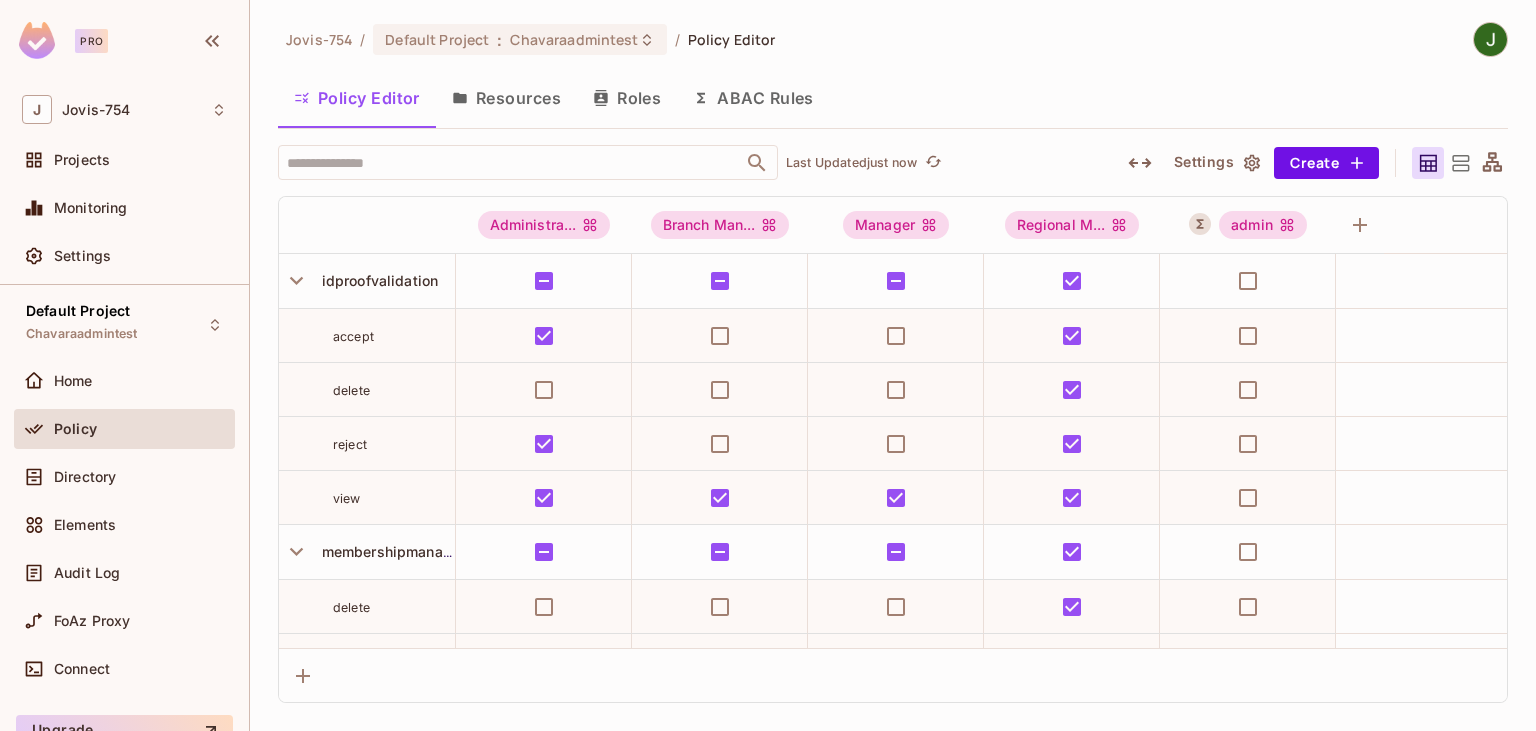 click on "Monitoring" at bounding box center (124, 212) 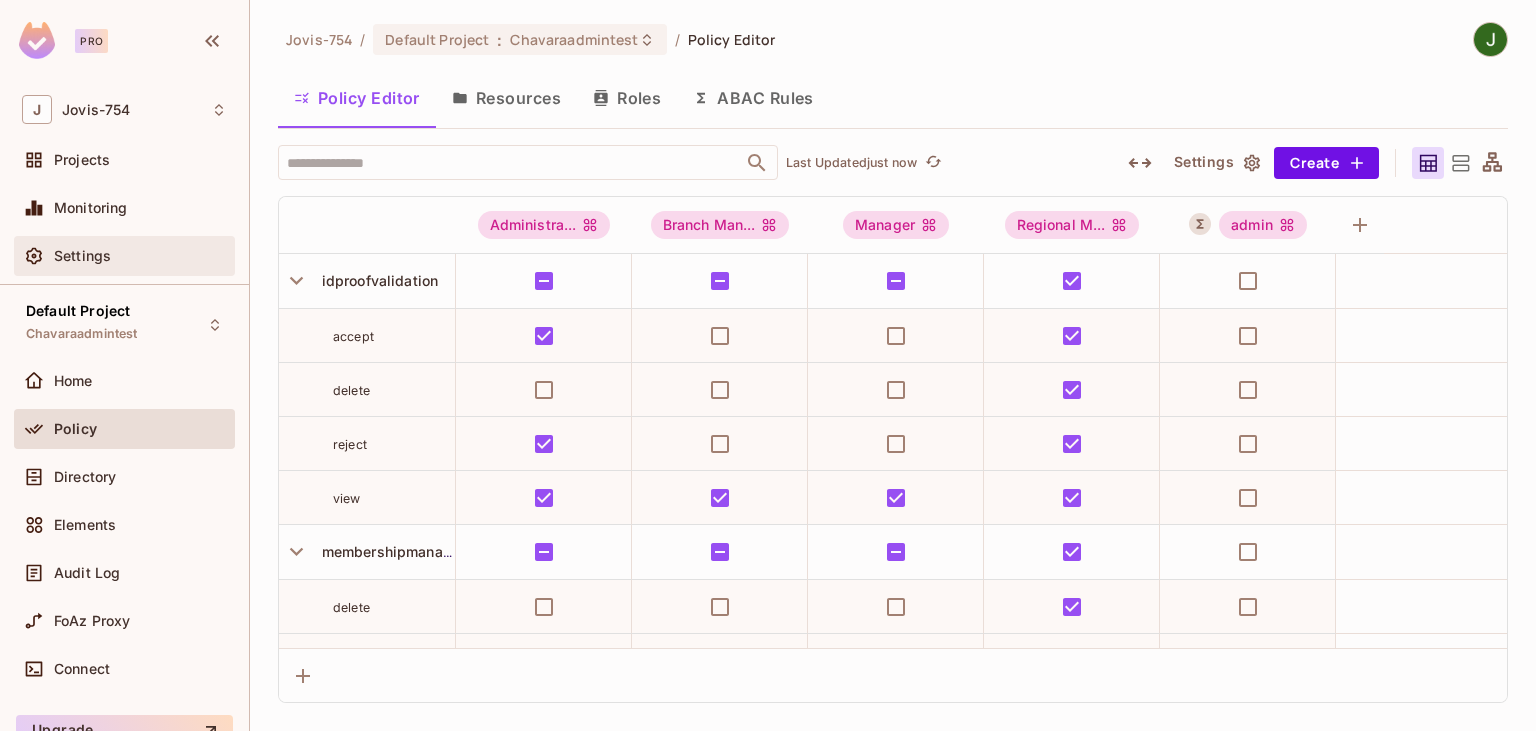 click on "Settings" at bounding box center (124, 256) 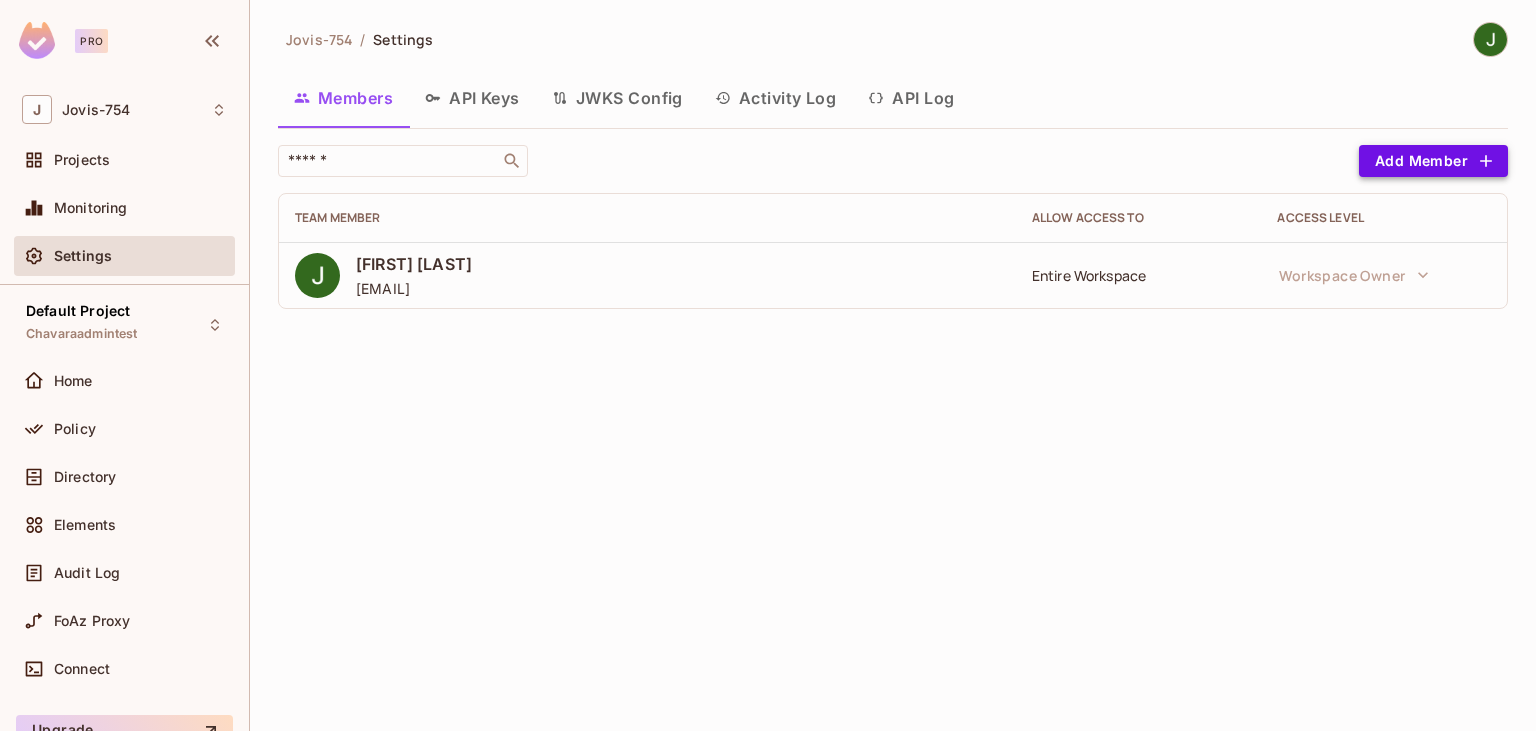 click on "Add Member" at bounding box center [1433, 161] 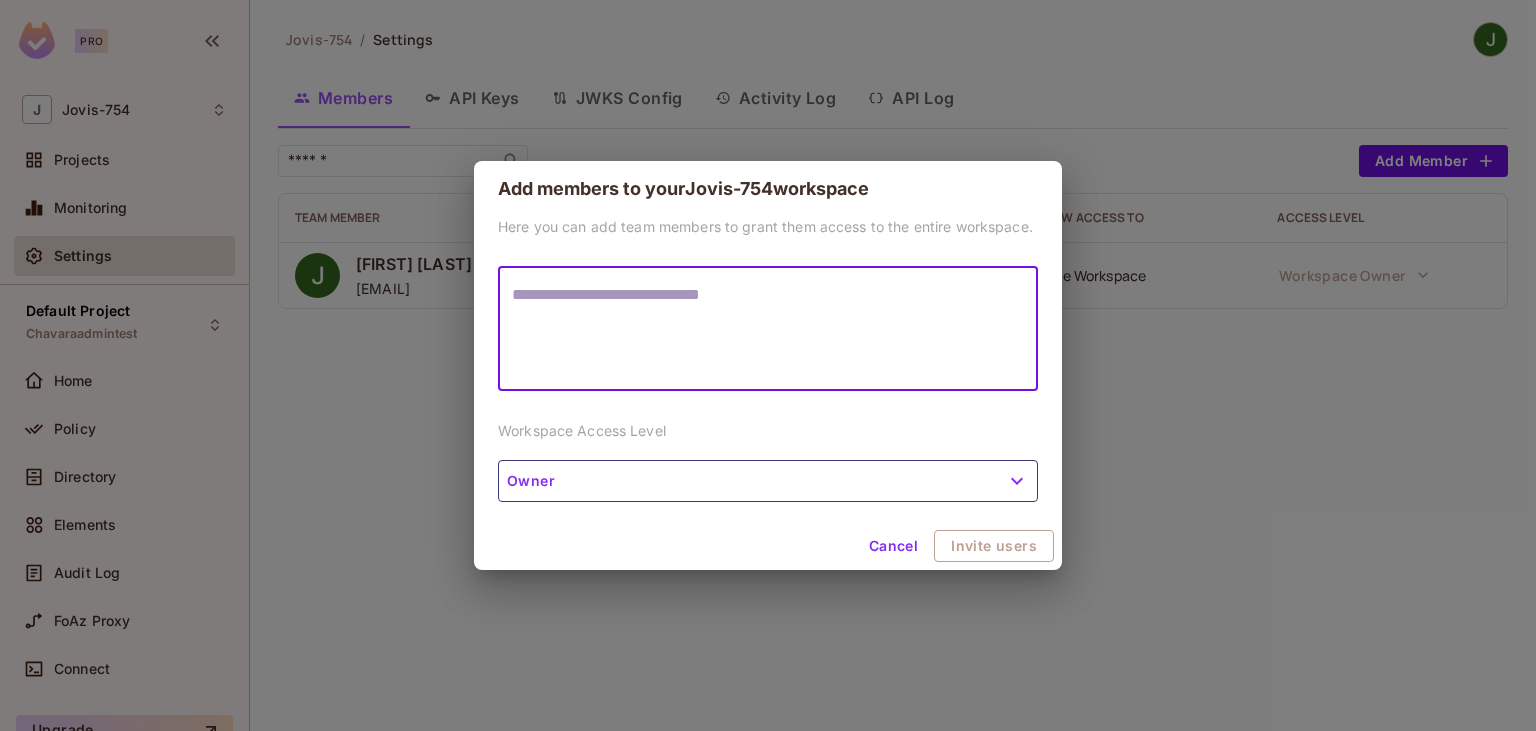 click on "Add members to your  Jovis-754  workspace Here you can add team members to grant them access to the entire workspace. * ​ Workspace Access Level Owner Cancel Invite users" at bounding box center (768, 365) 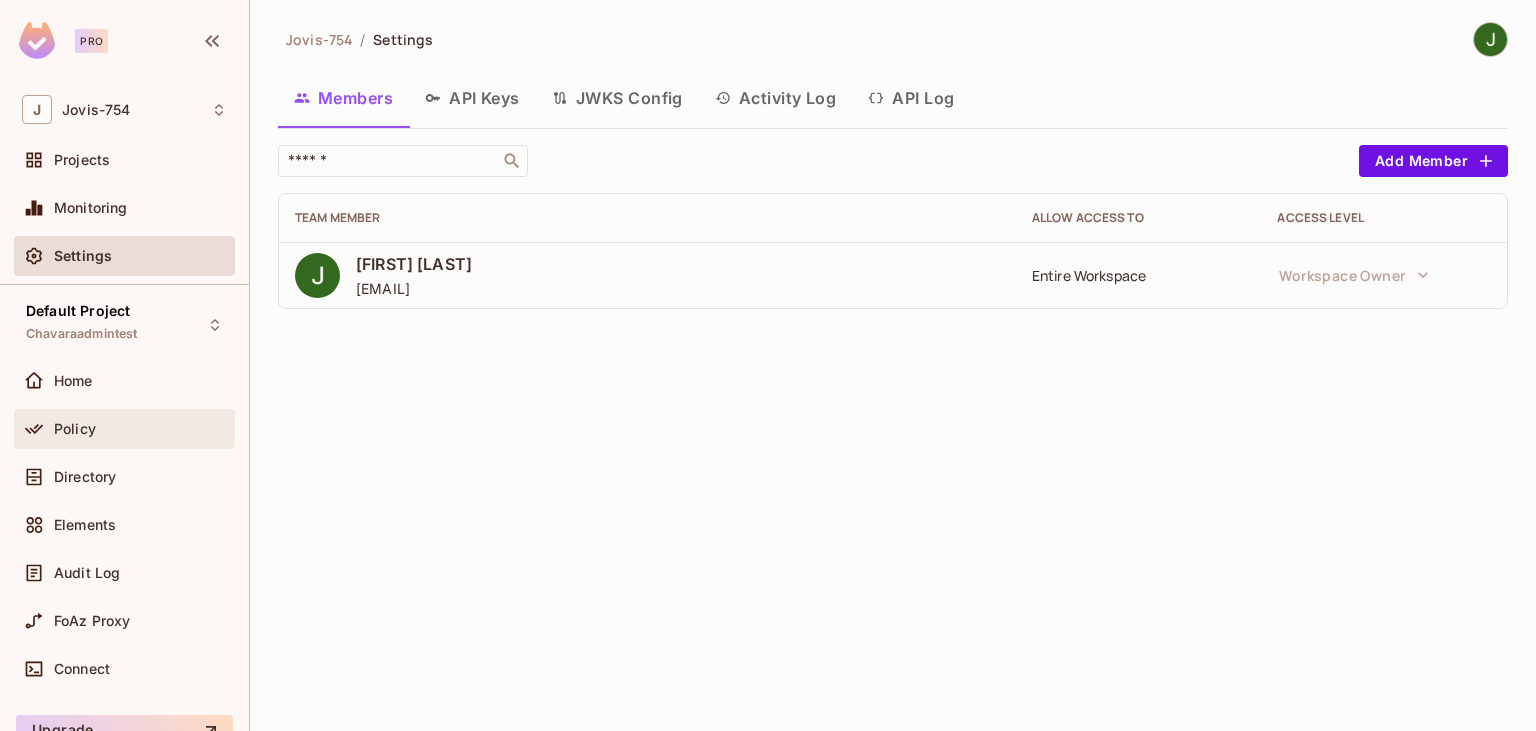 click on "Policy" at bounding box center (124, 429) 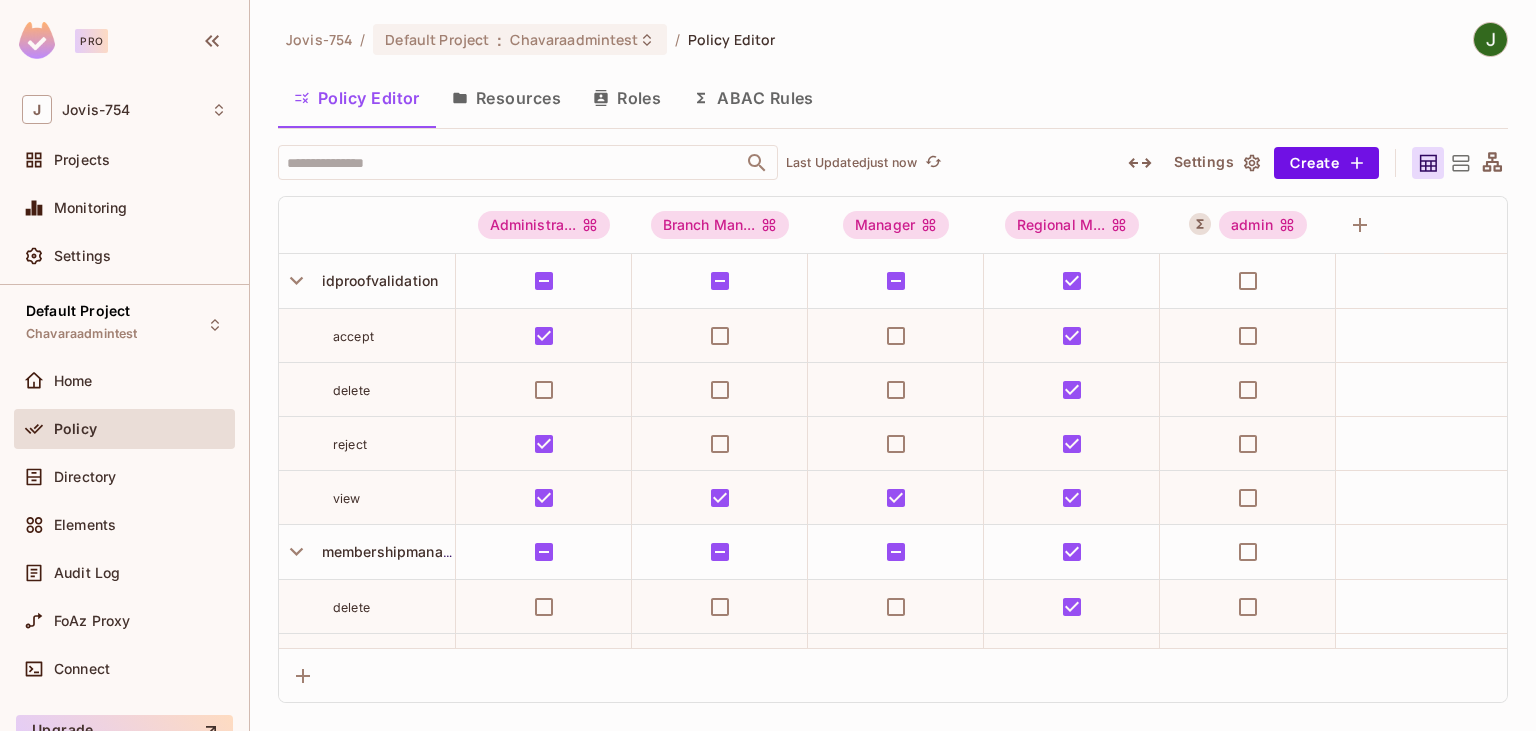 click on "Settings" at bounding box center (1216, 163) 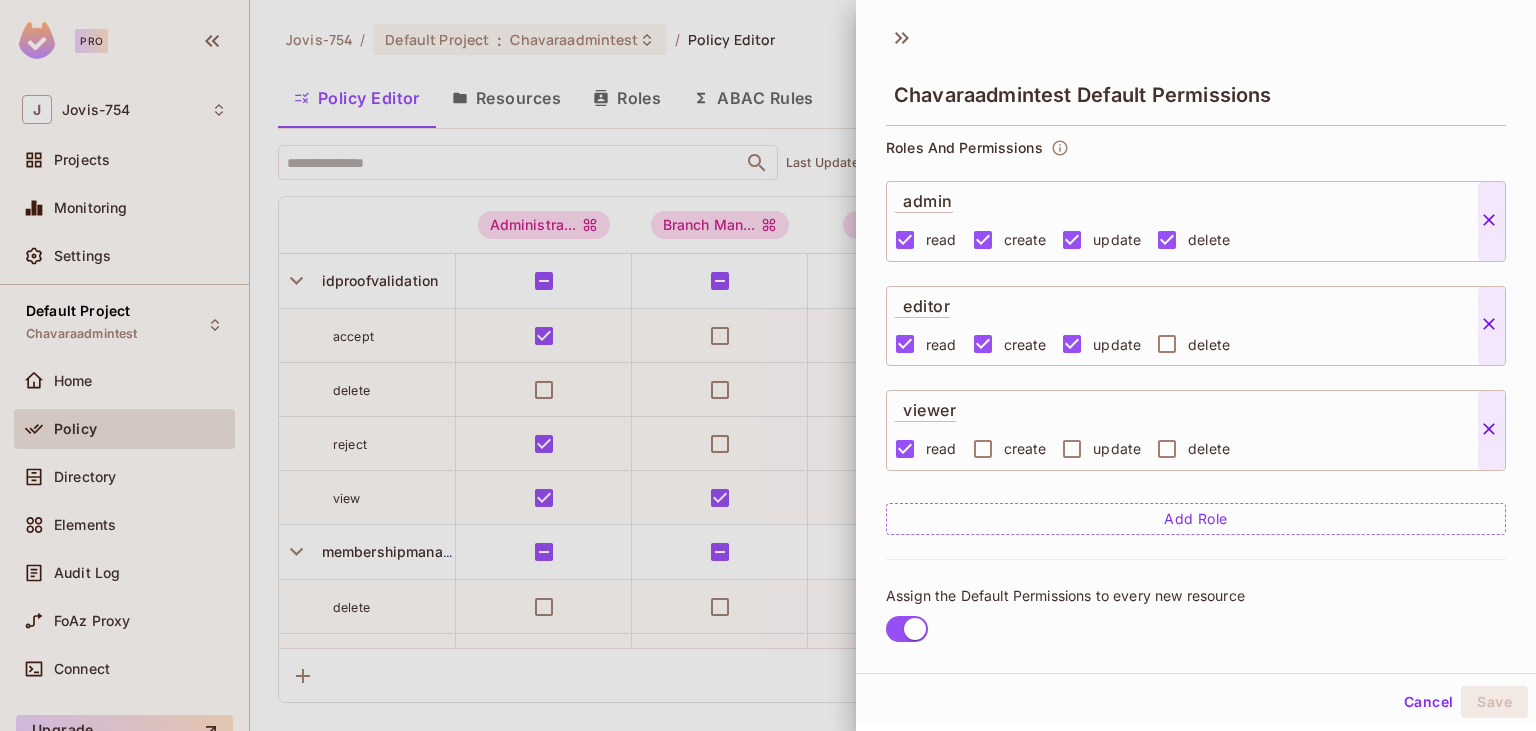 scroll, scrollTop: 154, scrollLeft: 0, axis: vertical 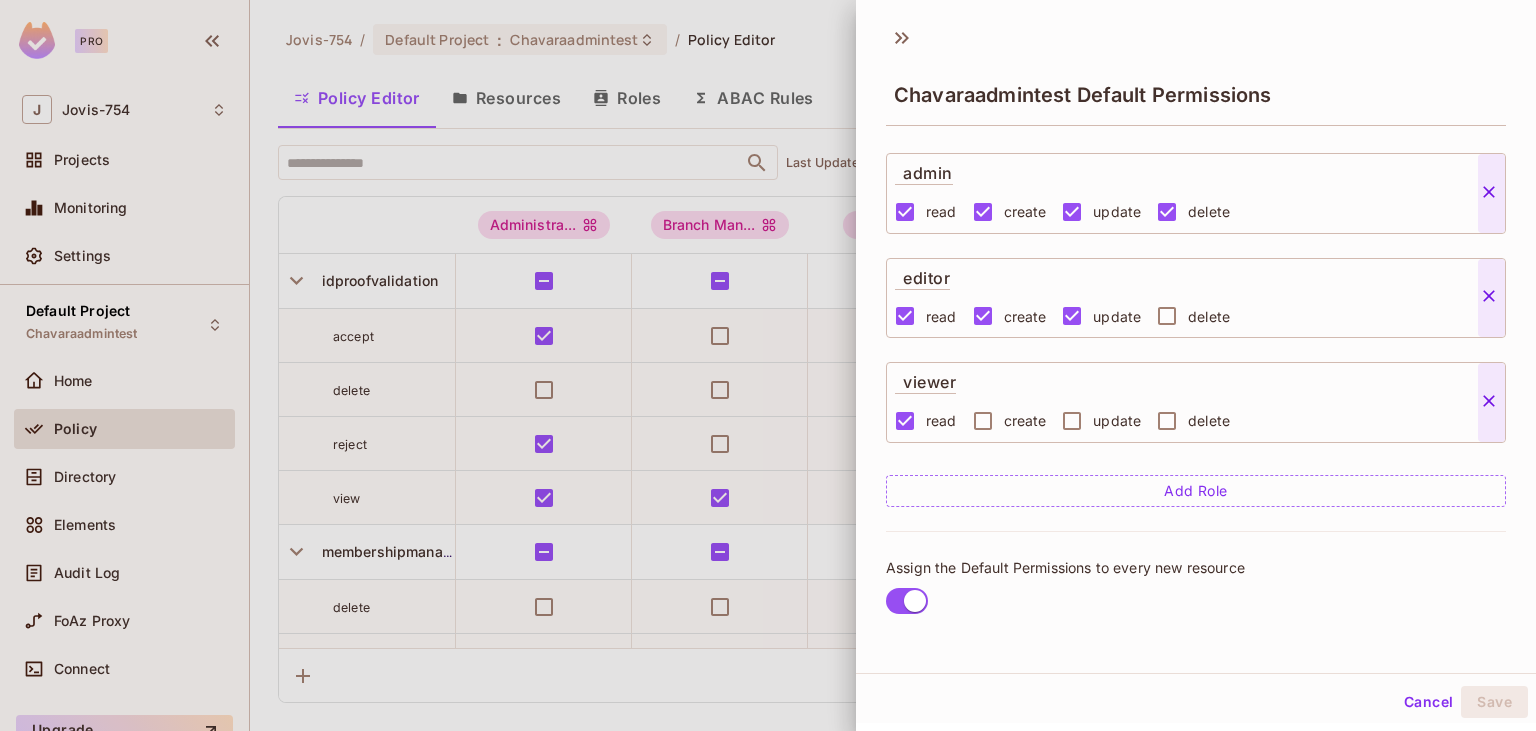 click at bounding box center [768, 365] 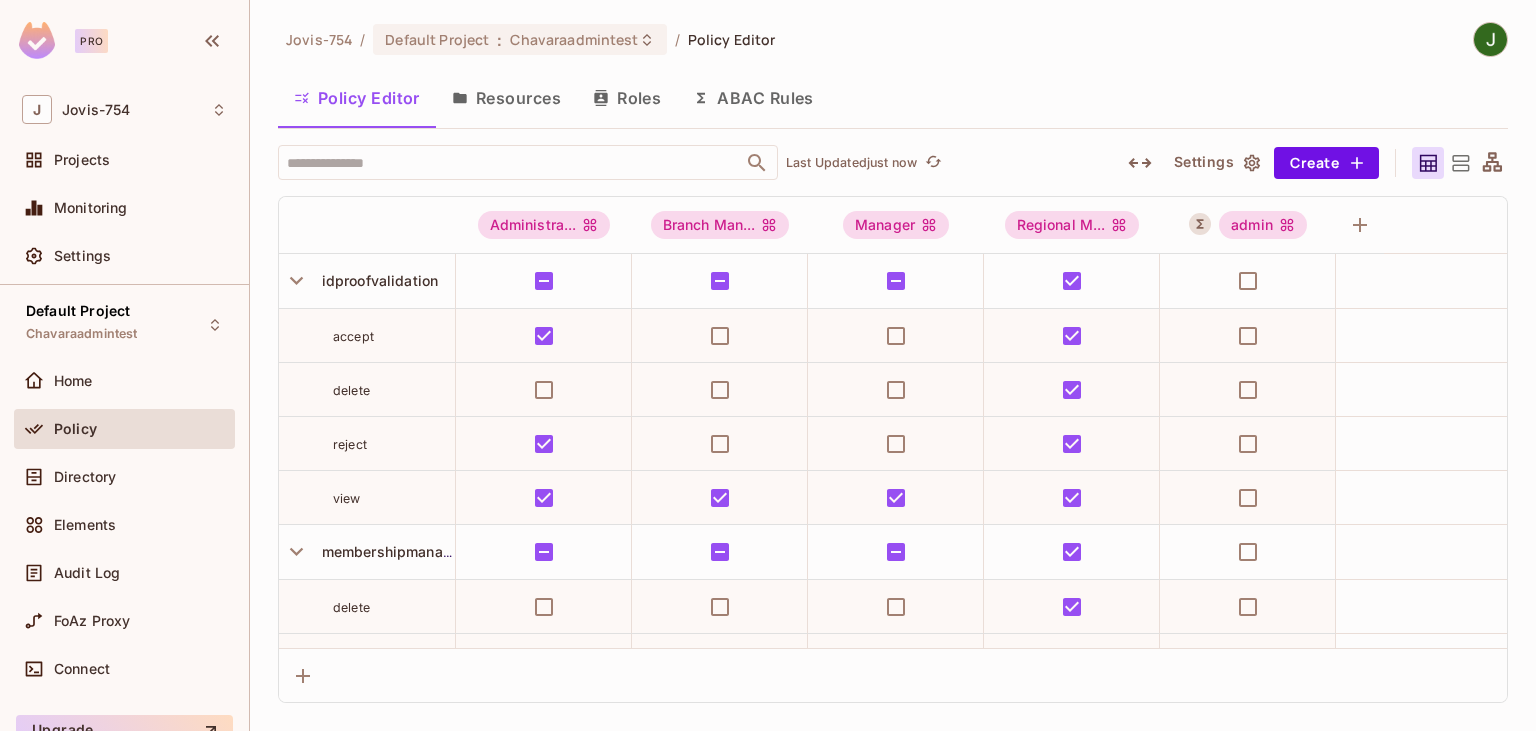 click on "Resources" at bounding box center (506, 98) 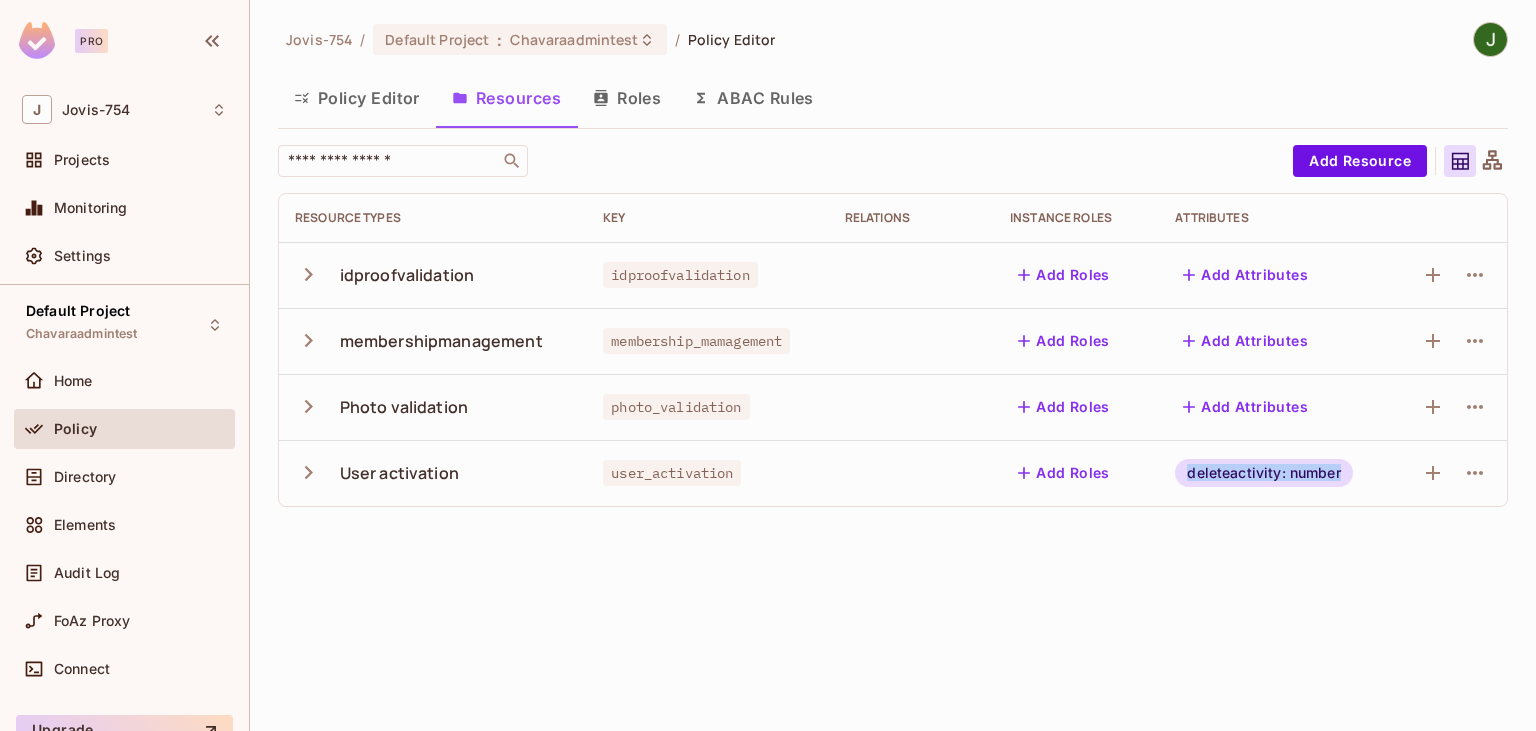 drag, startPoint x: 1180, startPoint y: 460, endPoint x: 1351, endPoint y: 470, distance: 171.29214 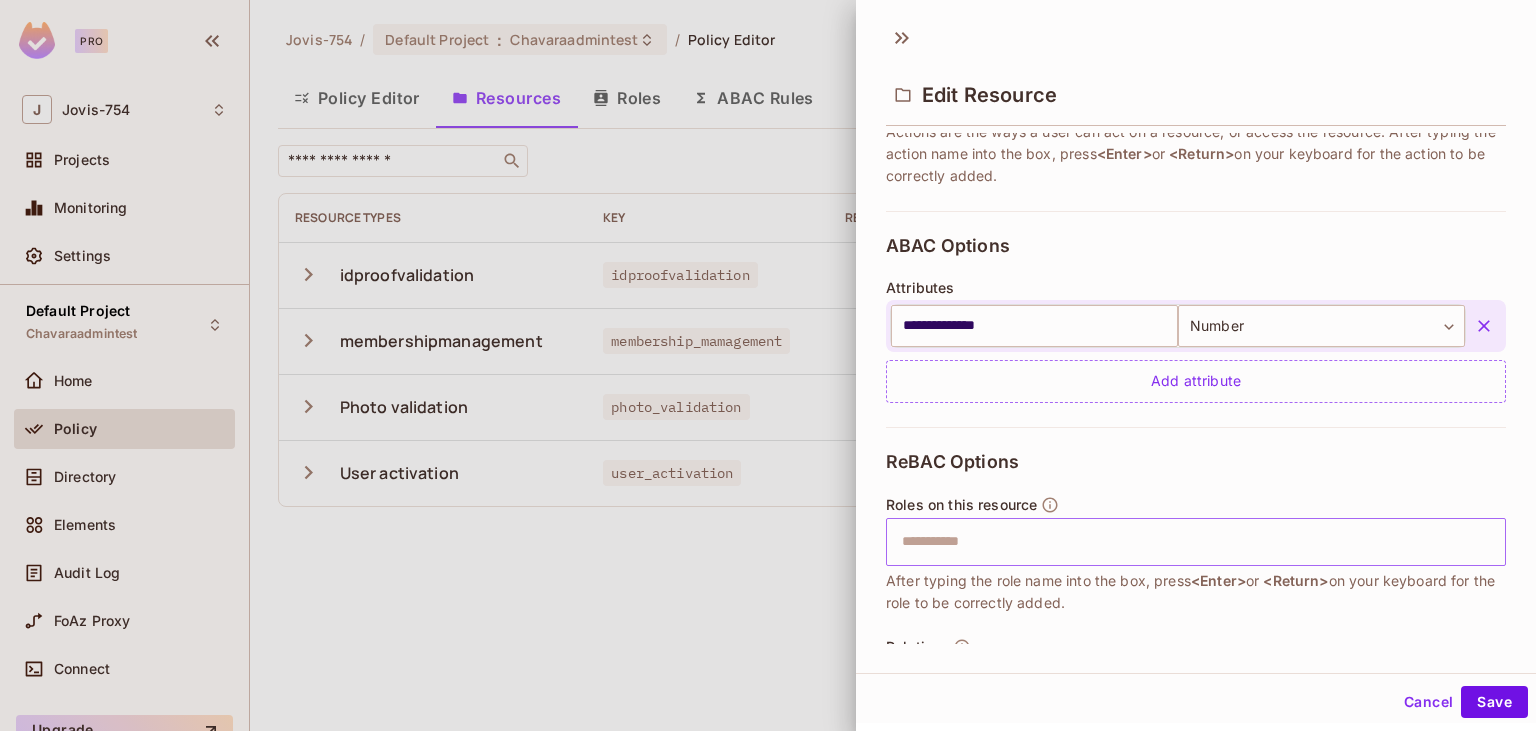 scroll, scrollTop: 428, scrollLeft: 0, axis: vertical 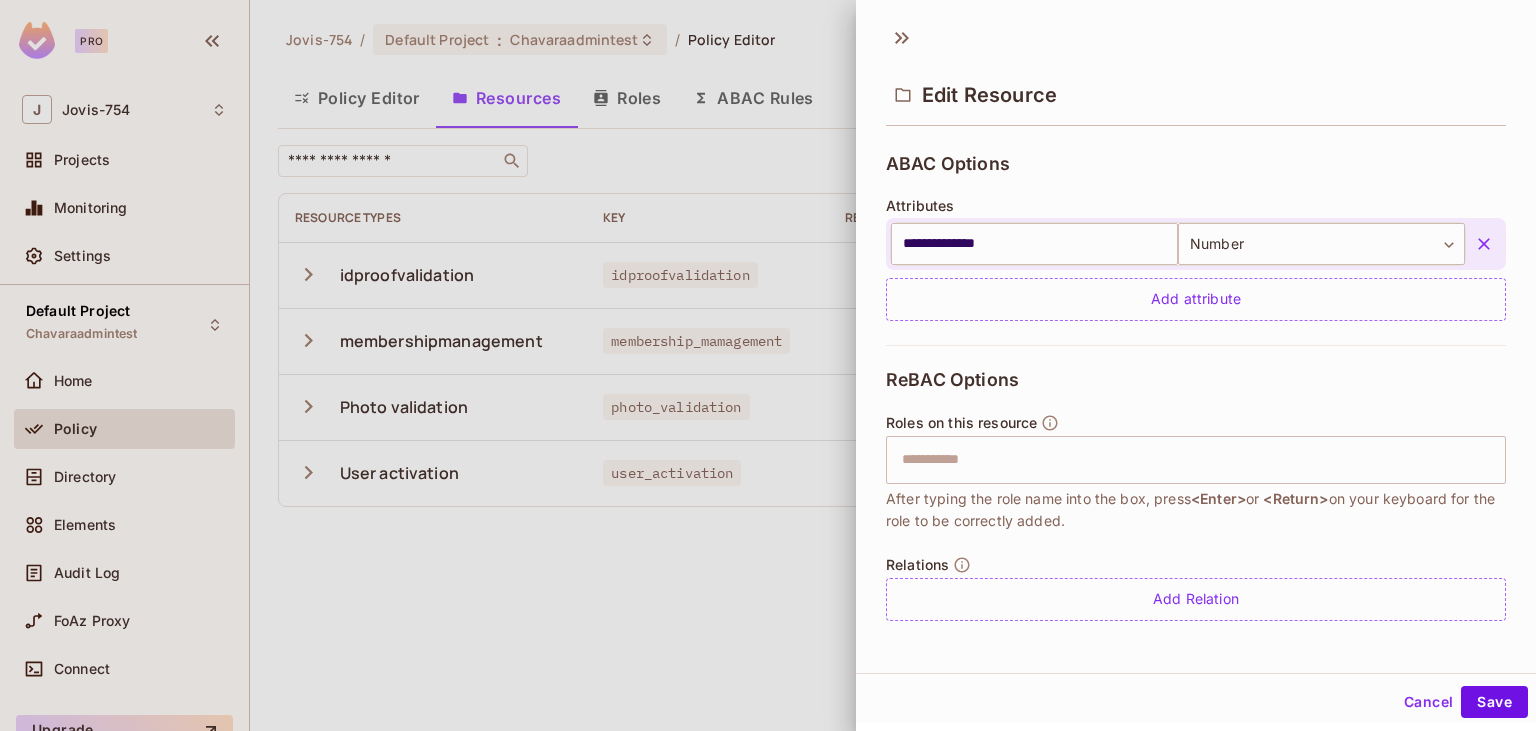 click at bounding box center (768, 365) 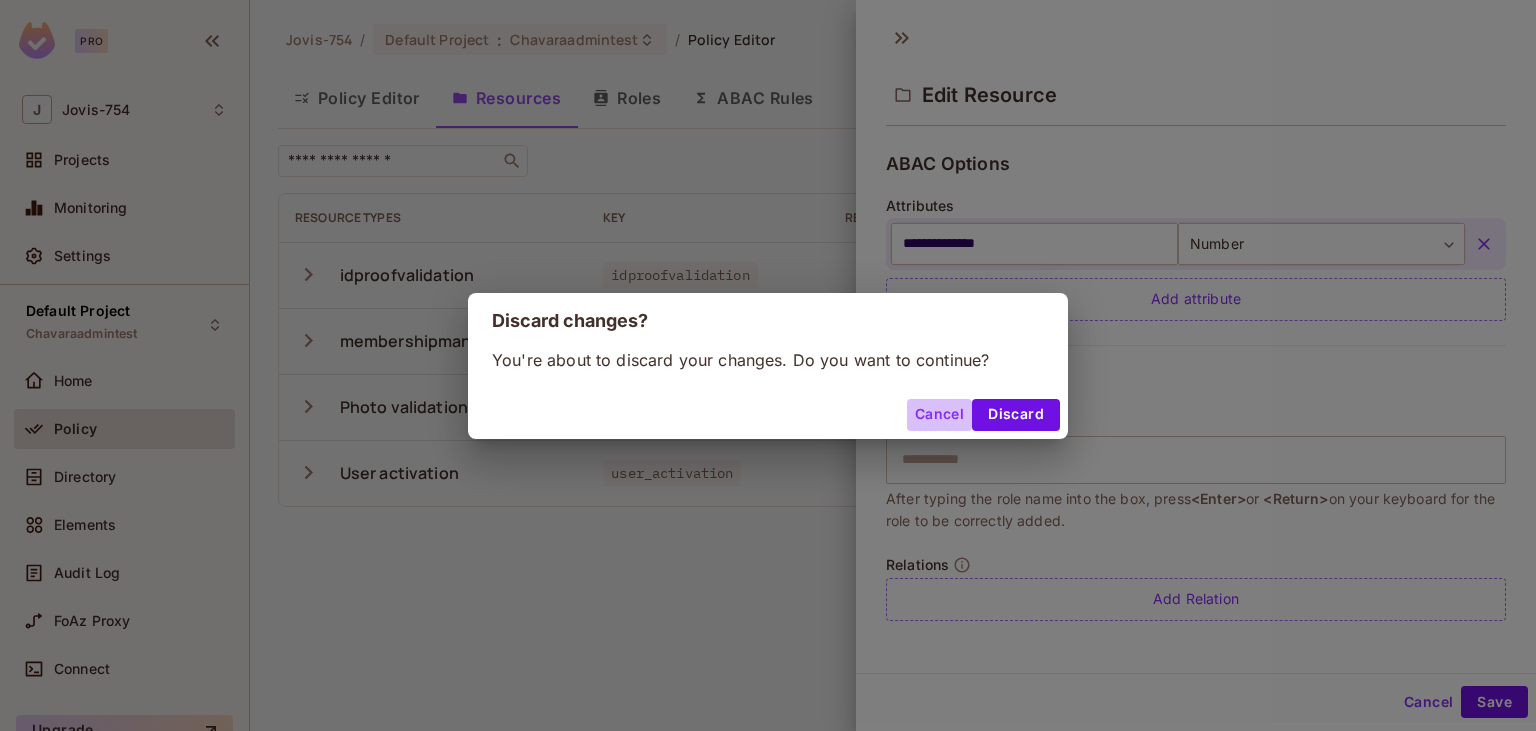 click on "Cancel" at bounding box center (939, 415) 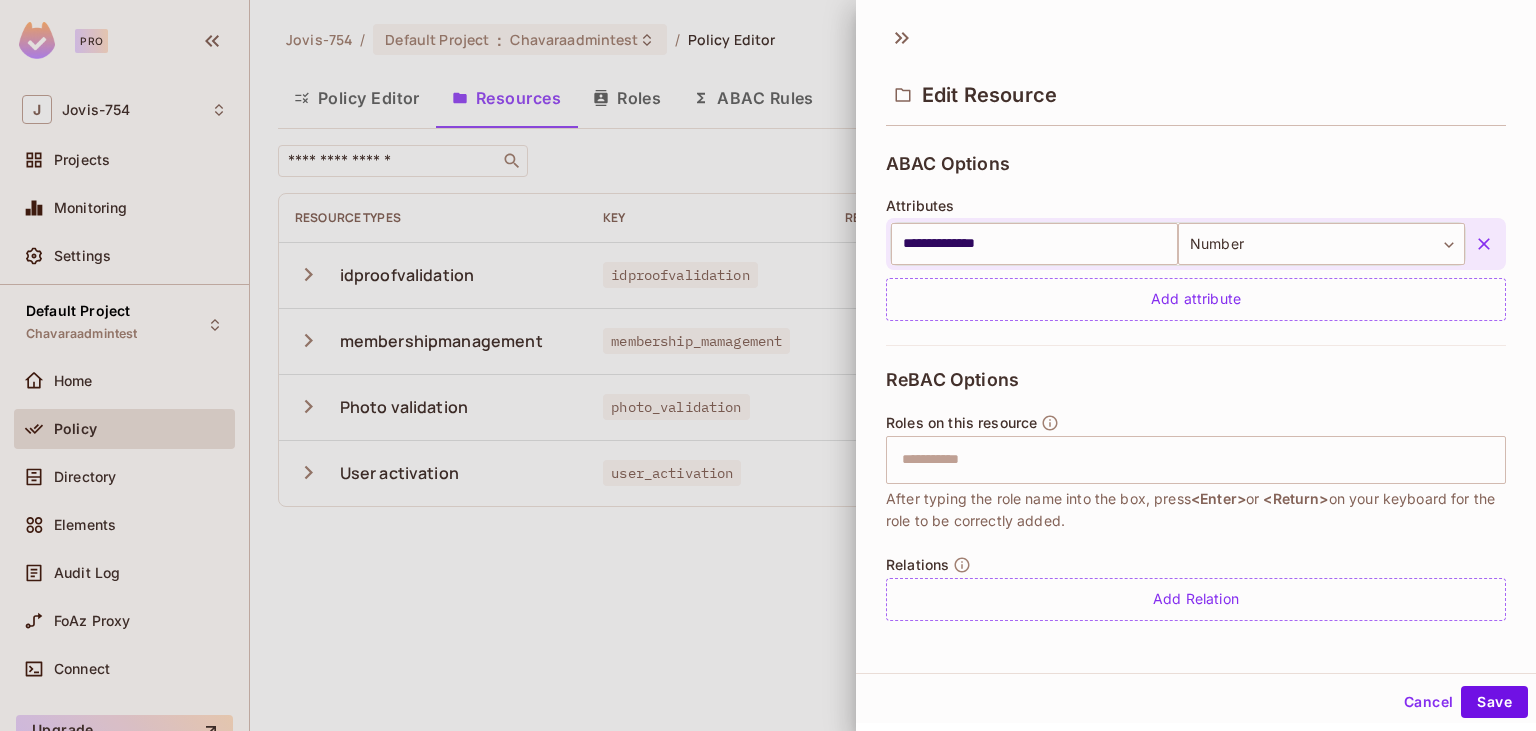 click on "Cancel" at bounding box center [1428, 702] 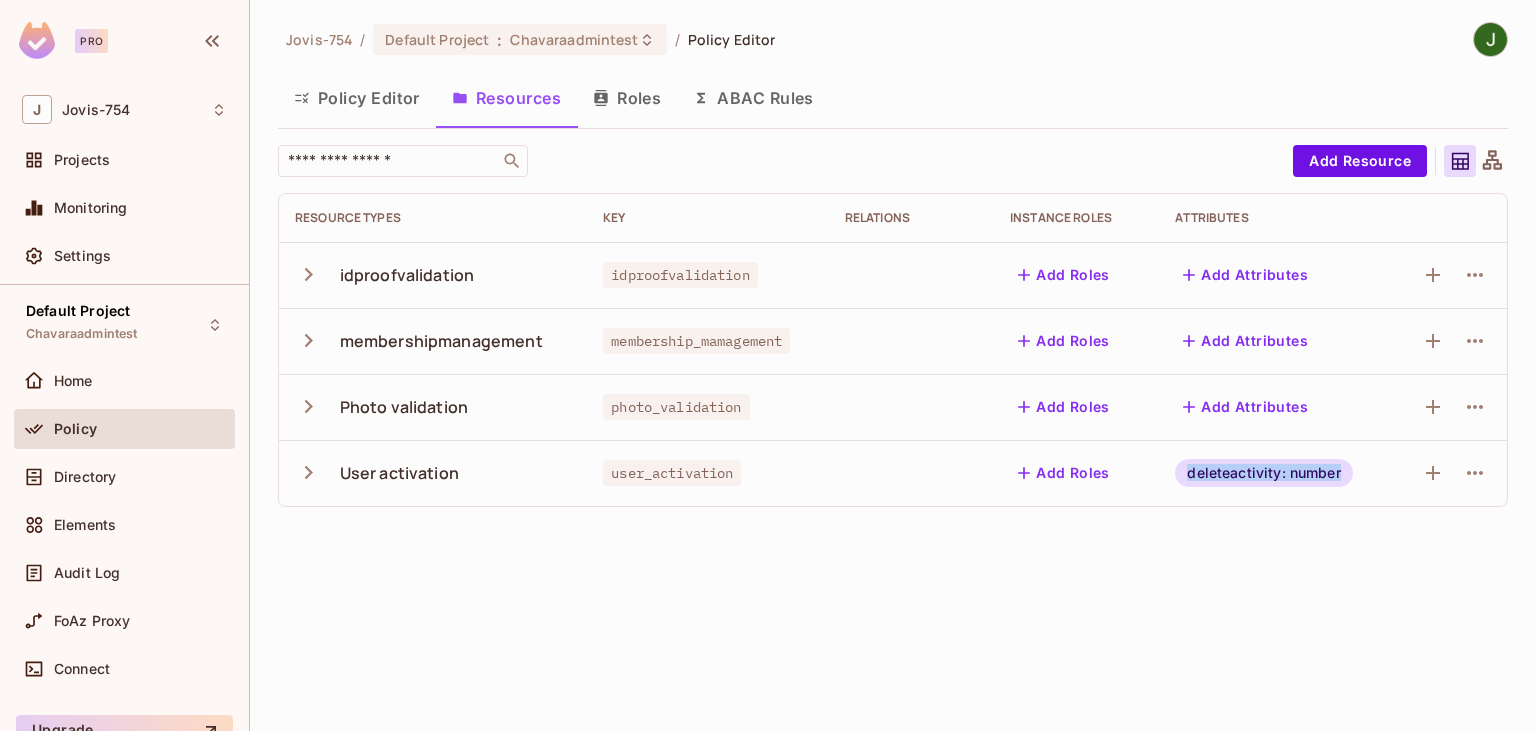 drag, startPoint x: 1361, startPoint y: 468, endPoint x: 1176, endPoint y: 474, distance: 185.09727 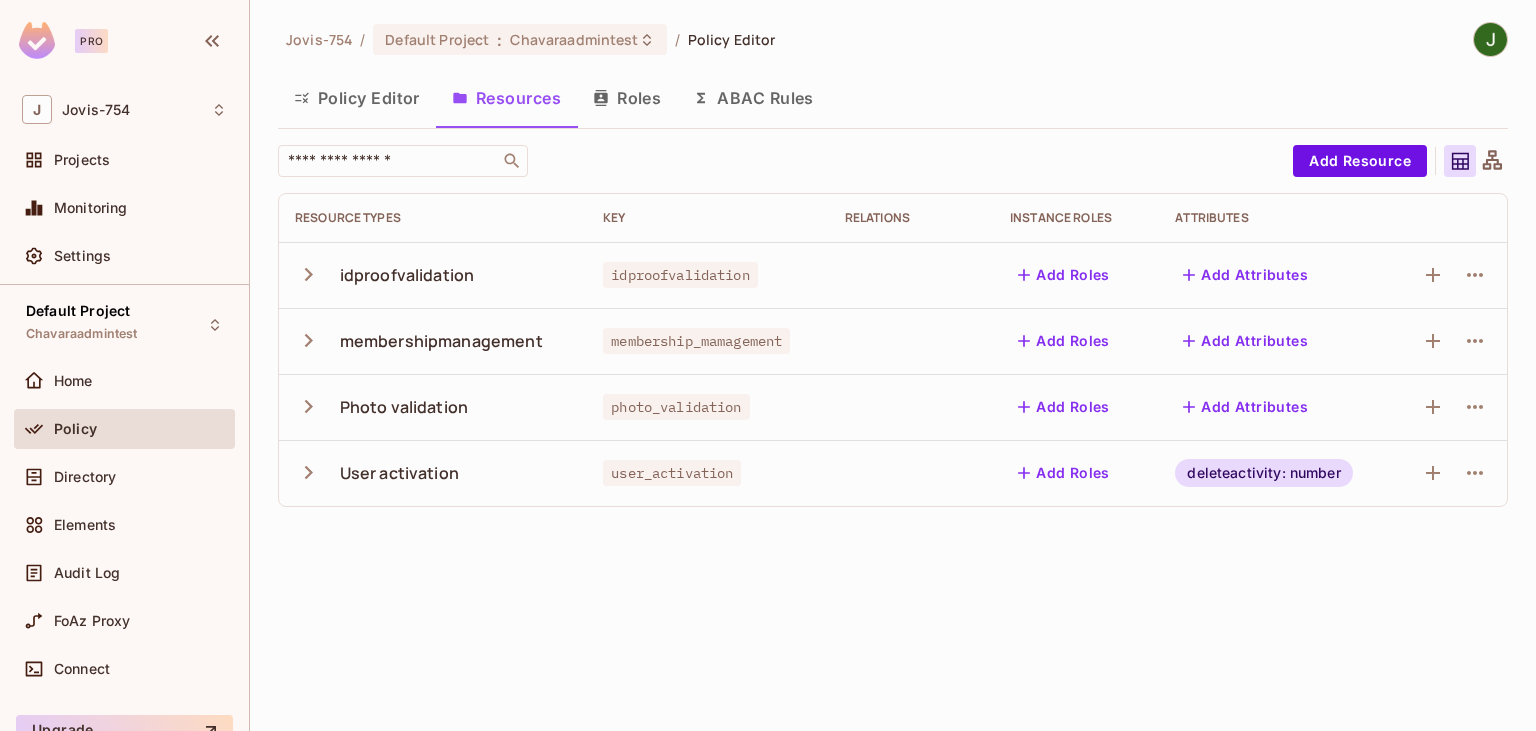 click on "Policy Editor Resources Roles ABAC Rules" at bounding box center [893, 98] 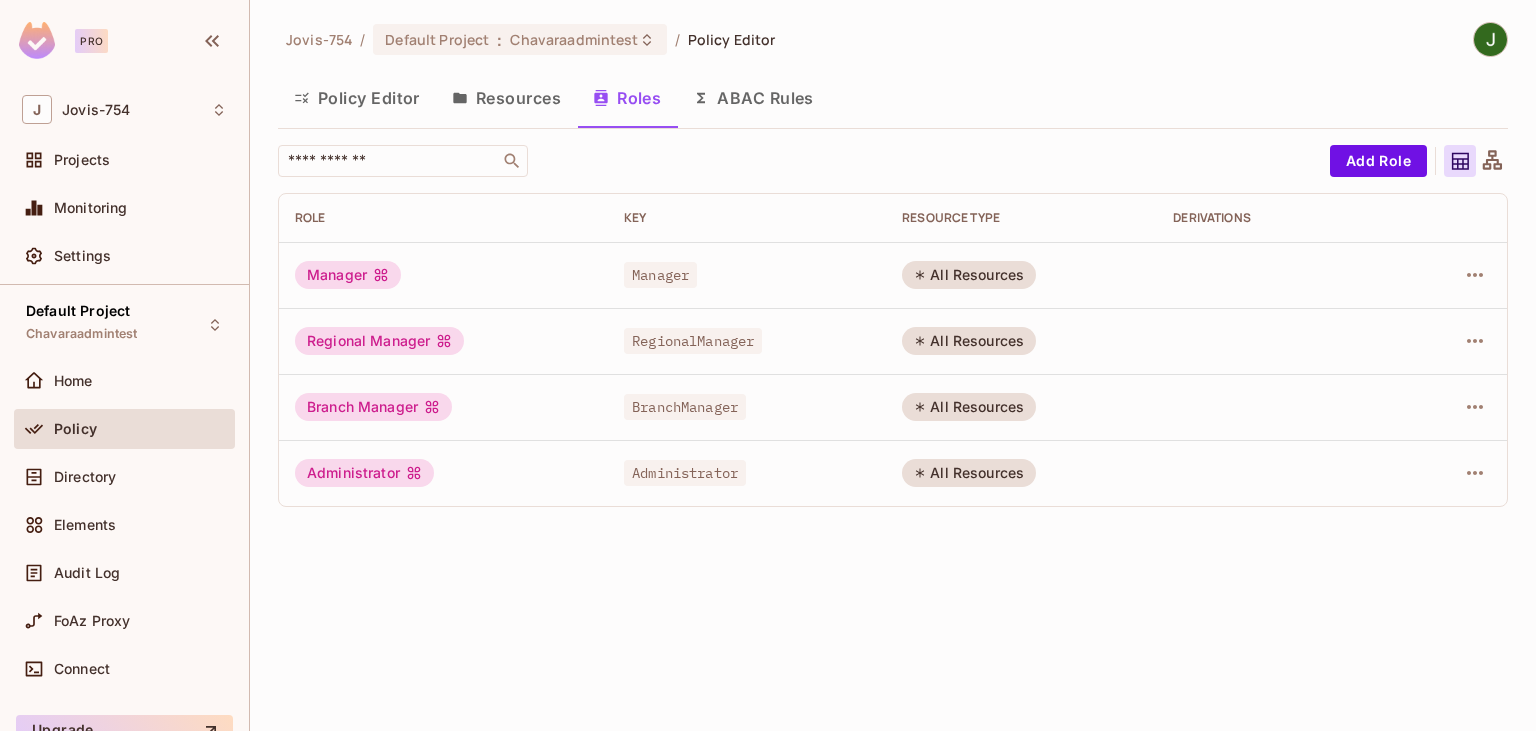 click on "Manager" at bounding box center [660, 275] 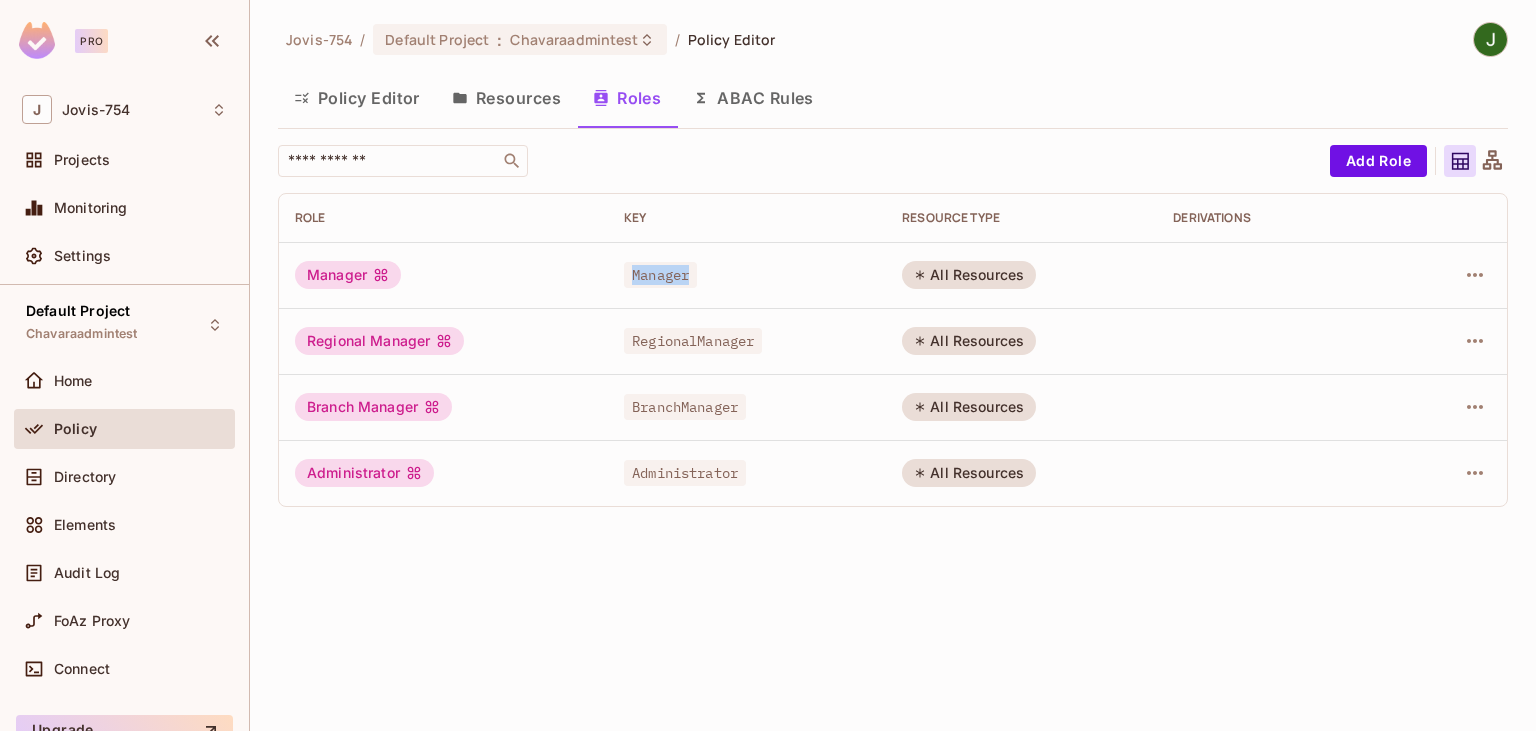 click on "Manager" at bounding box center (660, 275) 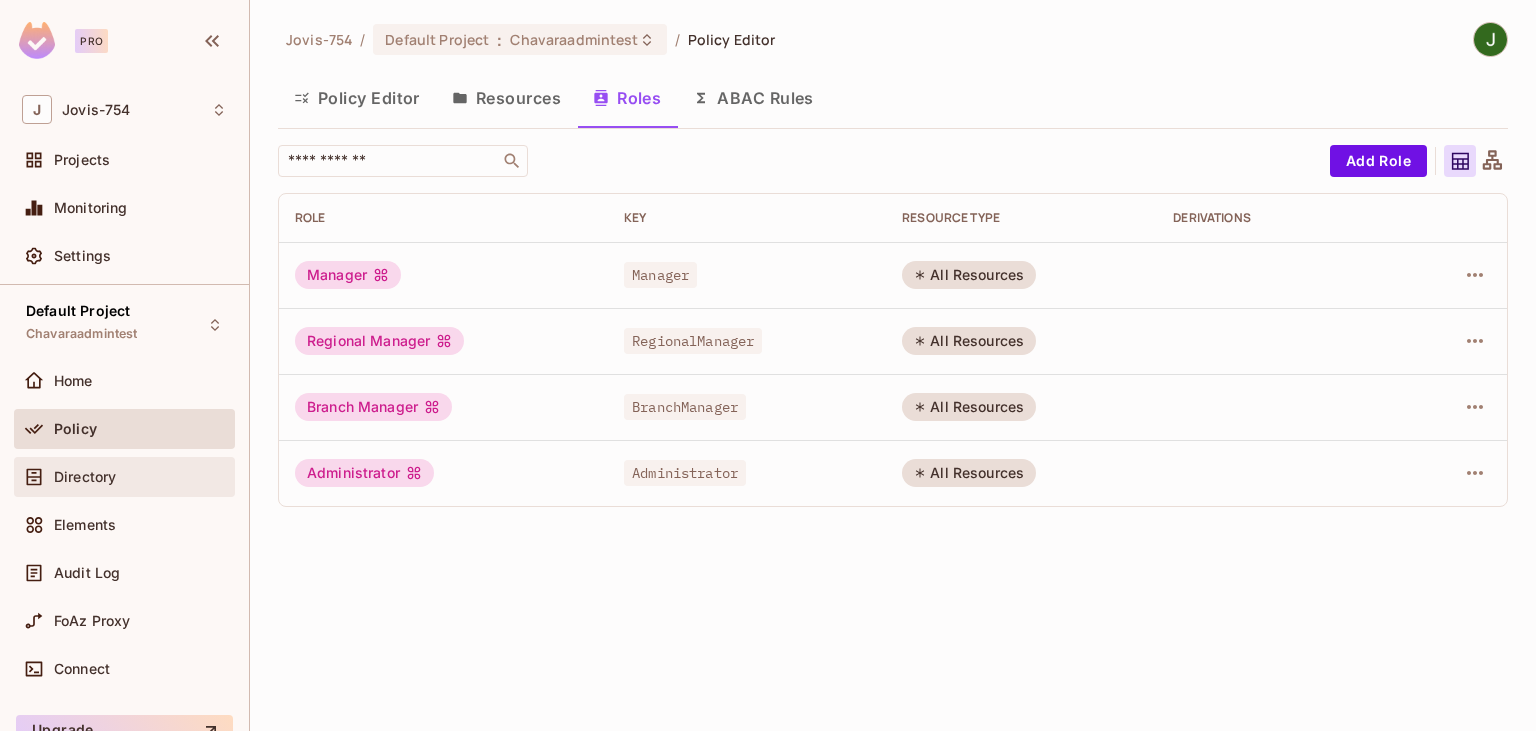 click on "Directory" at bounding box center (85, 477) 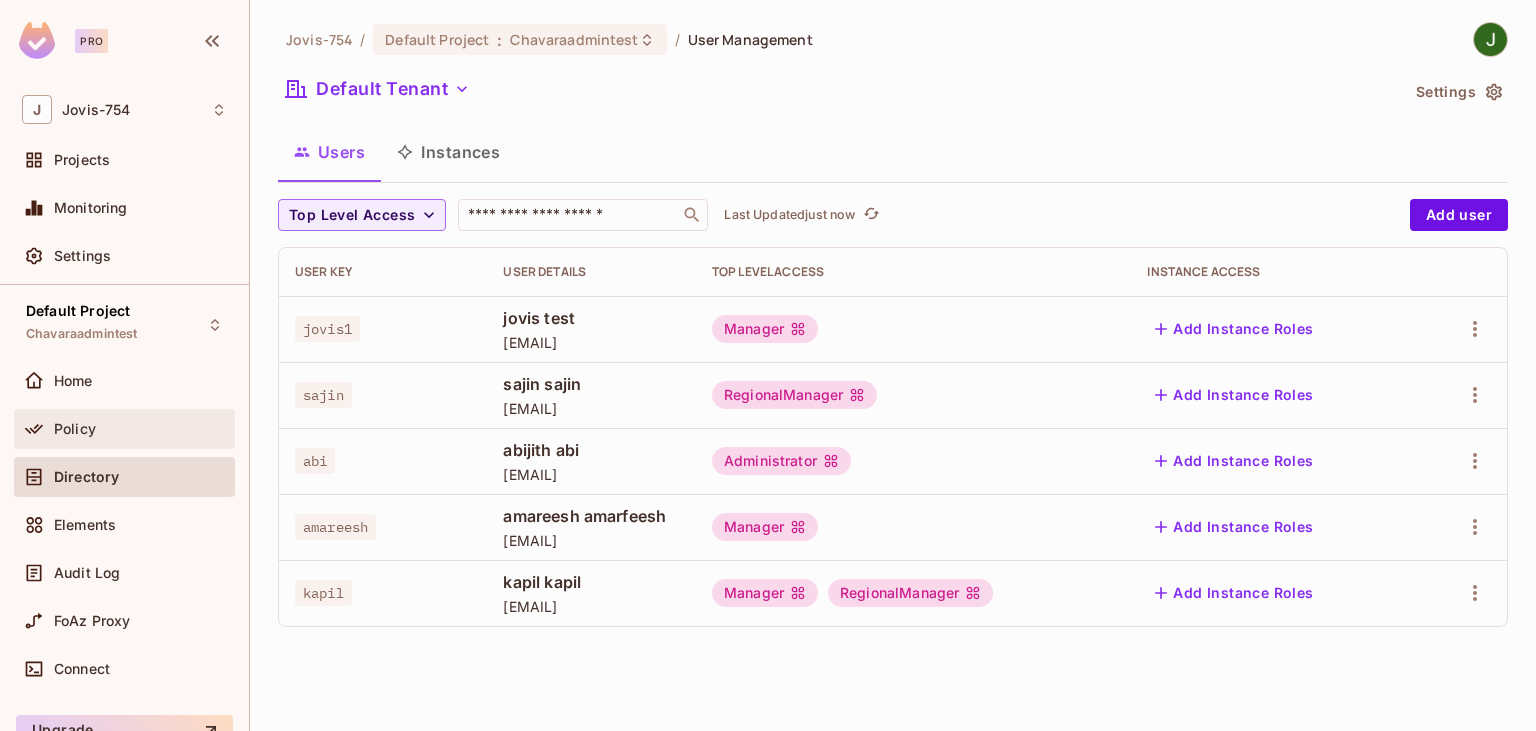 click on "Policy" at bounding box center (140, 429) 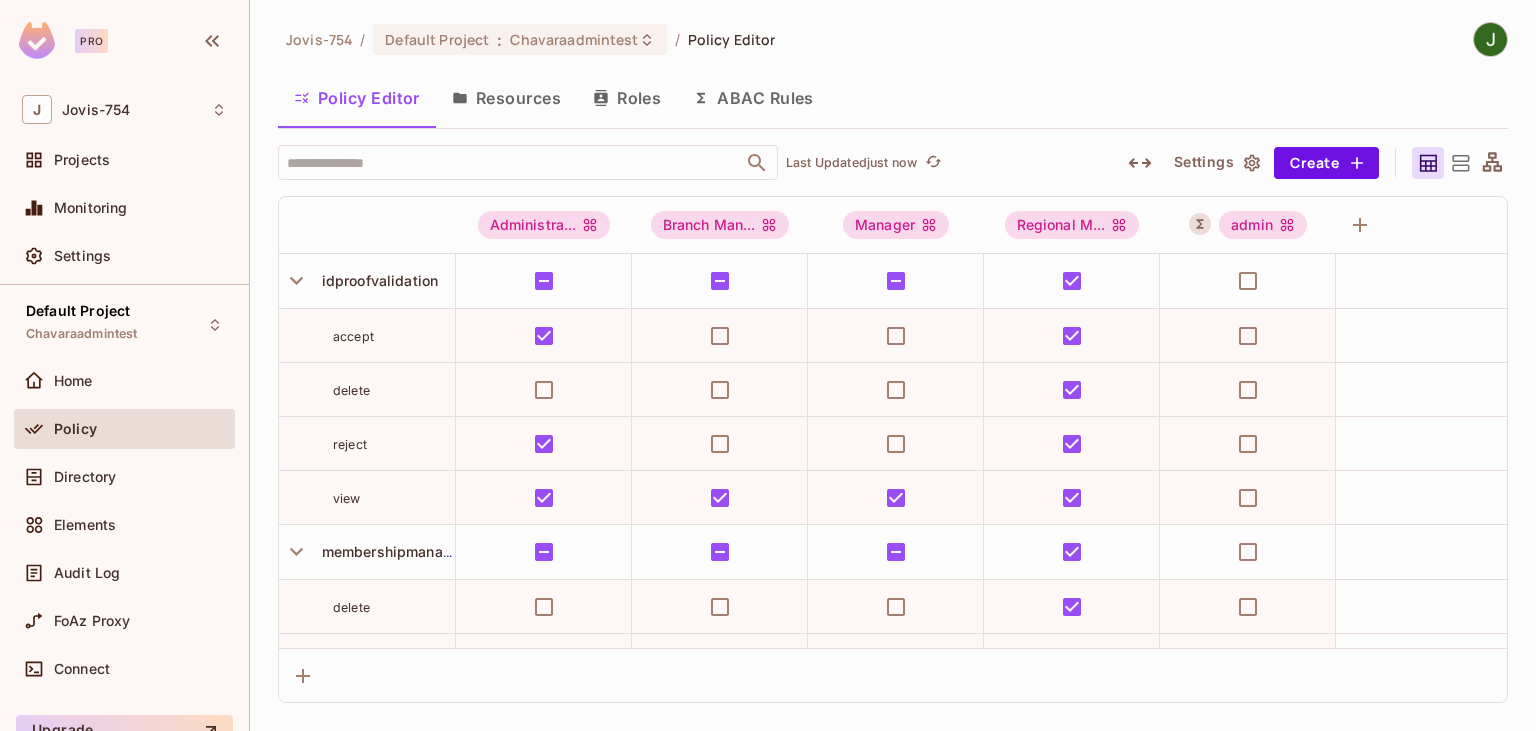 click on "Roles" at bounding box center [627, 98] 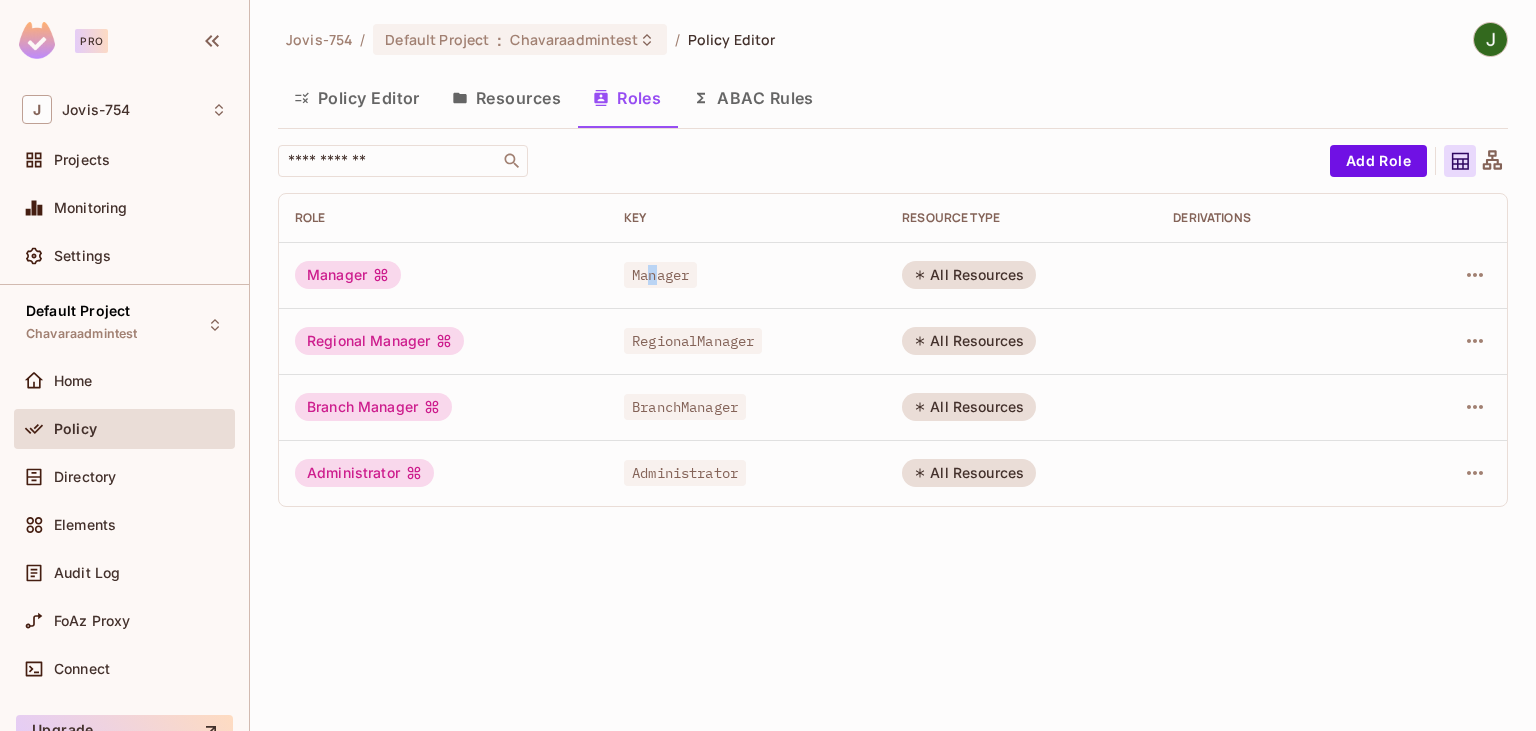 click on "Manager" at bounding box center [660, 275] 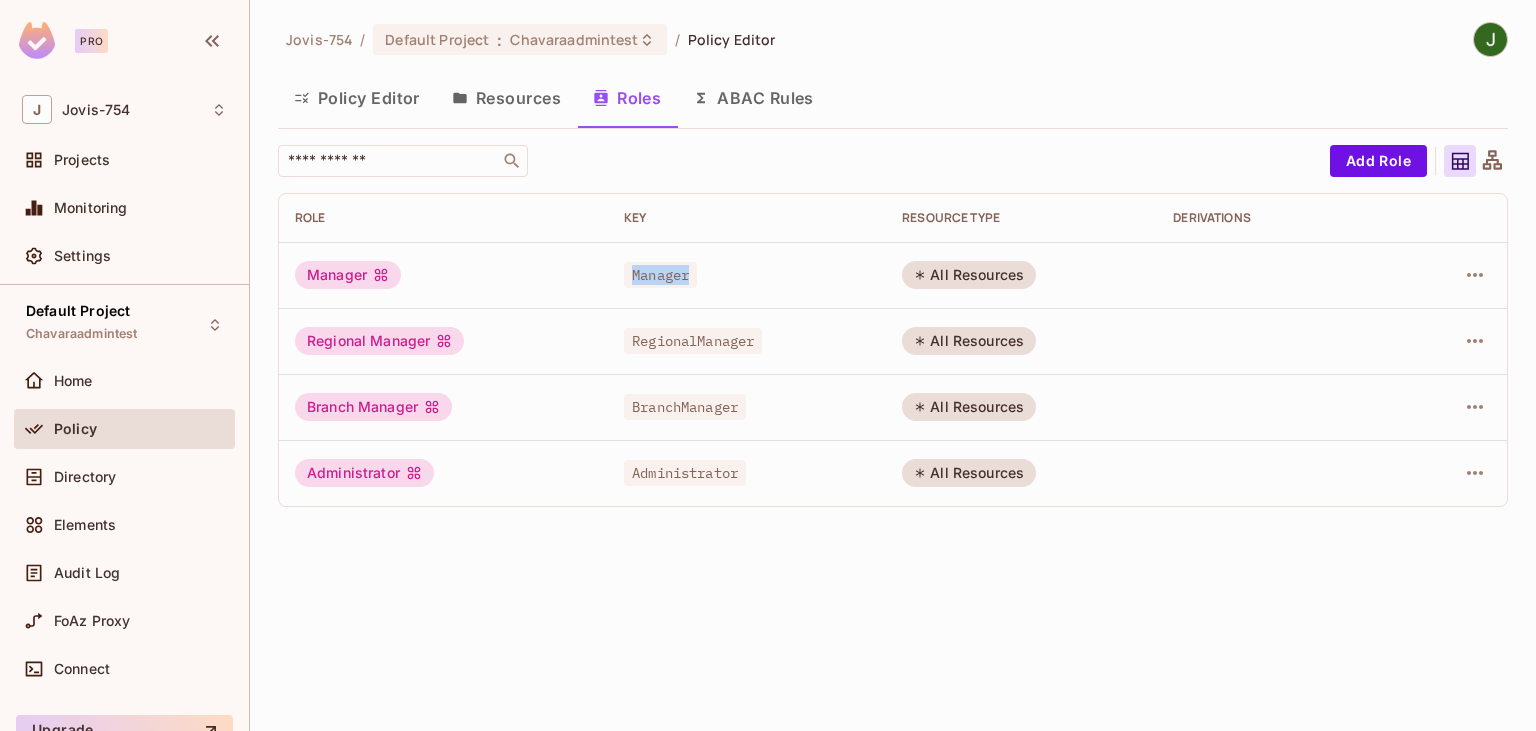 click on "Manager" at bounding box center [660, 275] 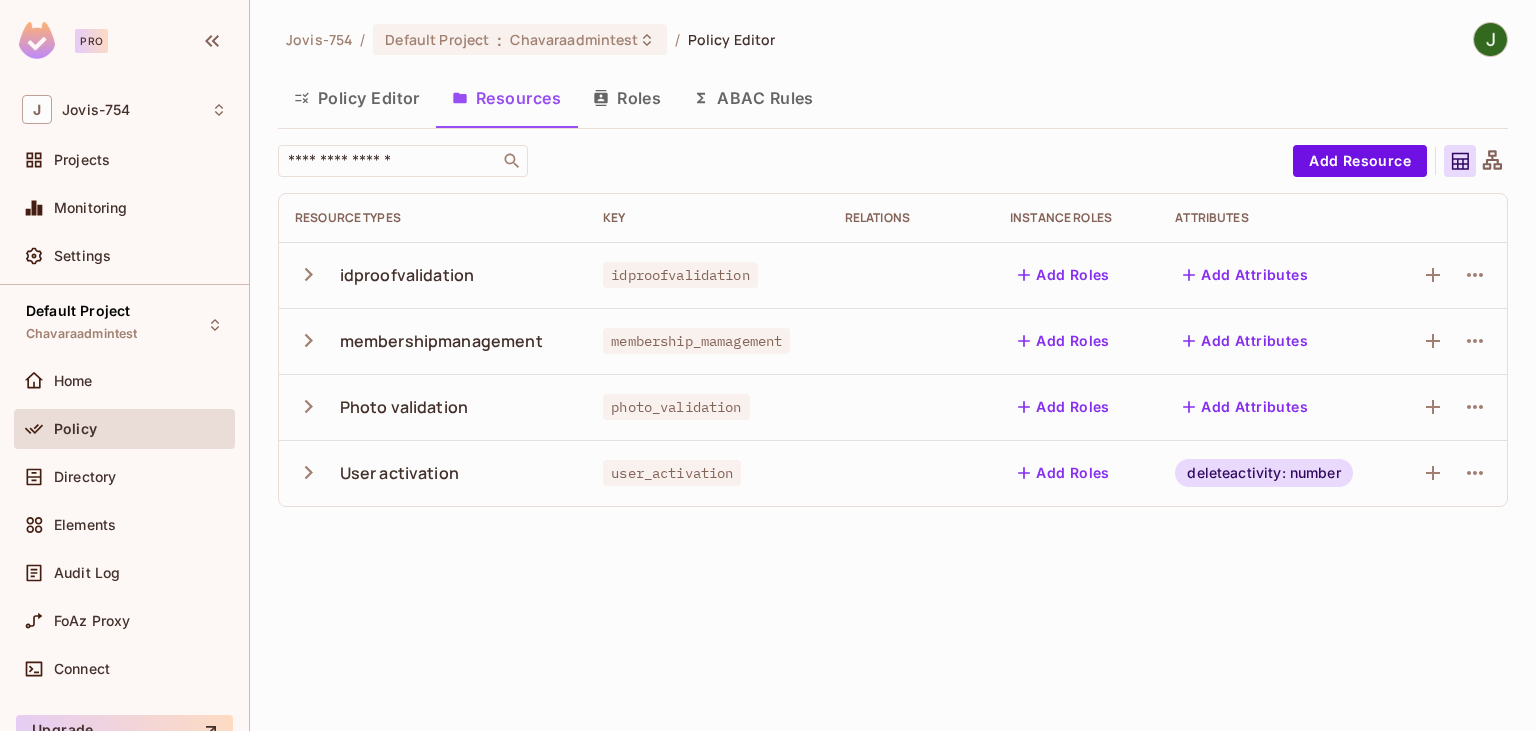 click on "user_activation" at bounding box center (672, 473) 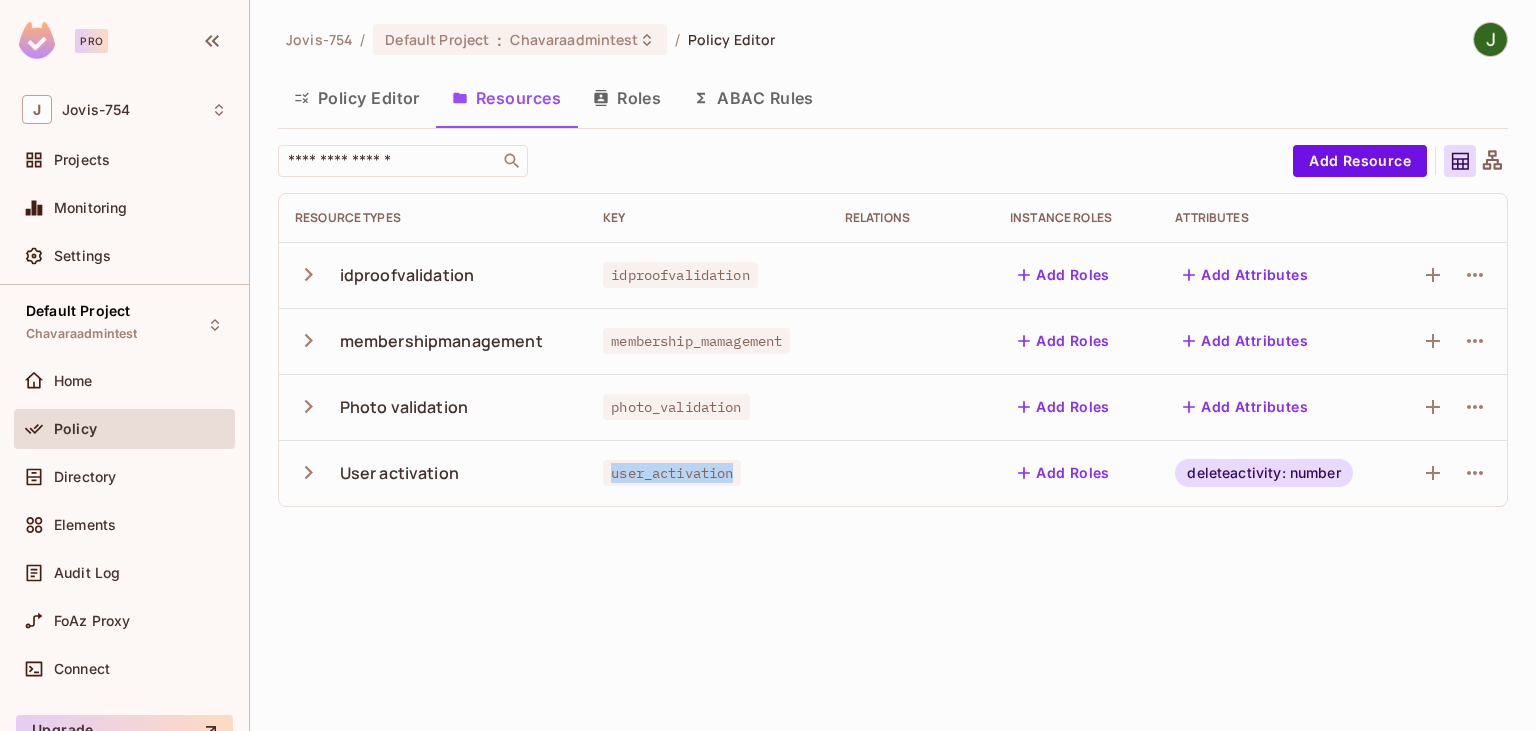 drag, startPoint x: 658, startPoint y: 470, endPoint x: 668, endPoint y: 472, distance: 10.198039 